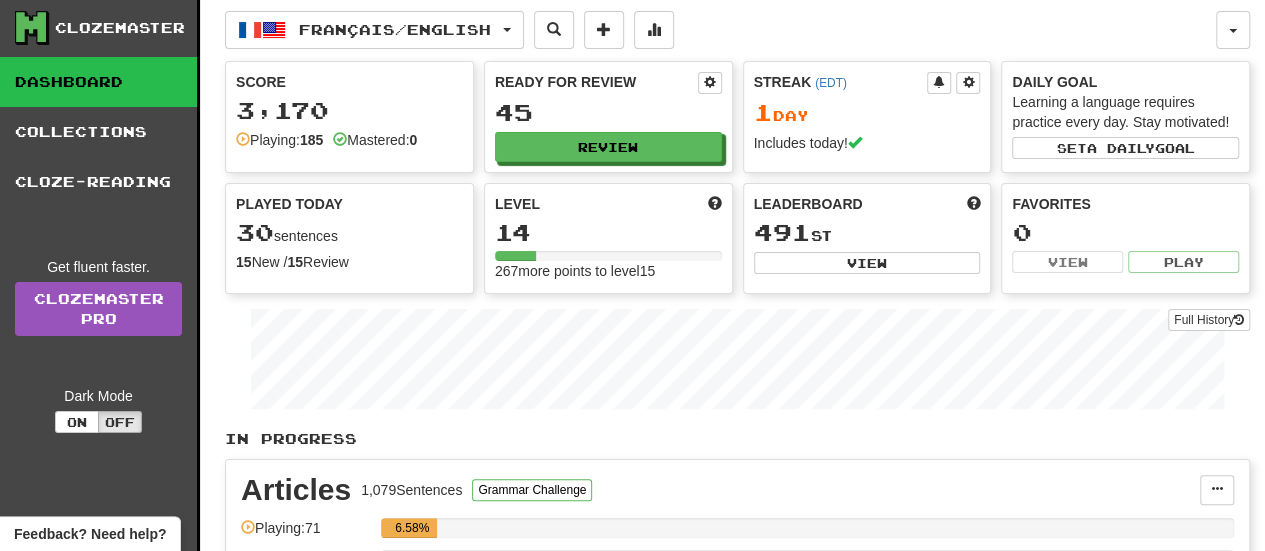 drag, startPoint x: 0, startPoint y: 0, endPoint x: 558, endPoint y: 167, distance: 582.4543 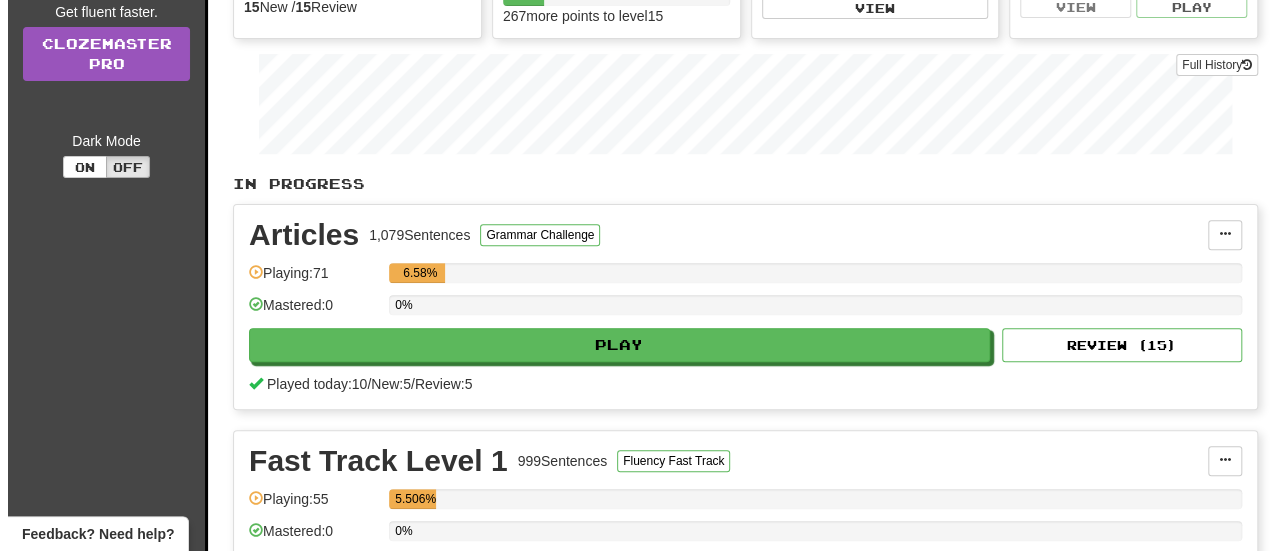 scroll, scrollTop: 264, scrollLeft: 0, axis: vertical 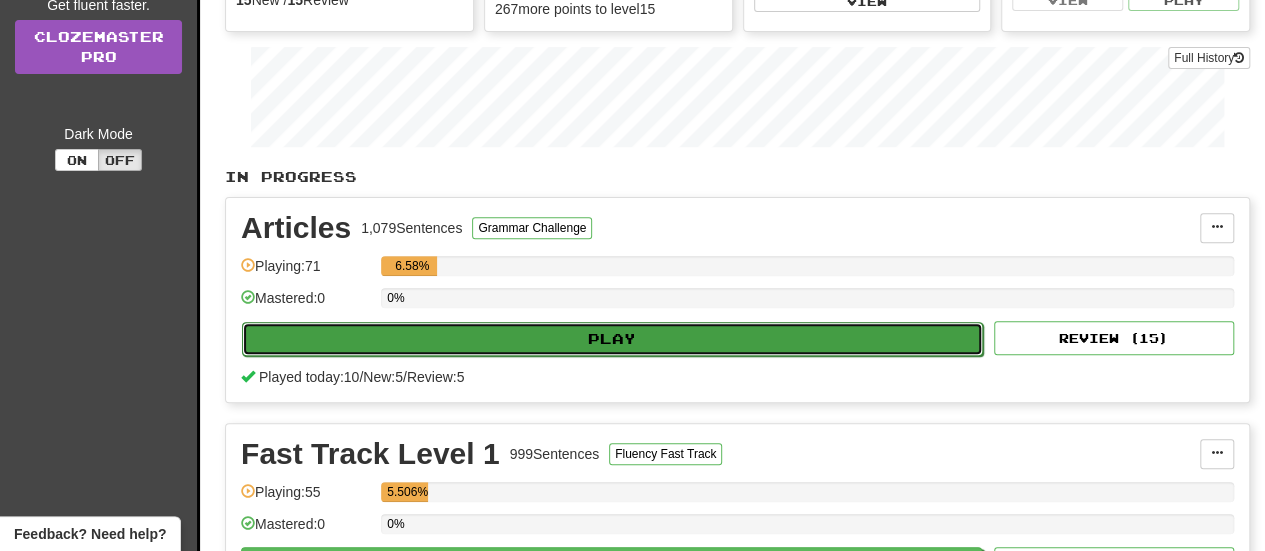 click on "Play" at bounding box center [612, 339] 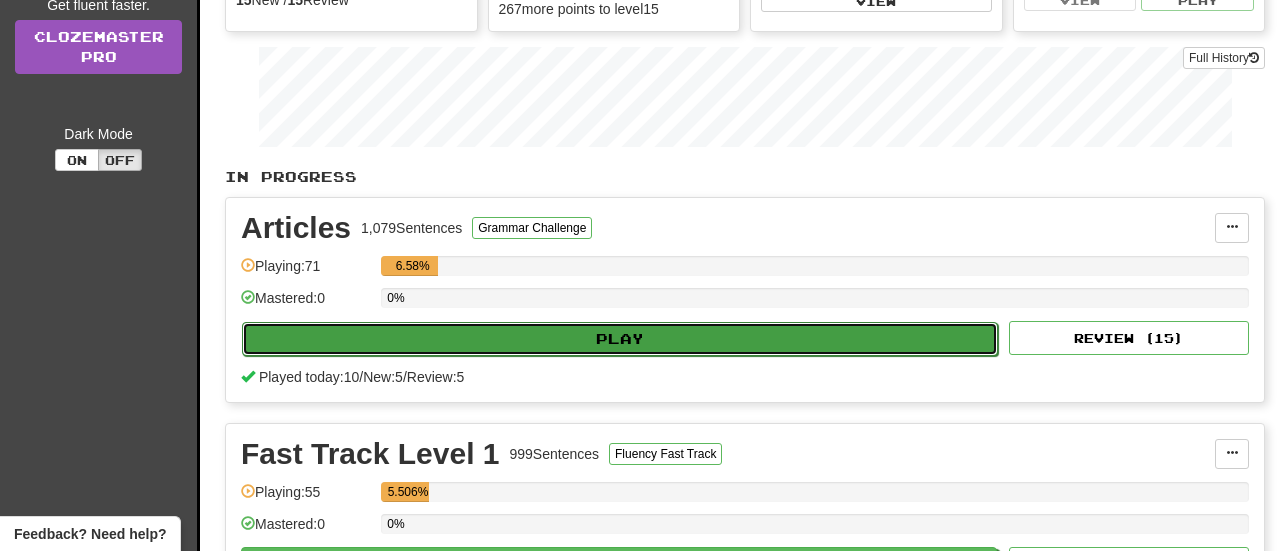 select on "**" 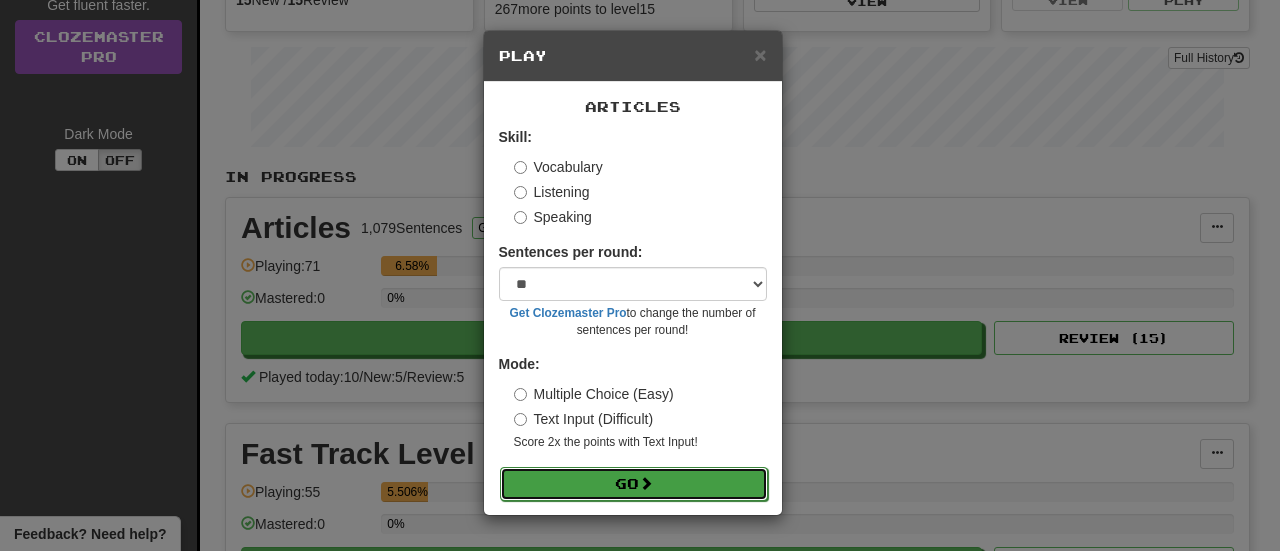 click on "Go" at bounding box center (634, 484) 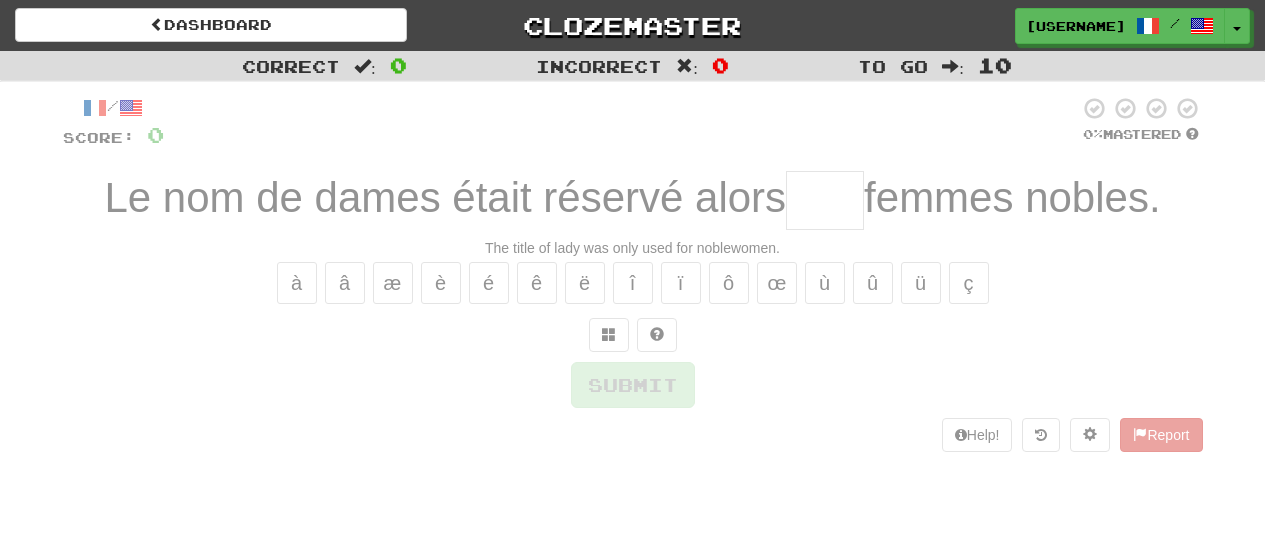 scroll, scrollTop: 0, scrollLeft: 0, axis: both 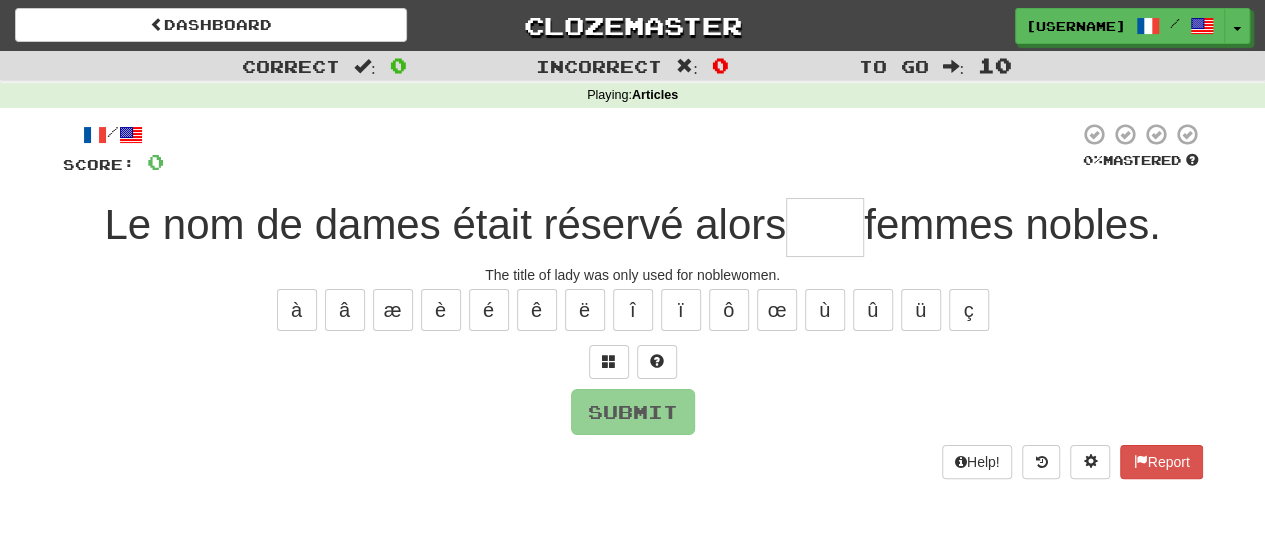 type on "*" 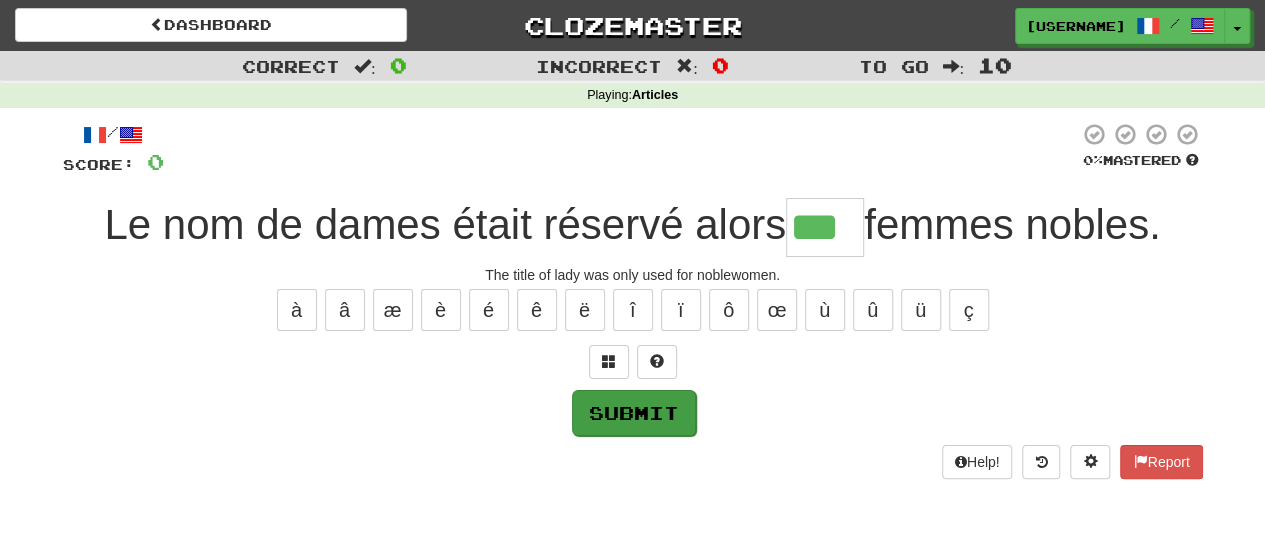type on "***" 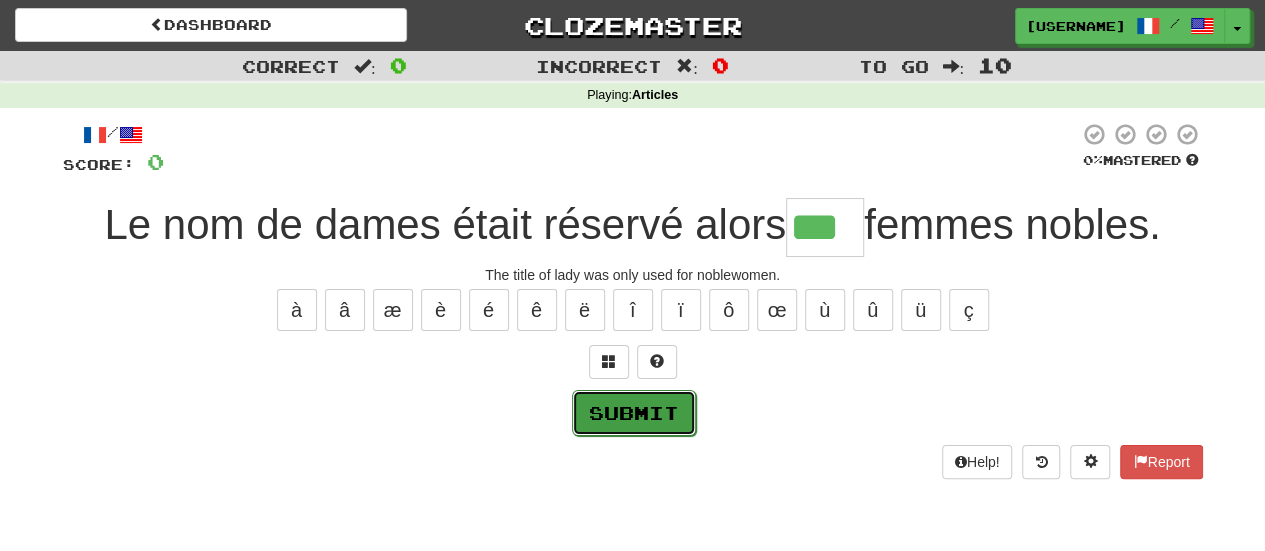 click on "Submit" at bounding box center [634, 413] 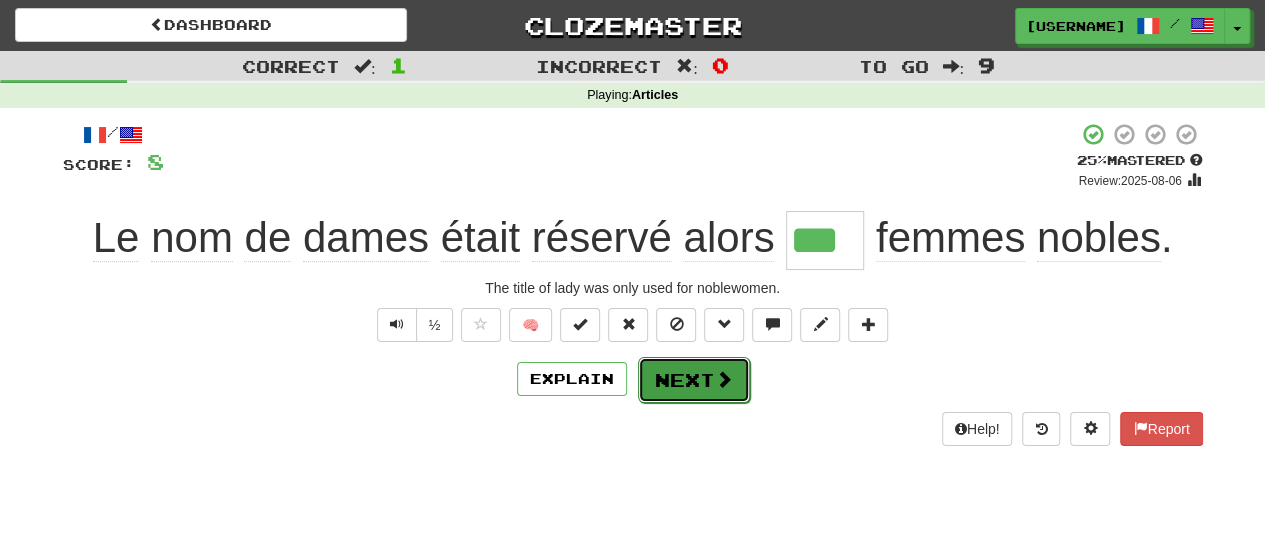 click on "Next" at bounding box center [694, 380] 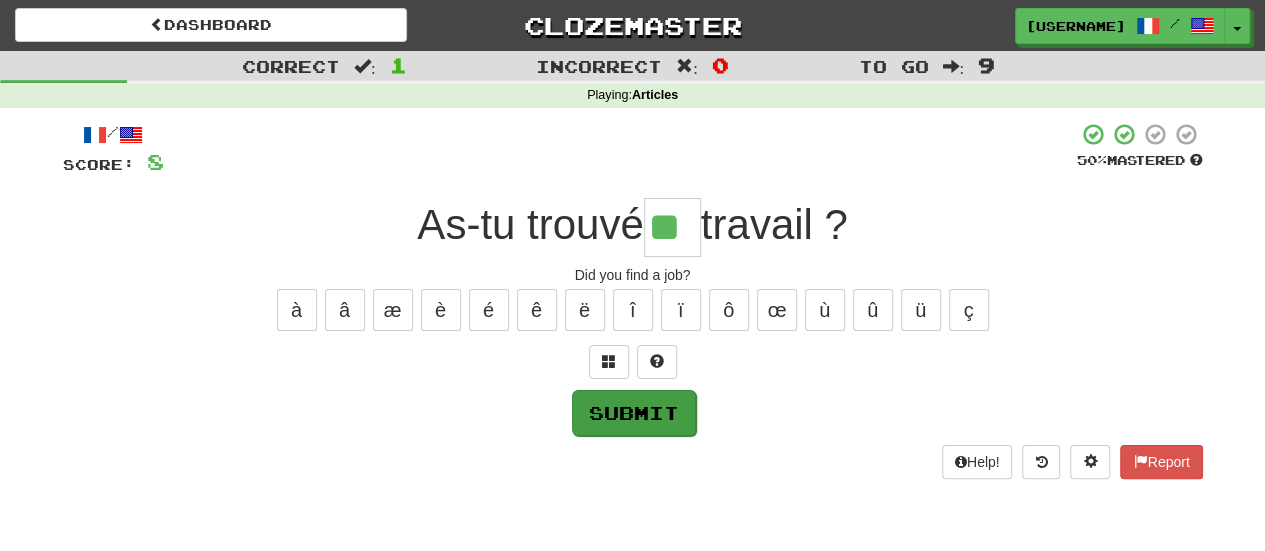 type on "**" 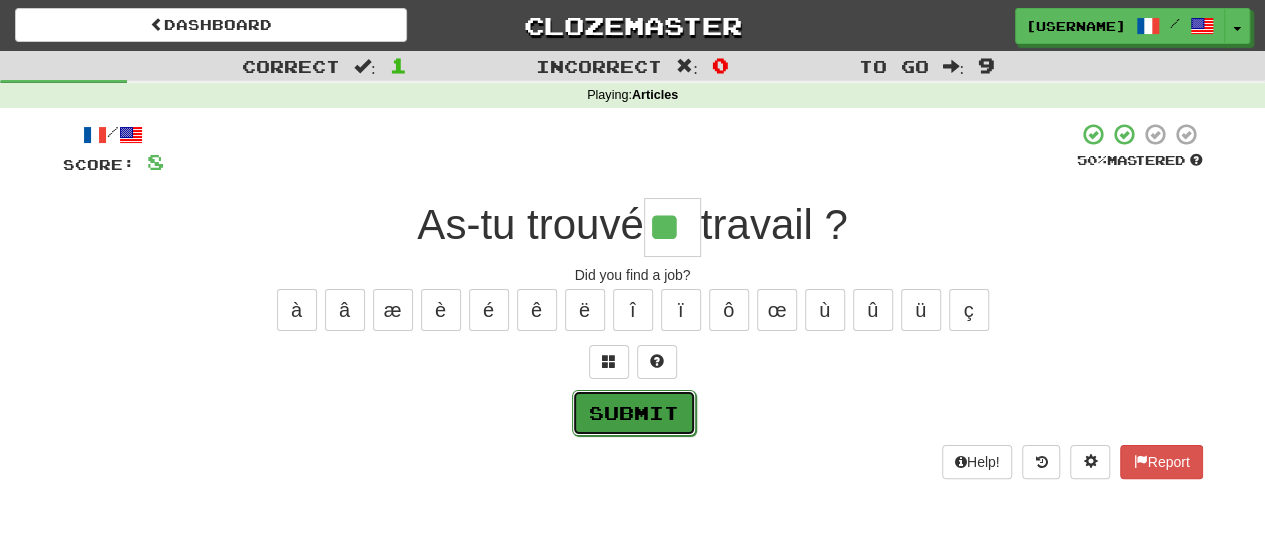 click on "Submit" at bounding box center (634, 413) 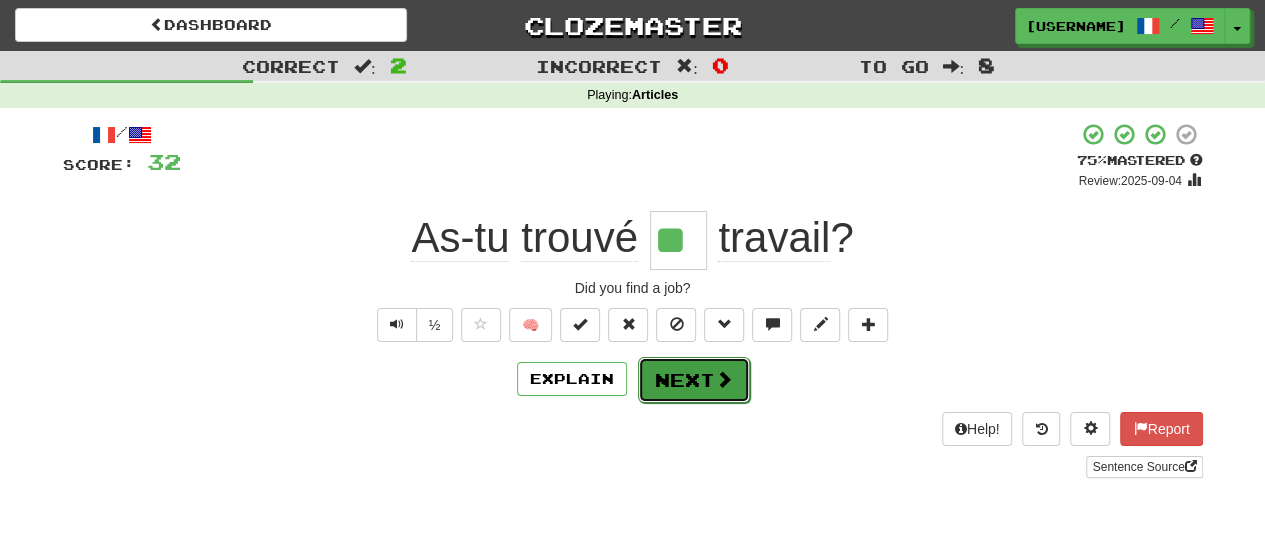 click on "Next" at bounding box center [694, 380] 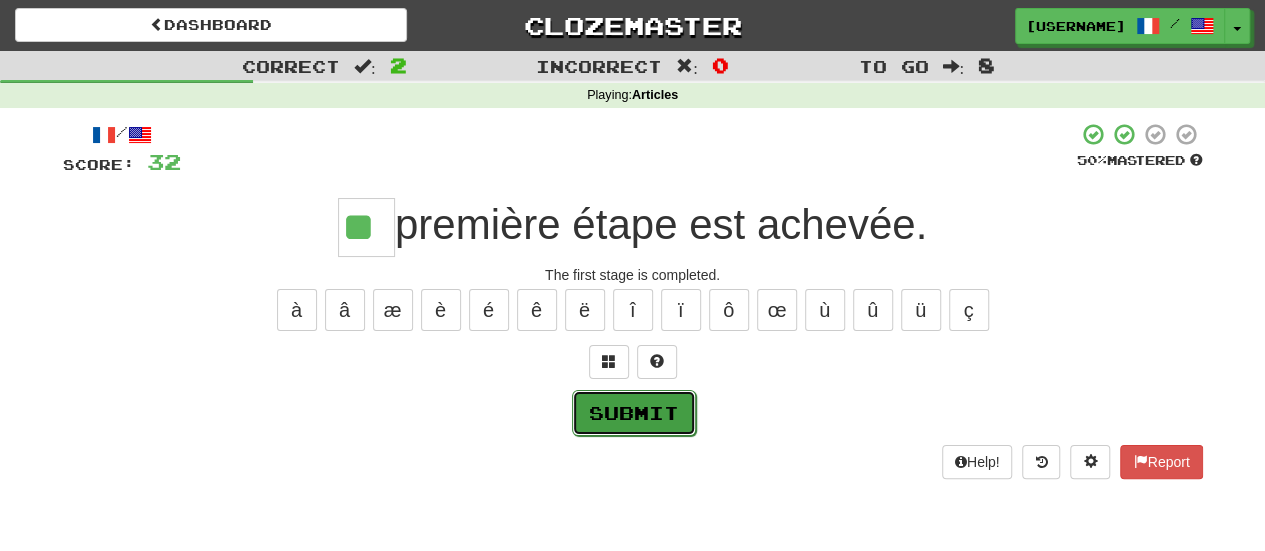 click on "Submit" at bounding box center [634, 413] 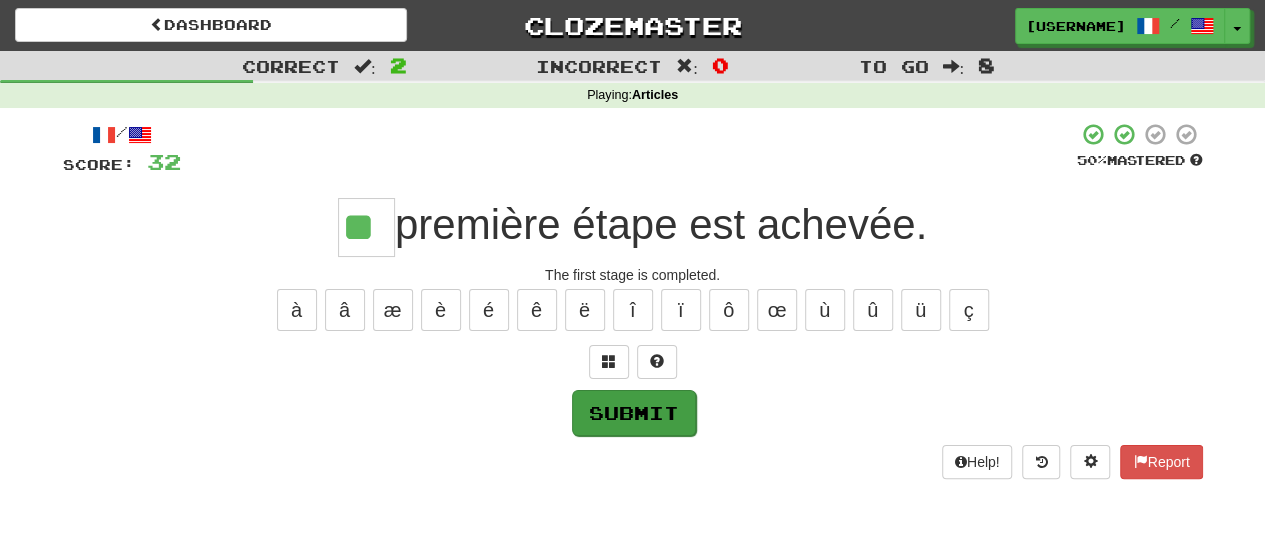 type on "**" 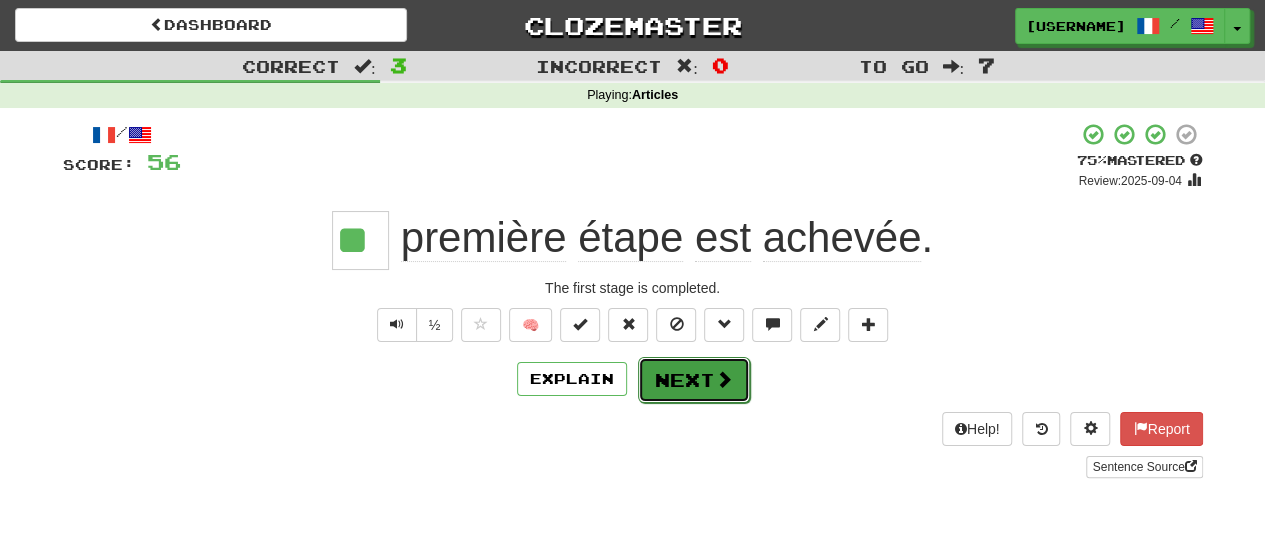 click on "Next" at bounding box center [694, 380] 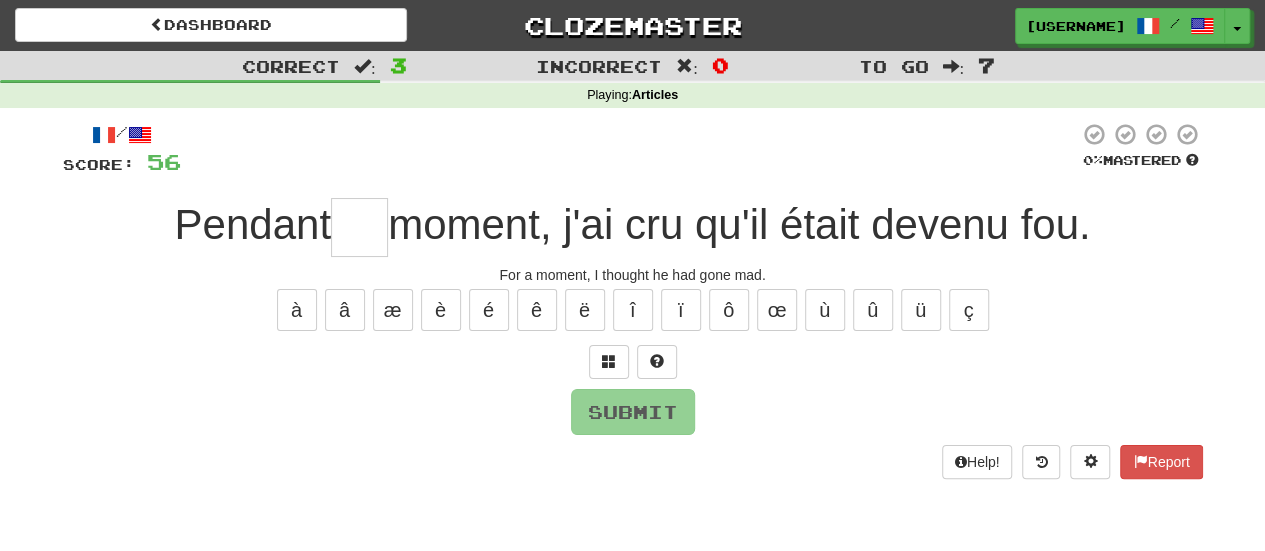 type on "*" 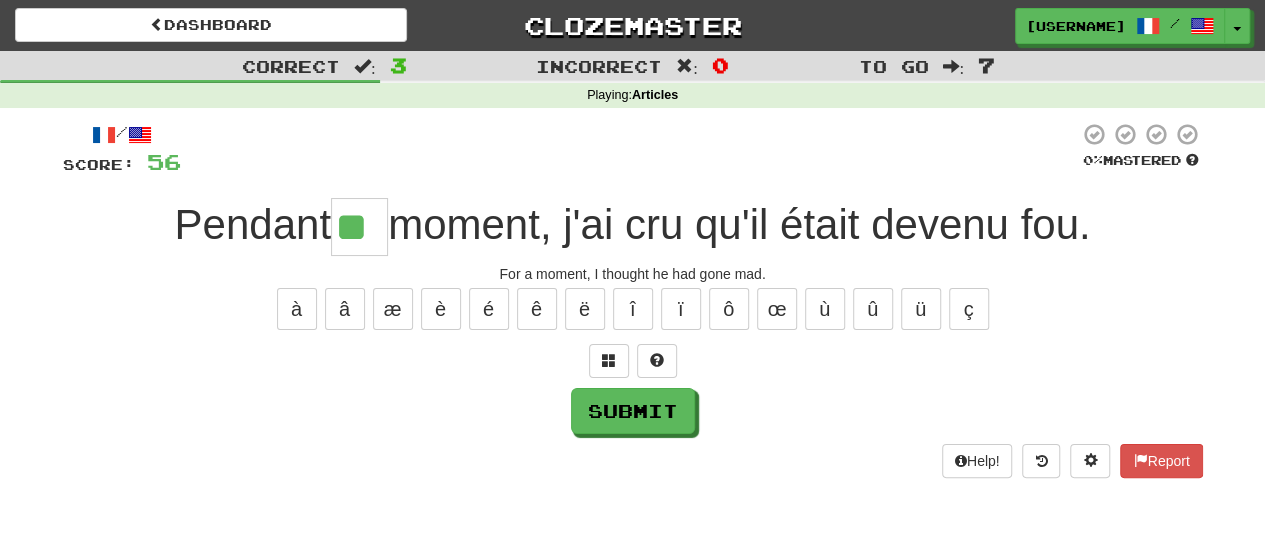 scroll, scrollTop: 0, scrollLeft: 0, axis: both 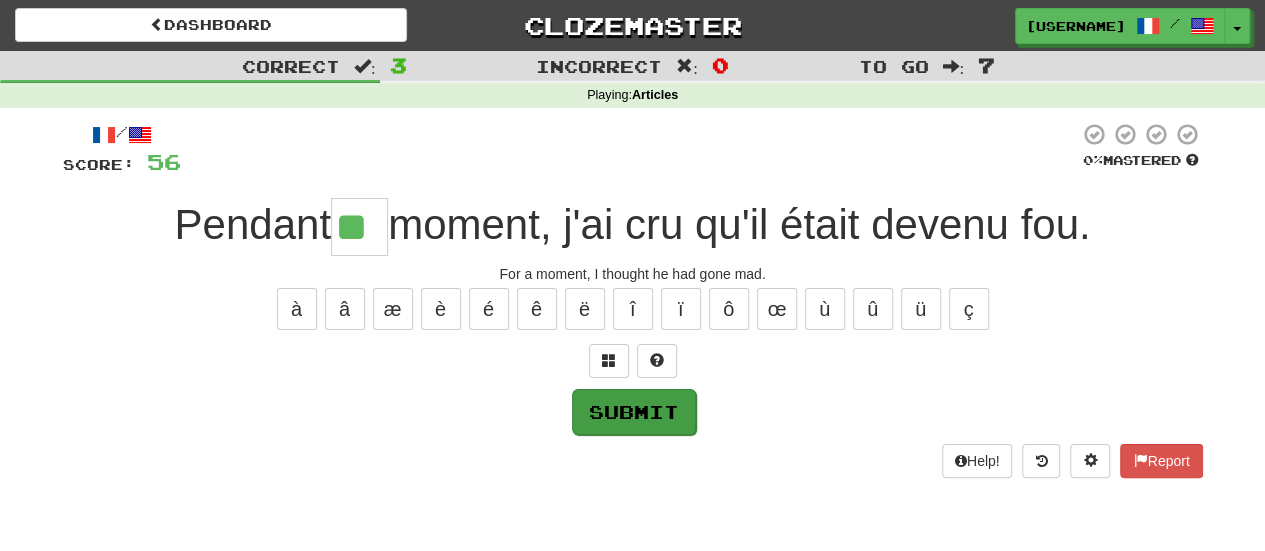 type on "**" 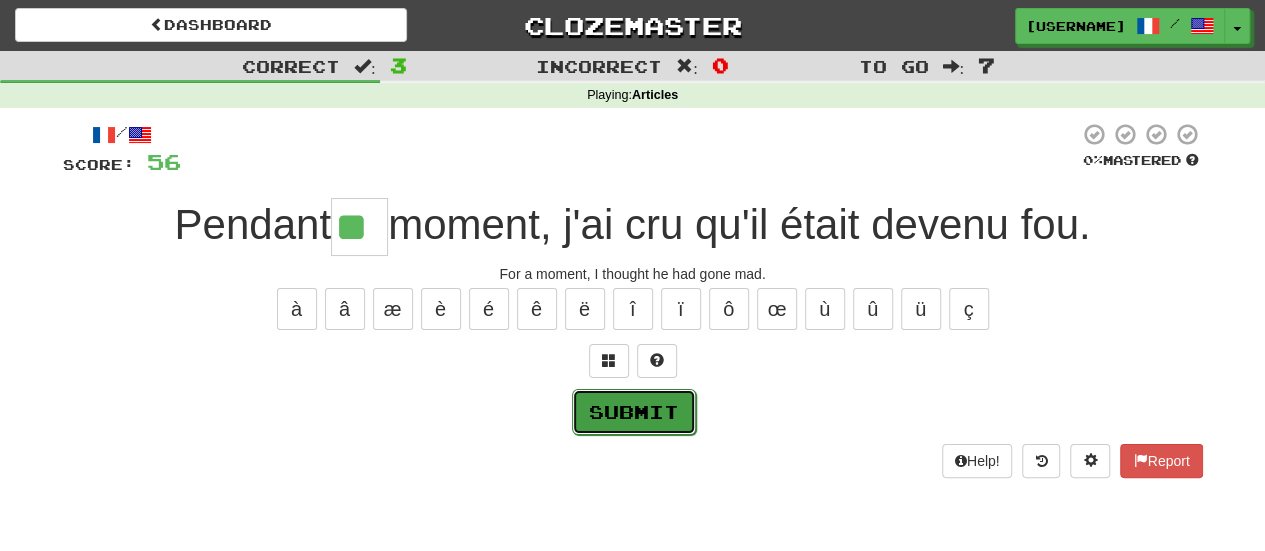click on "Submit" at bounding box center (634, 412) 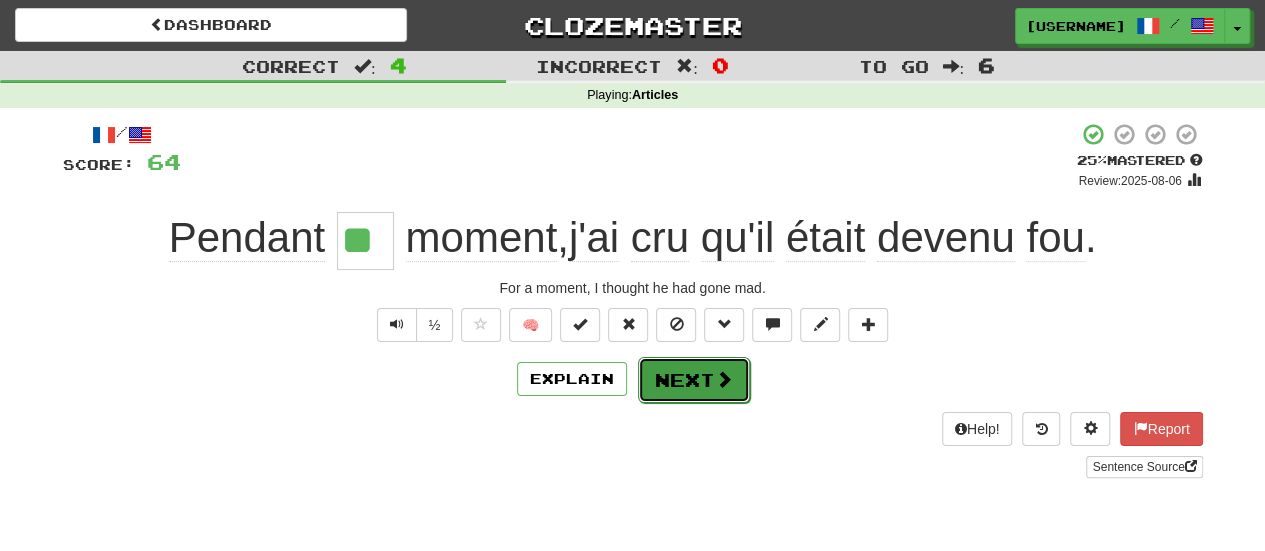 click on "Next" at bounding box center (694, 380) 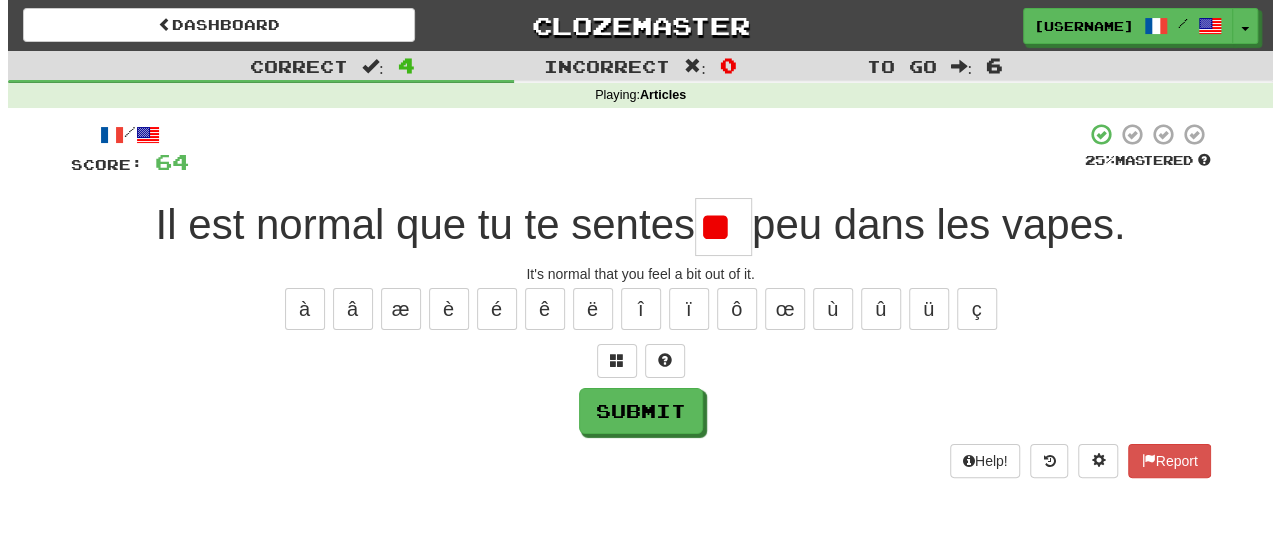 scroll, scrollTop: 0, scrollLeft: 0, axis: both 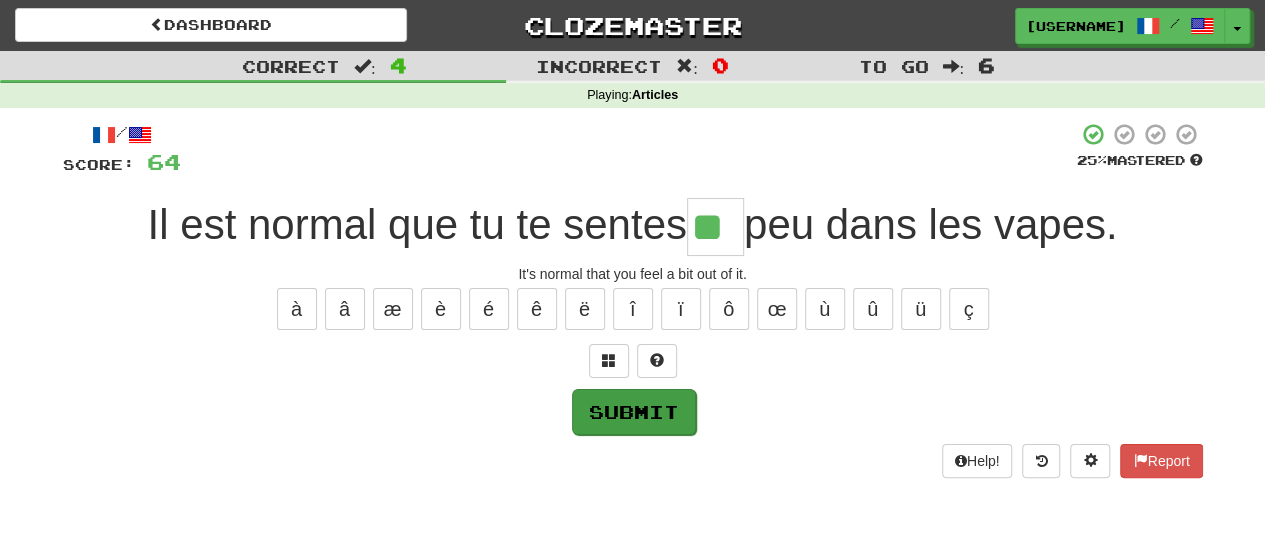 type on "**" 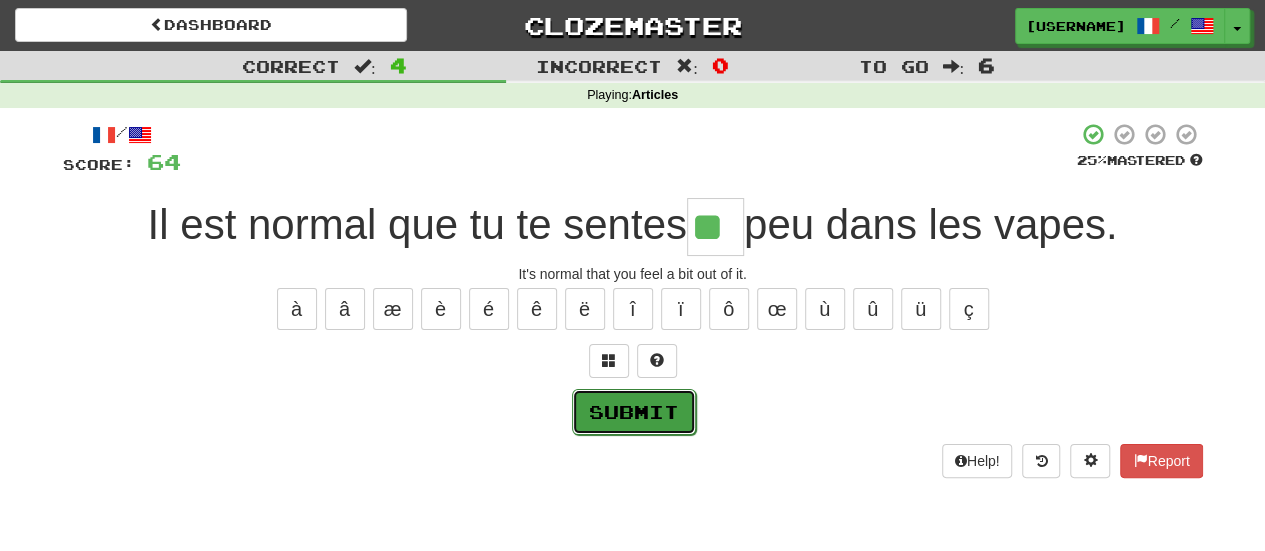 click on "Submit" at bounding box center (634, 412) 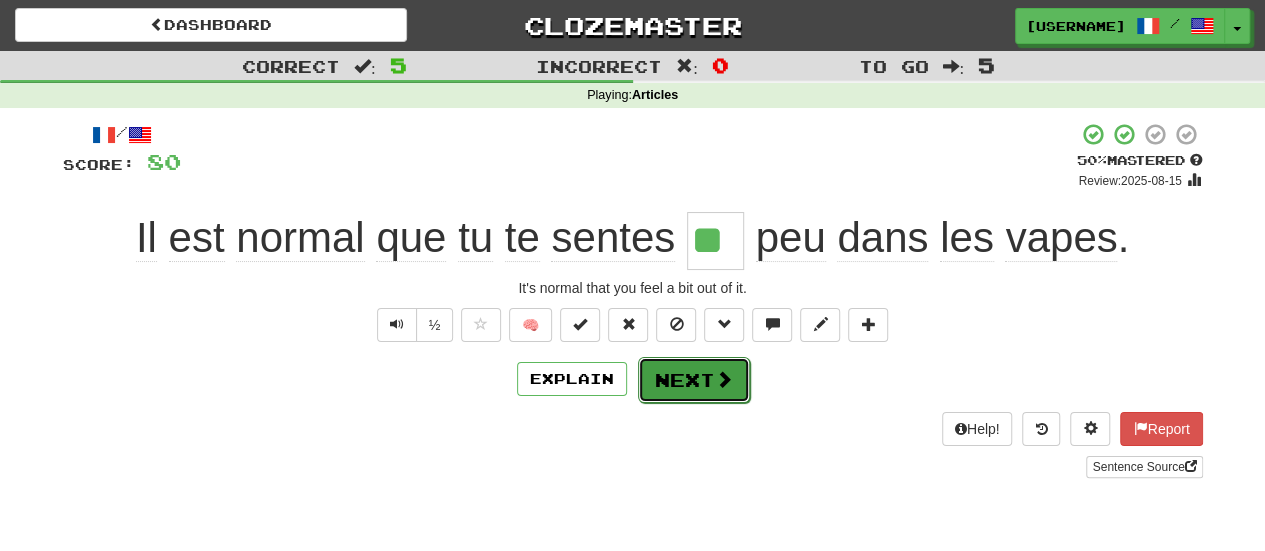 click on "Next" at bounding box center [694, 380] 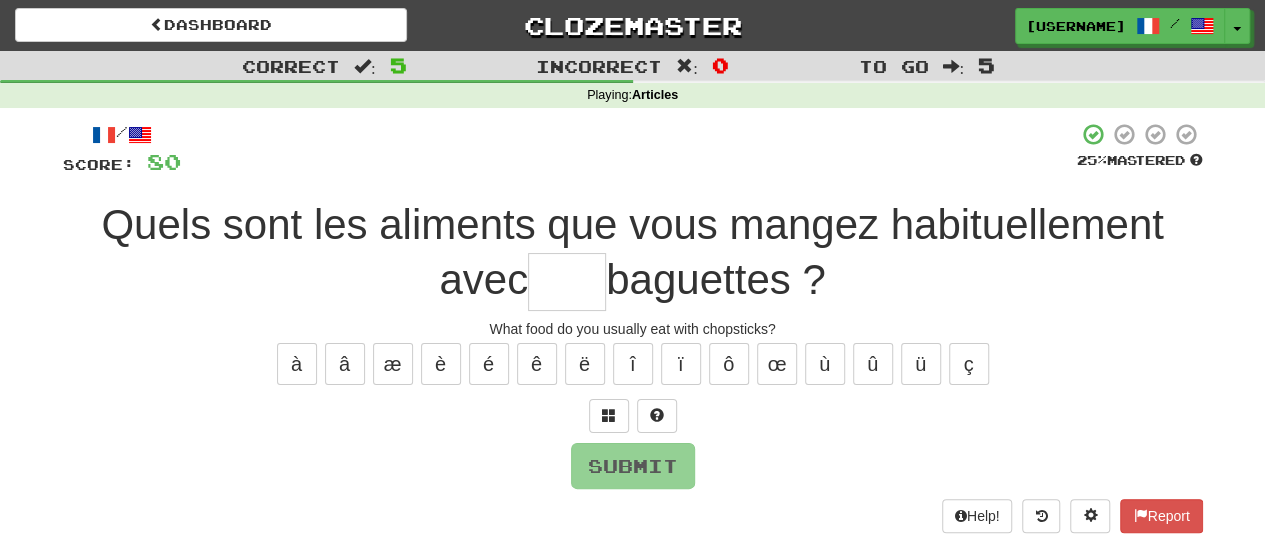 type on "*" 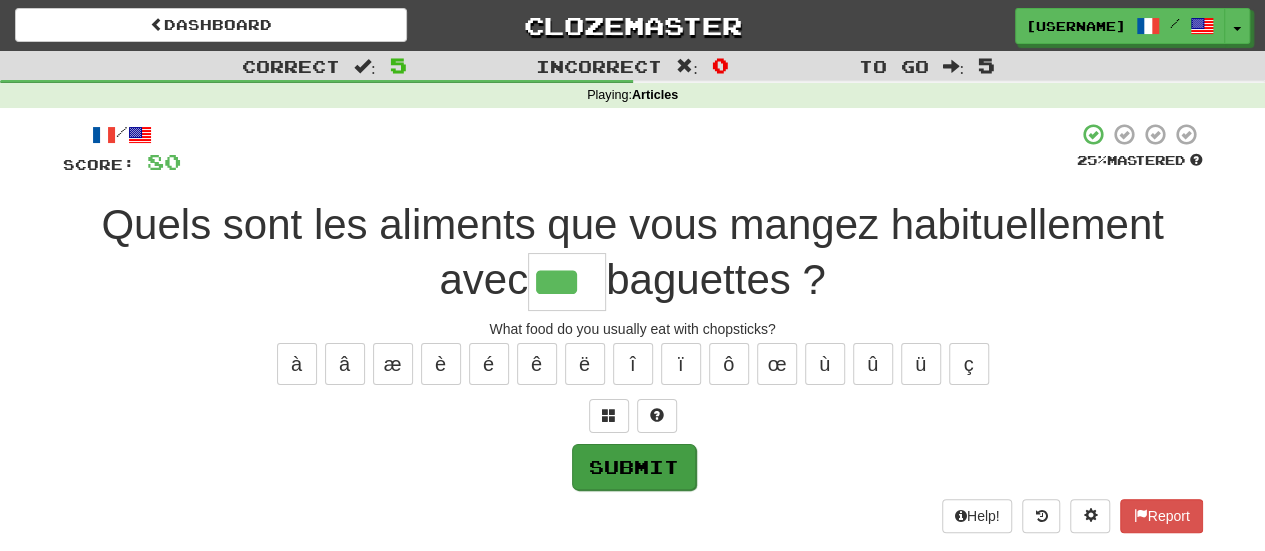 type on "***" 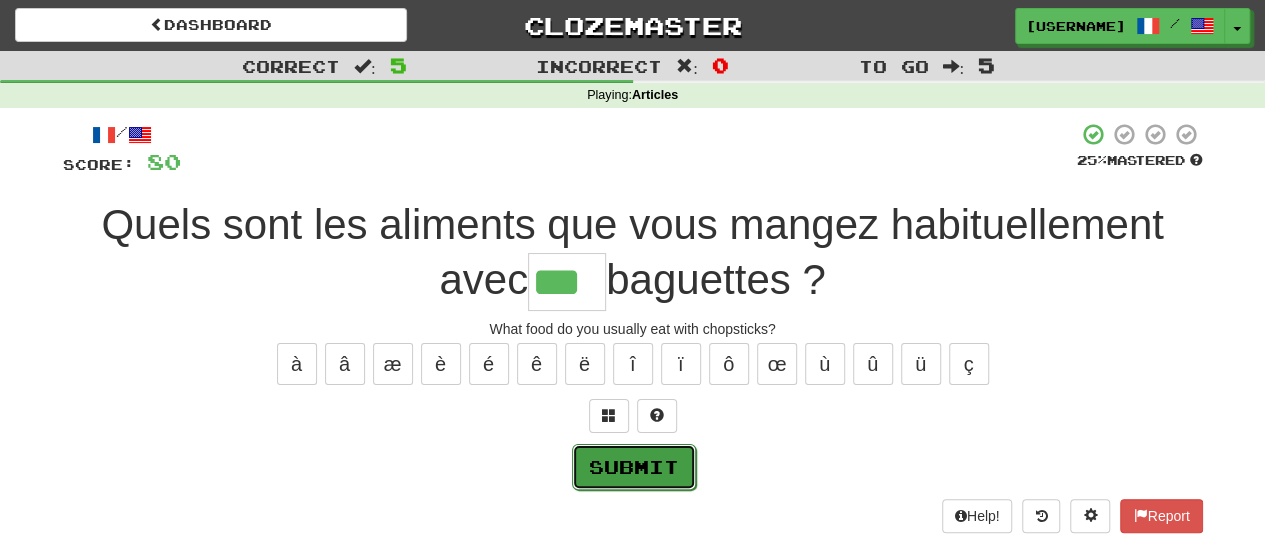 click on "Submit" at bounding box center (634, 467) 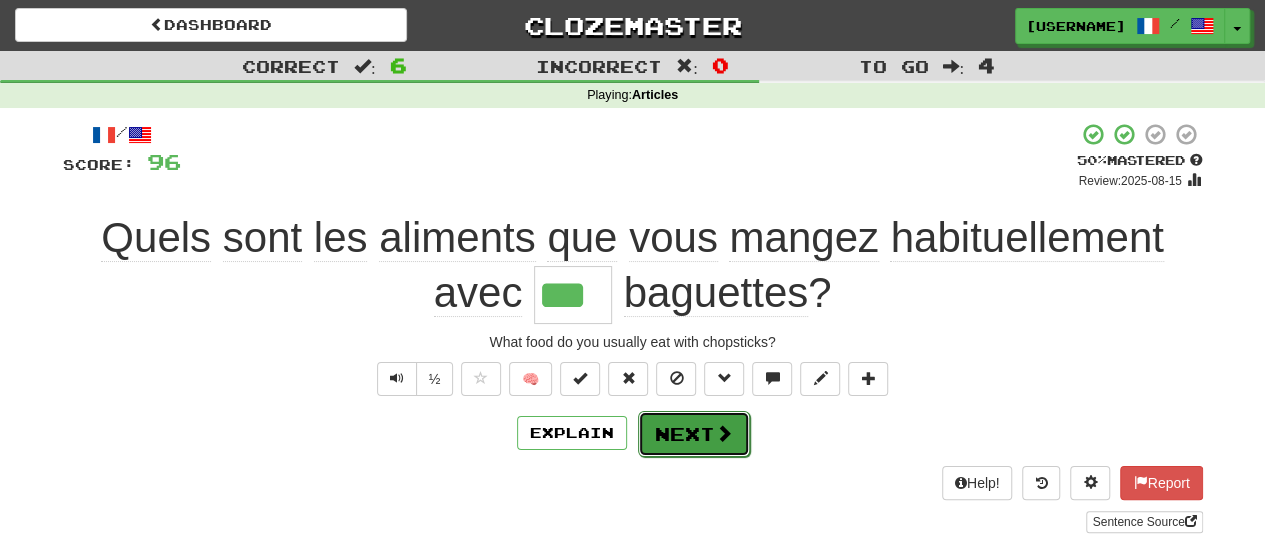 click on "Next" at bounding box center [694, 434] 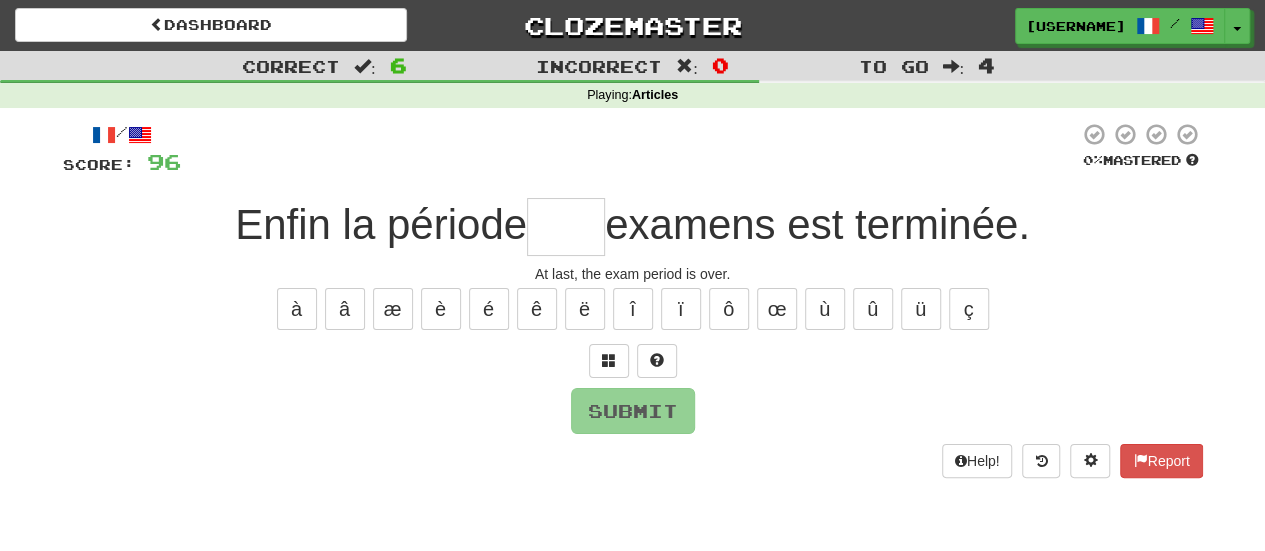 type on "*" 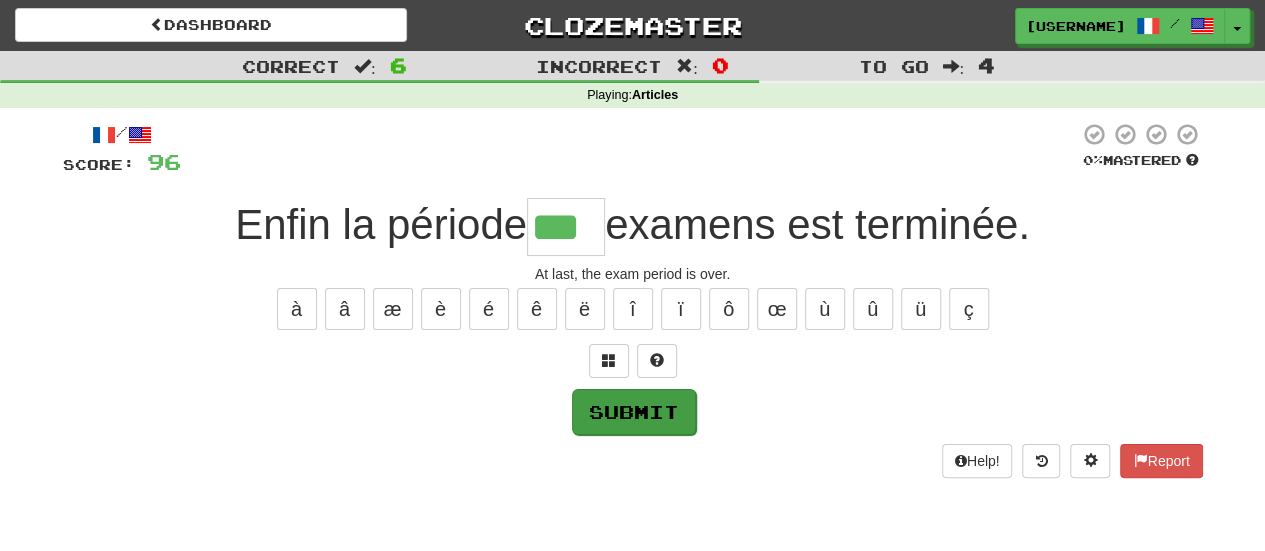 type on "***" 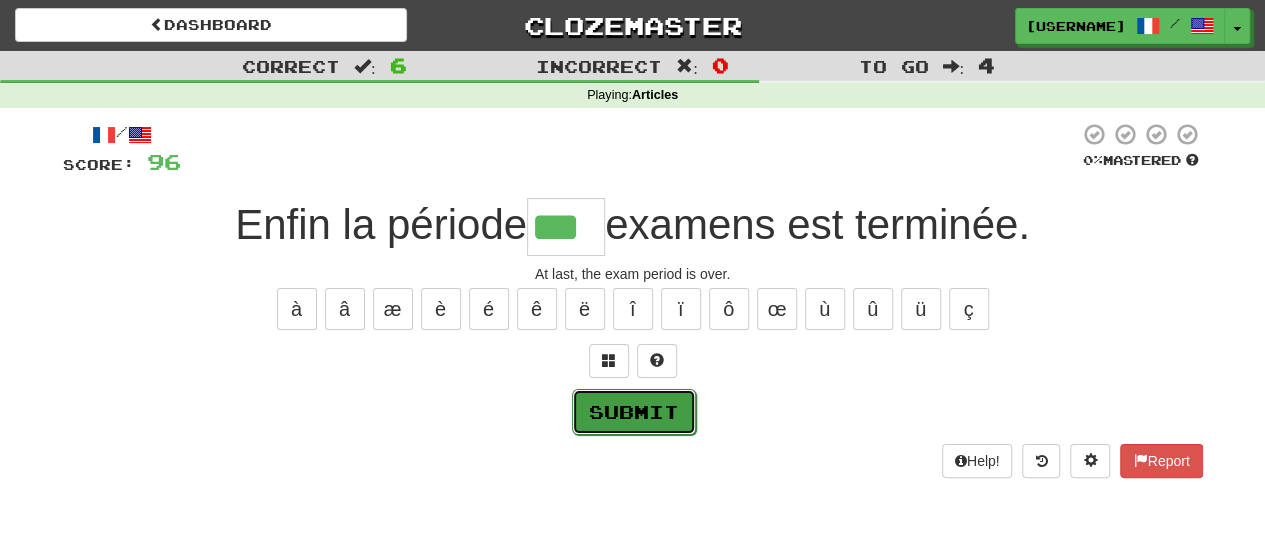 click on "Submit" at bounding box center (634, 412) 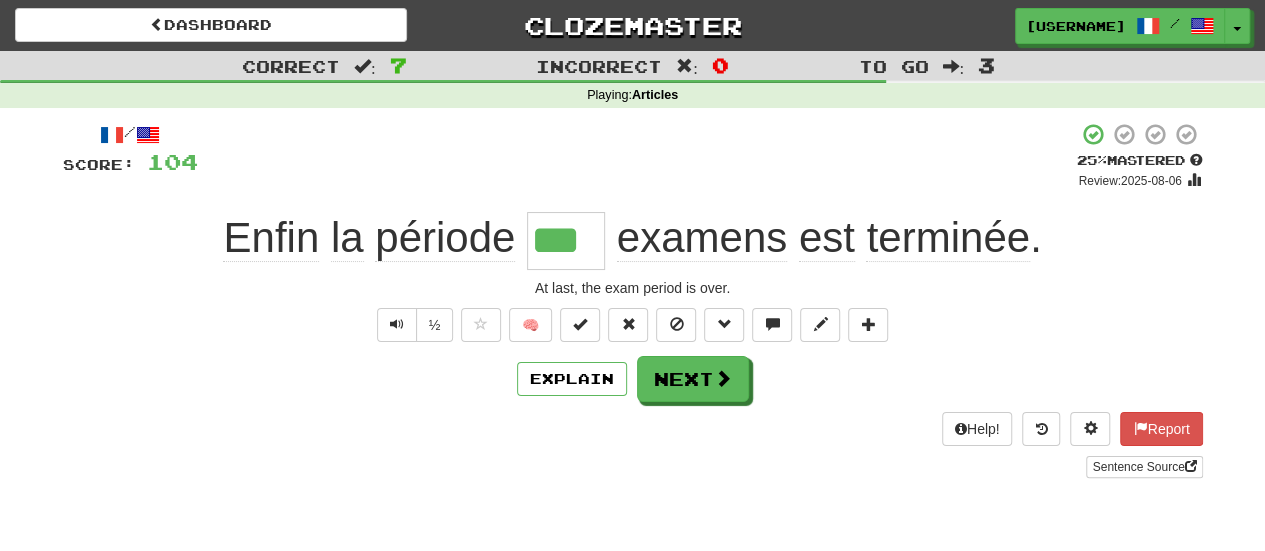click on "Help!  Report Sentence Source" at bounding box center [633, 445] 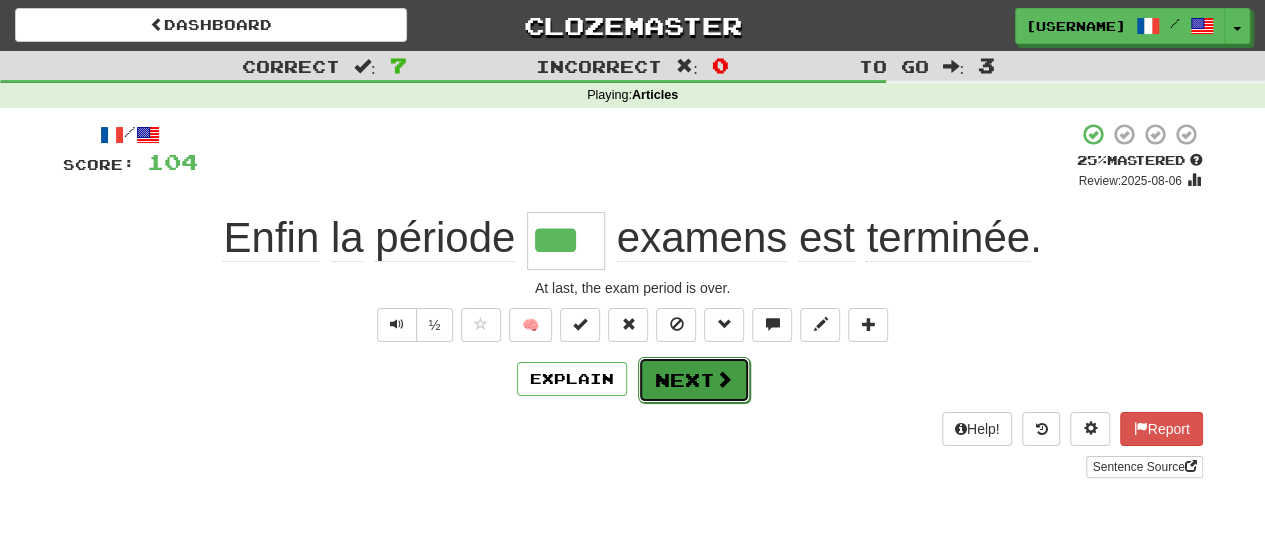click on "Next" at bounding box center (694, 380) 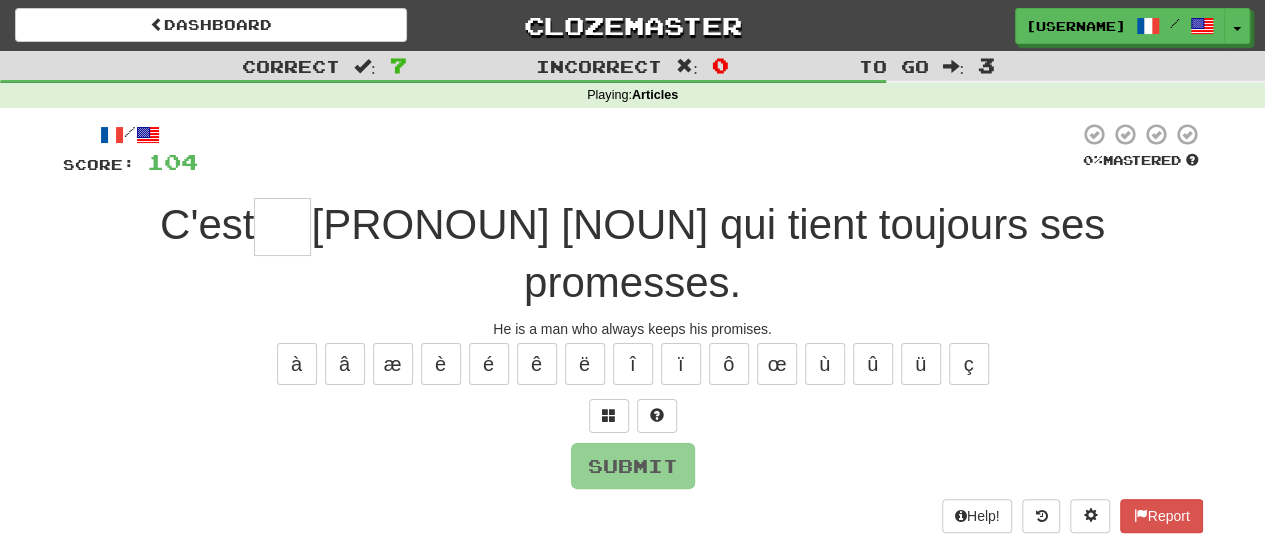 type on "*" 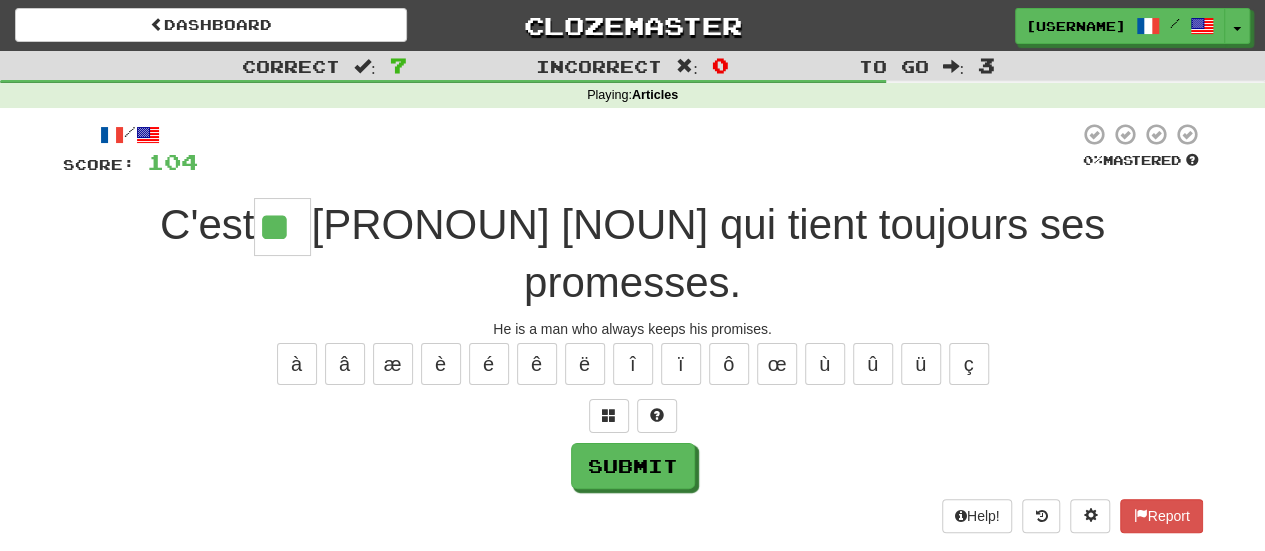type on "**" 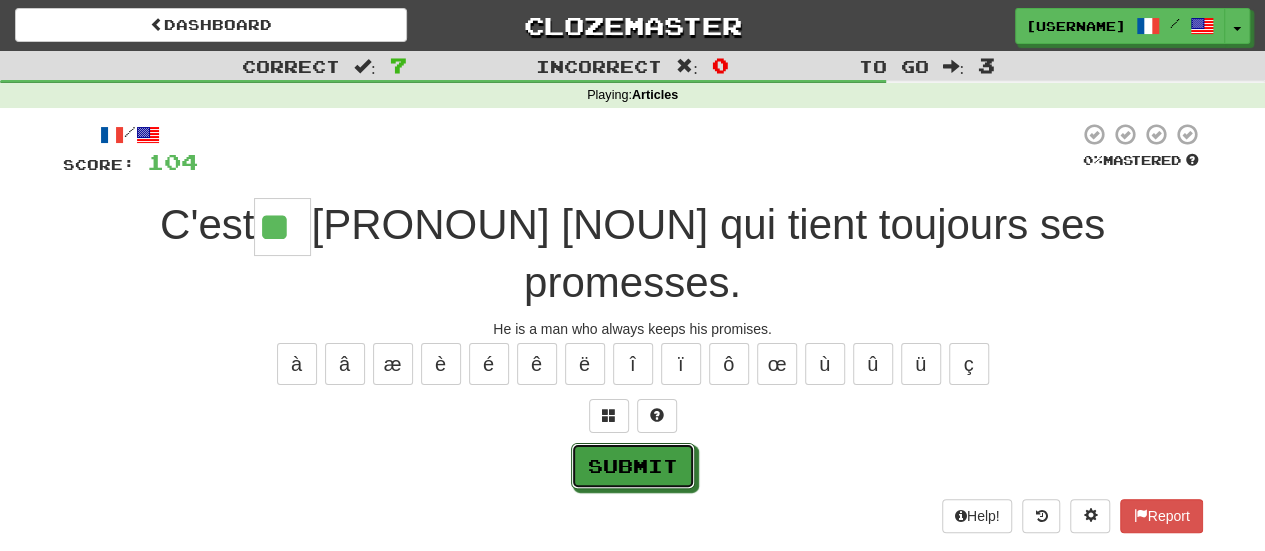 click on "Submit" at bounding box center (633, 466) 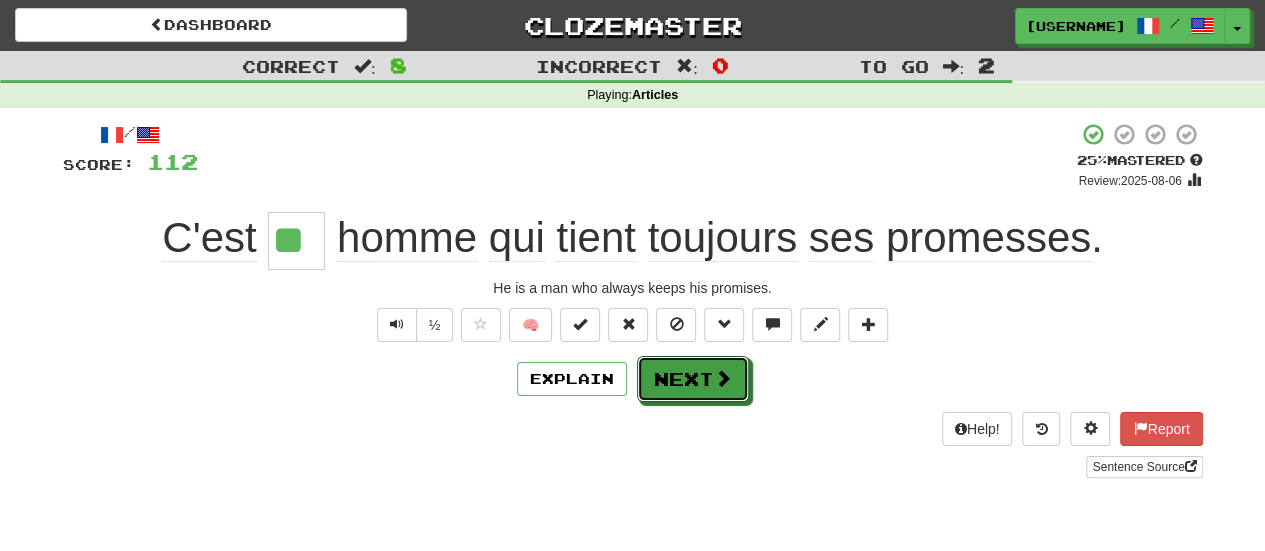 click on "Next" at bounding box center (693, 379) 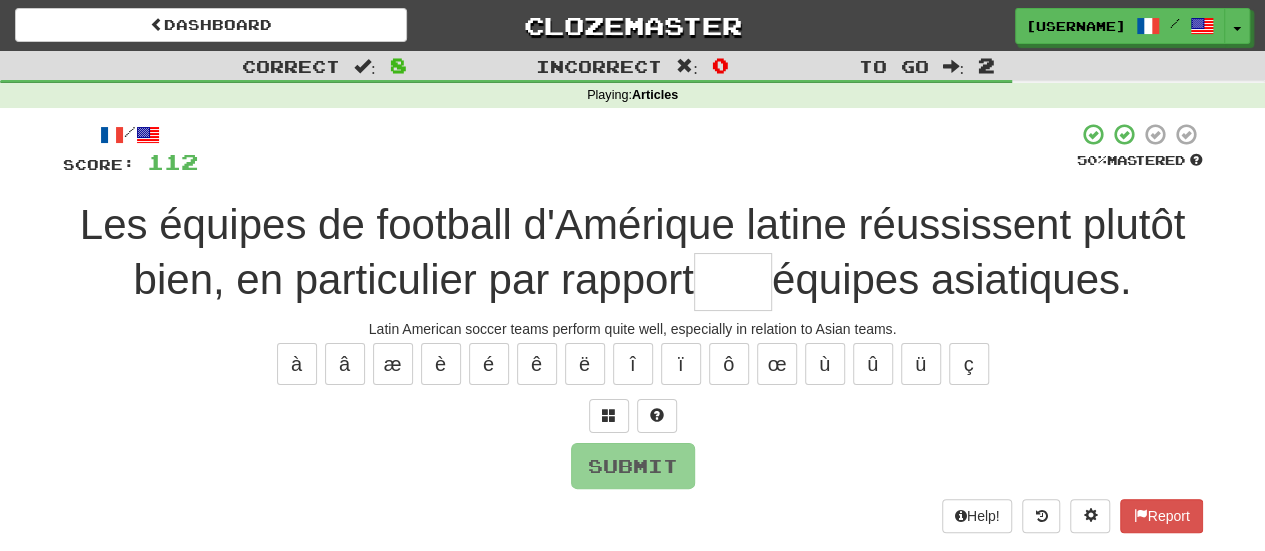 type on "*" 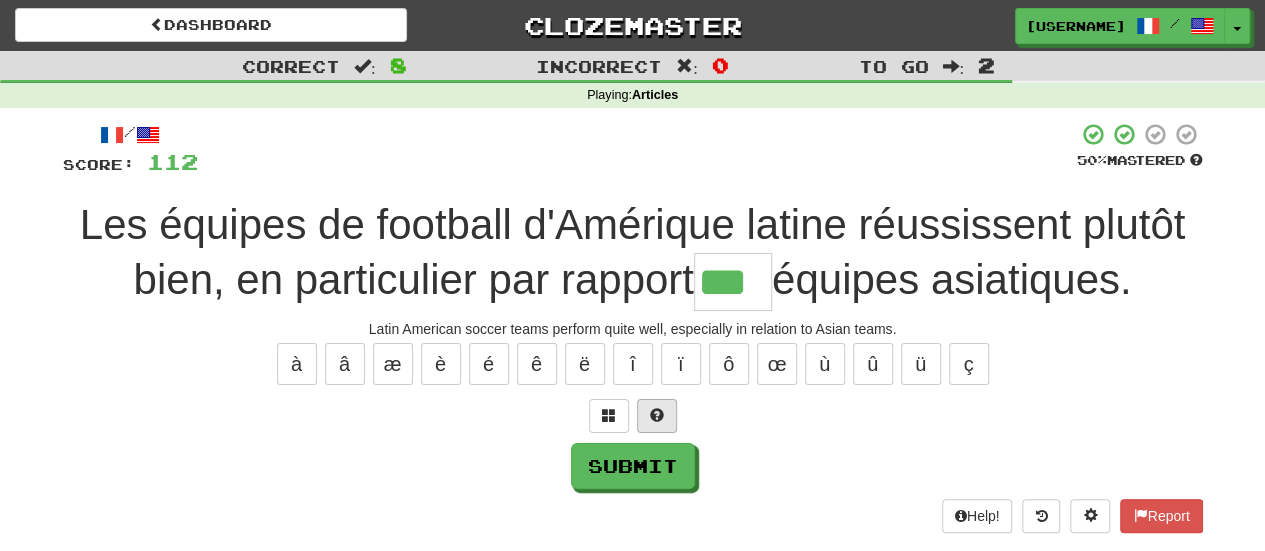 type on "***" 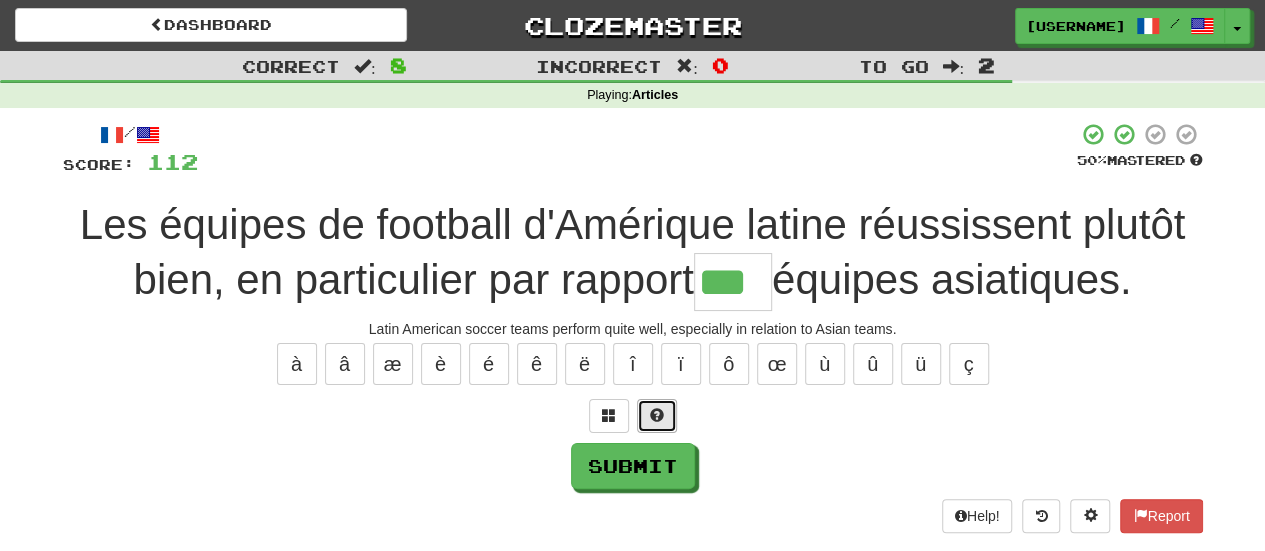 click at bounding box center [657, 415] 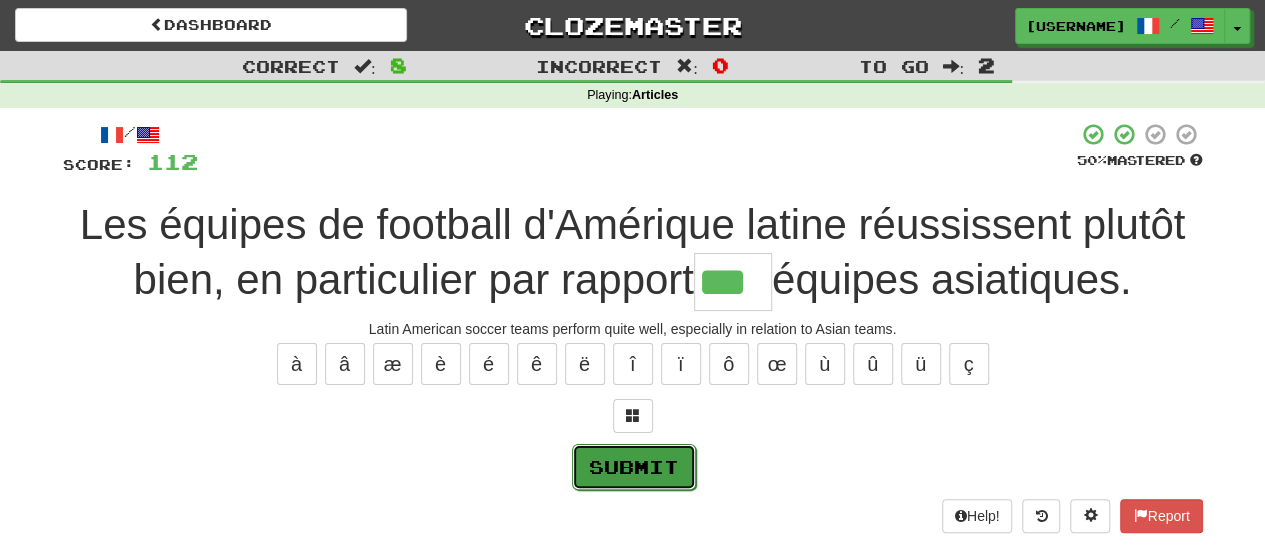 click on "Submit" at bounding box center (634, 467) 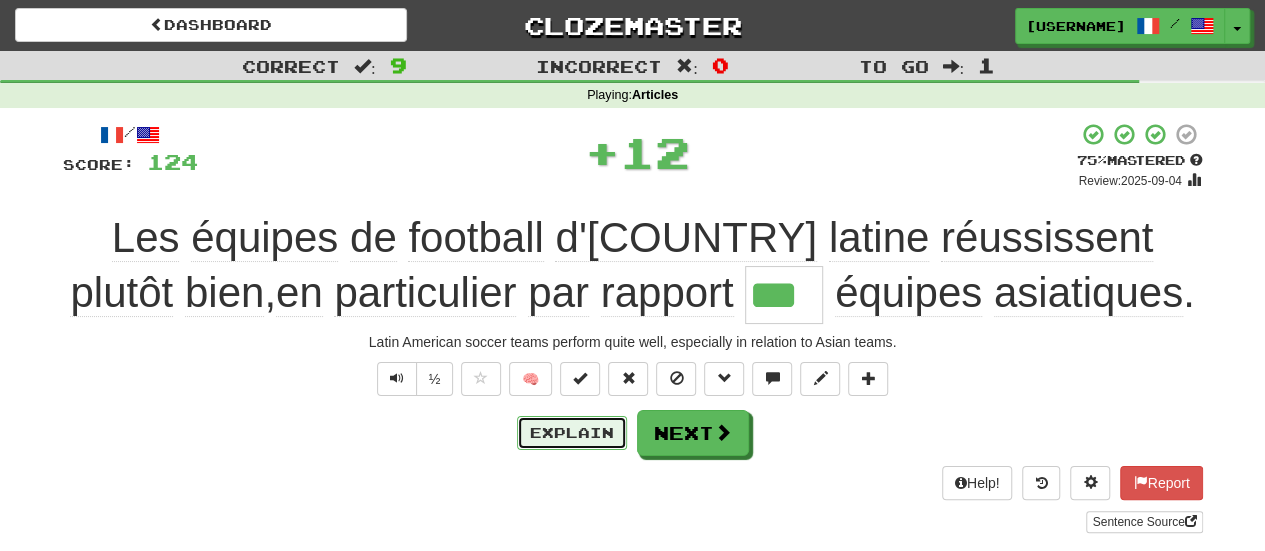 click on "Explain" at bounding box center (572, 433) 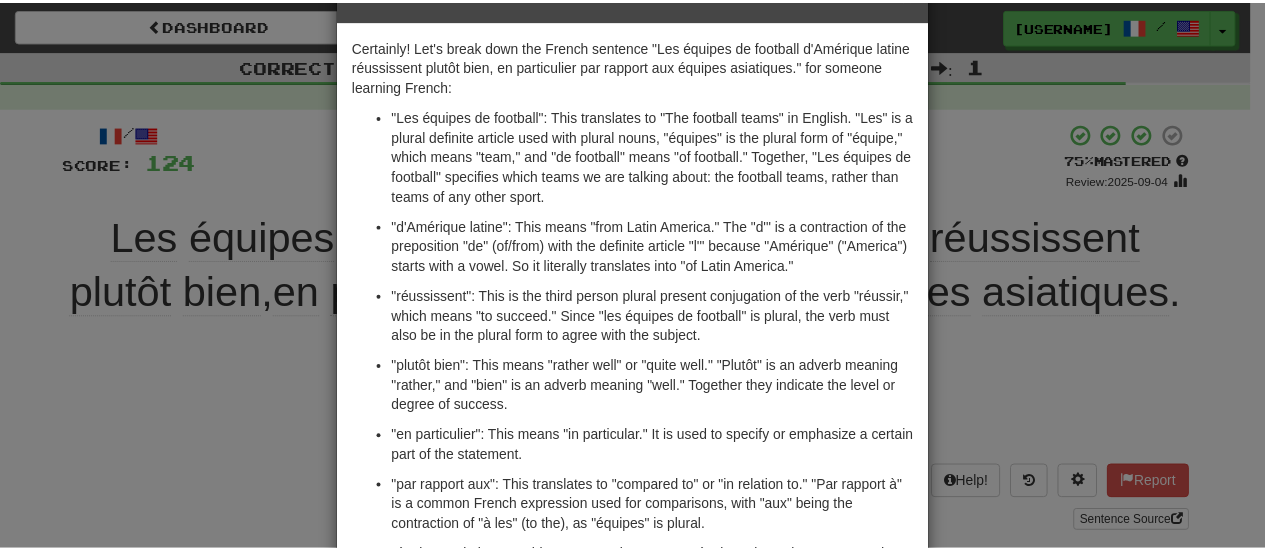 scroll, scrollTop: 0, scrollLeft: 0, axis: both 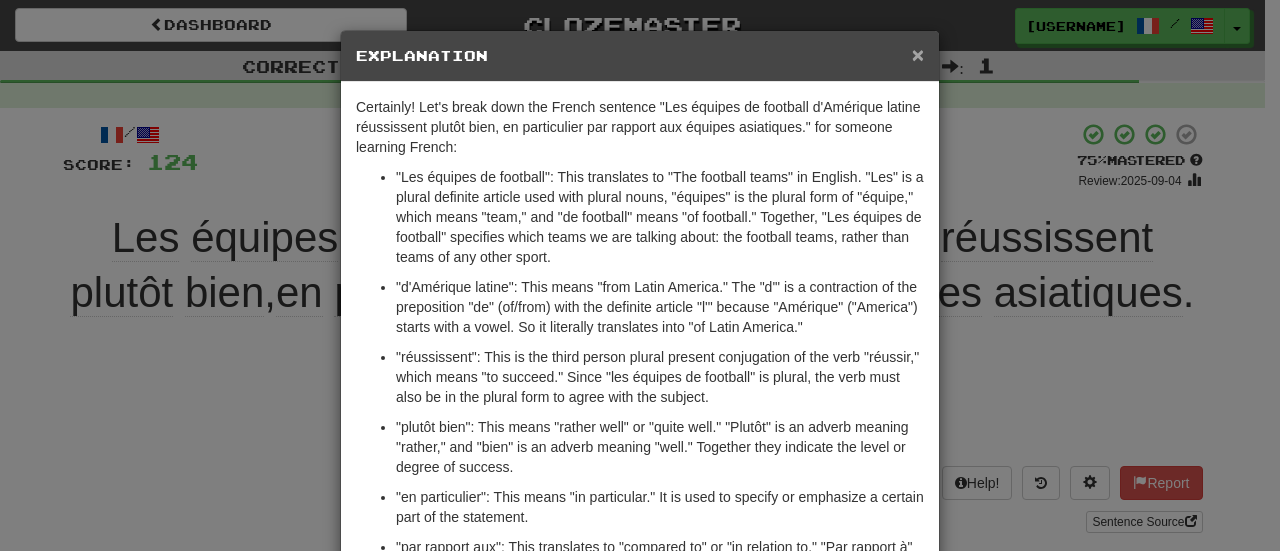 click on "×" at bounding box center (918, 54) 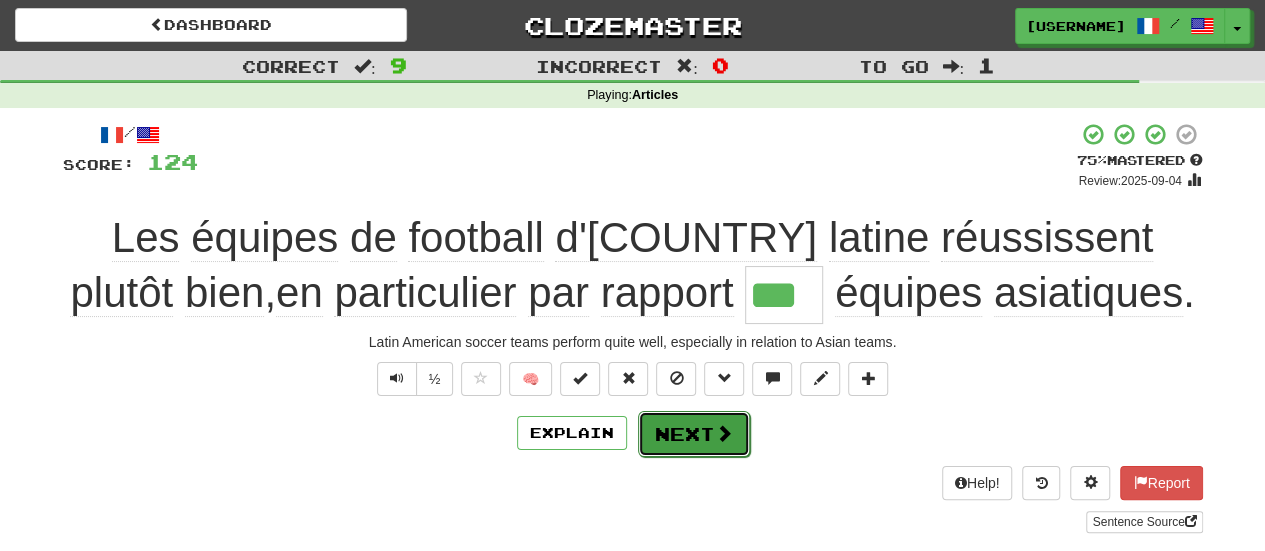 click at bounding box center (724, 433) 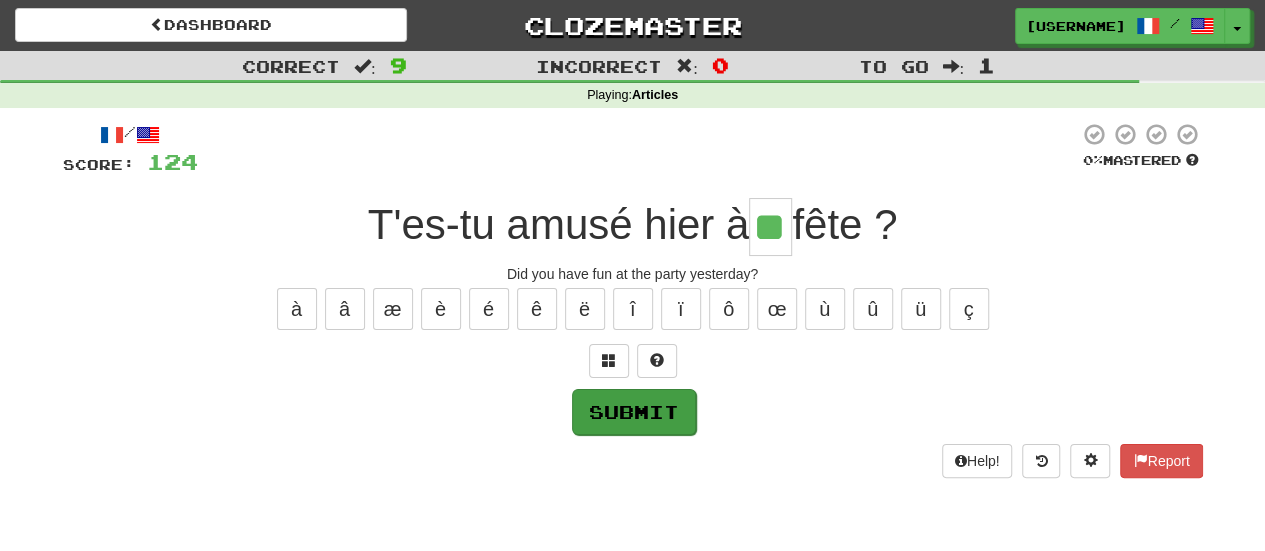 type on "**" 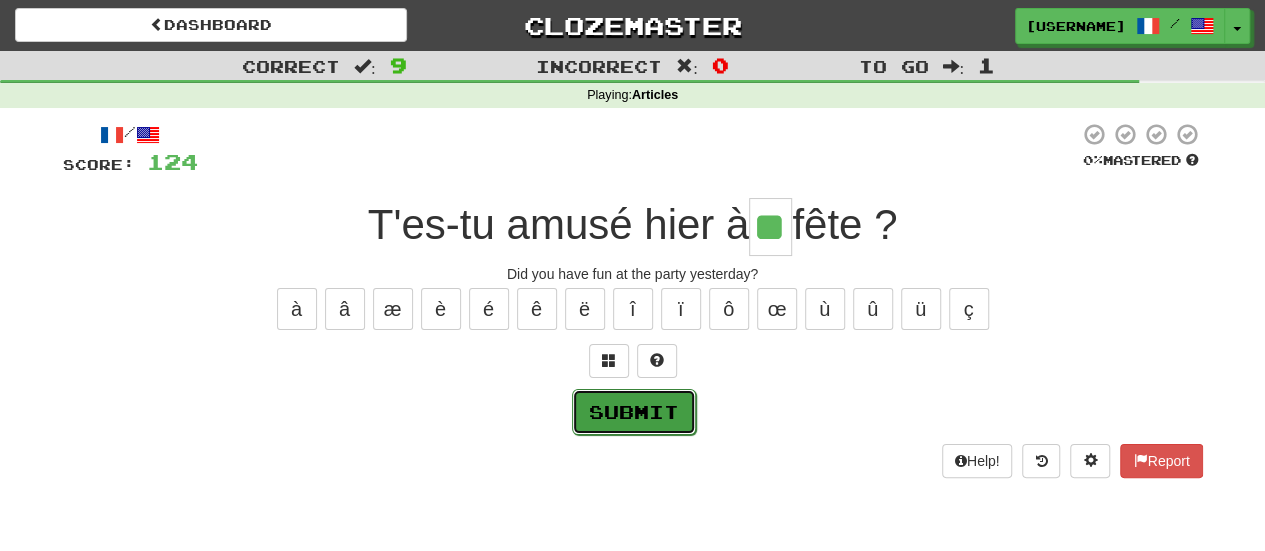 click on "Submit" at bounding box center (634, 412) 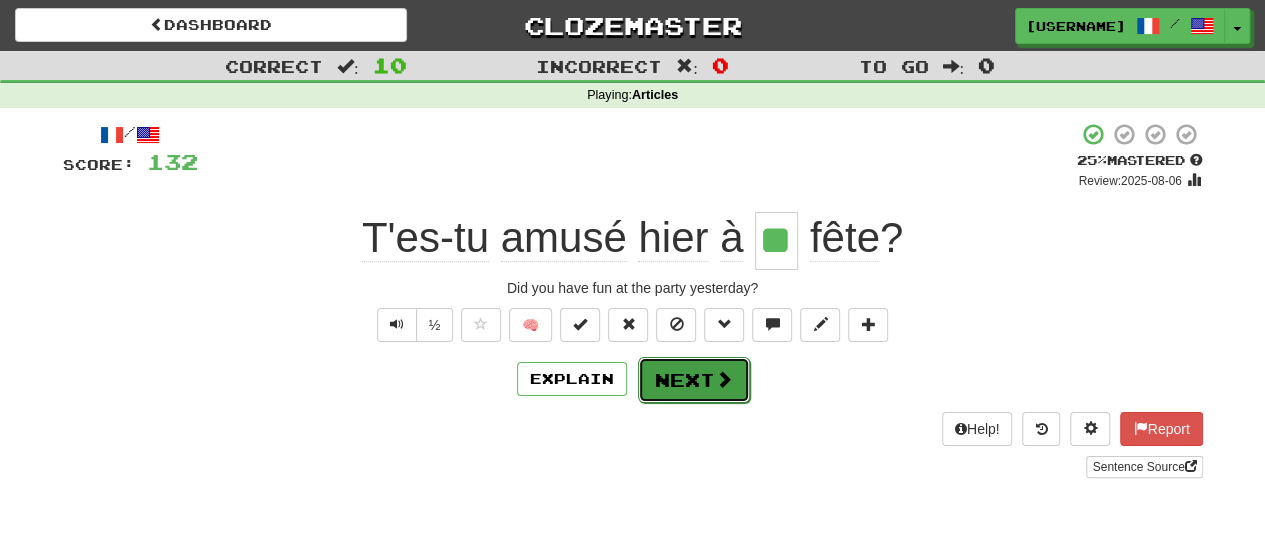click on "Next" at bounding box center [694, 380] 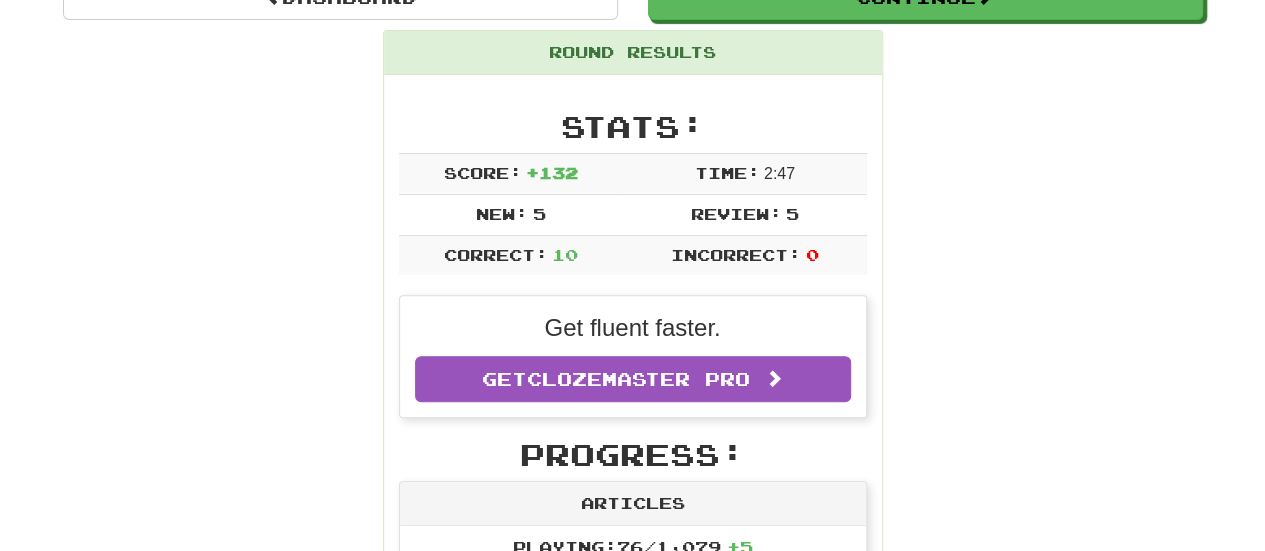 scroll, scrollTop: 0, scrollLeft: 0, axis: both 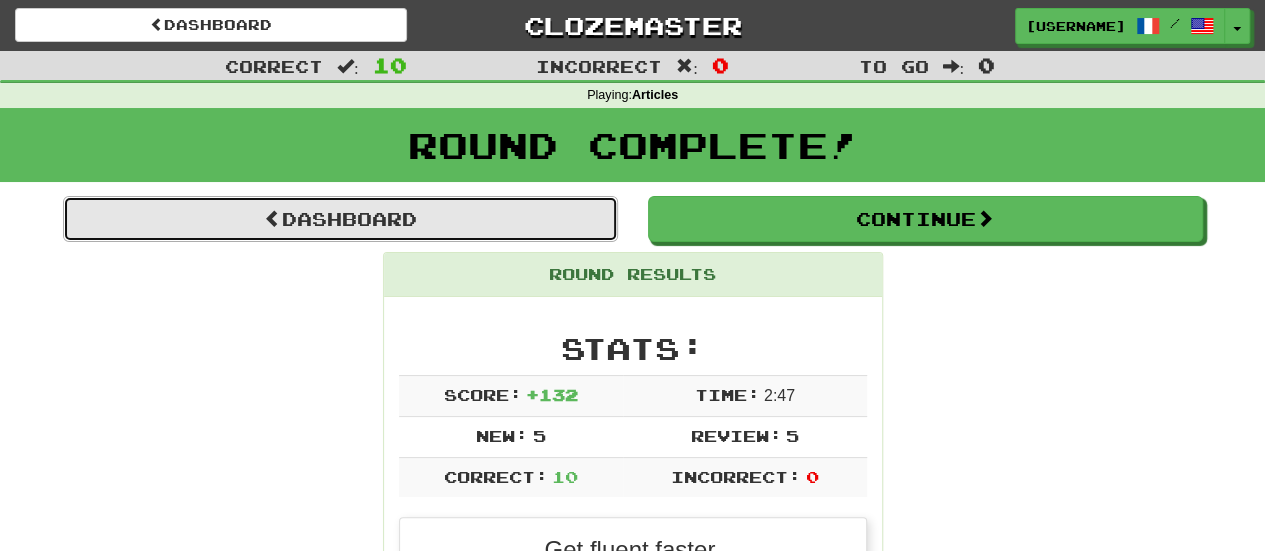 click on "Dashboard" at bounding box center (340, 219) 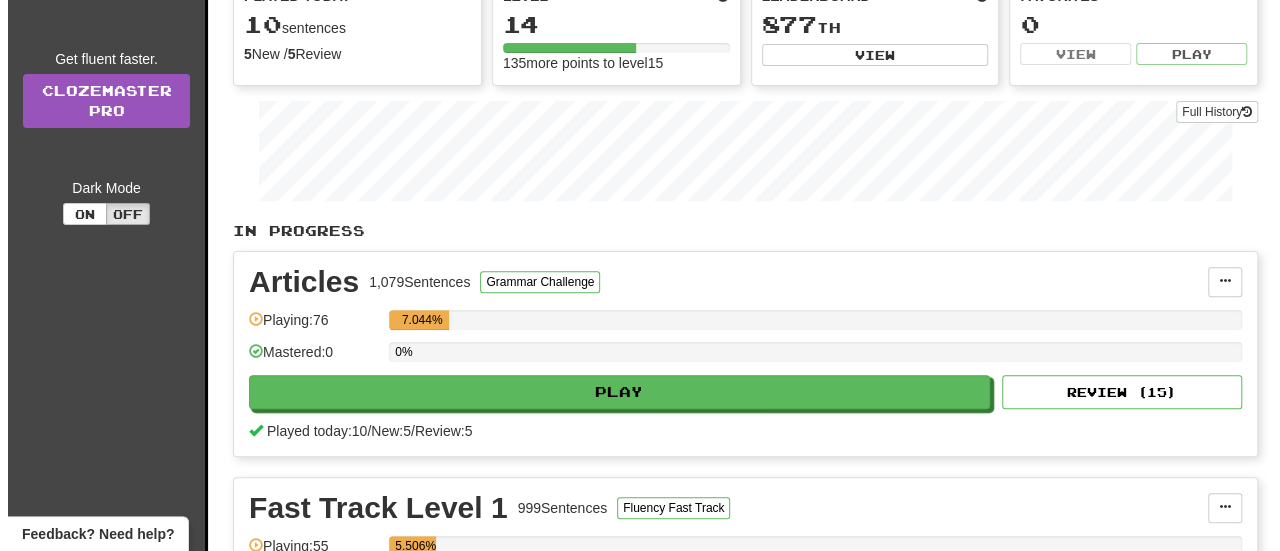 scroll, scrollTop: 374, scrollLeft: 0, axis: vertical 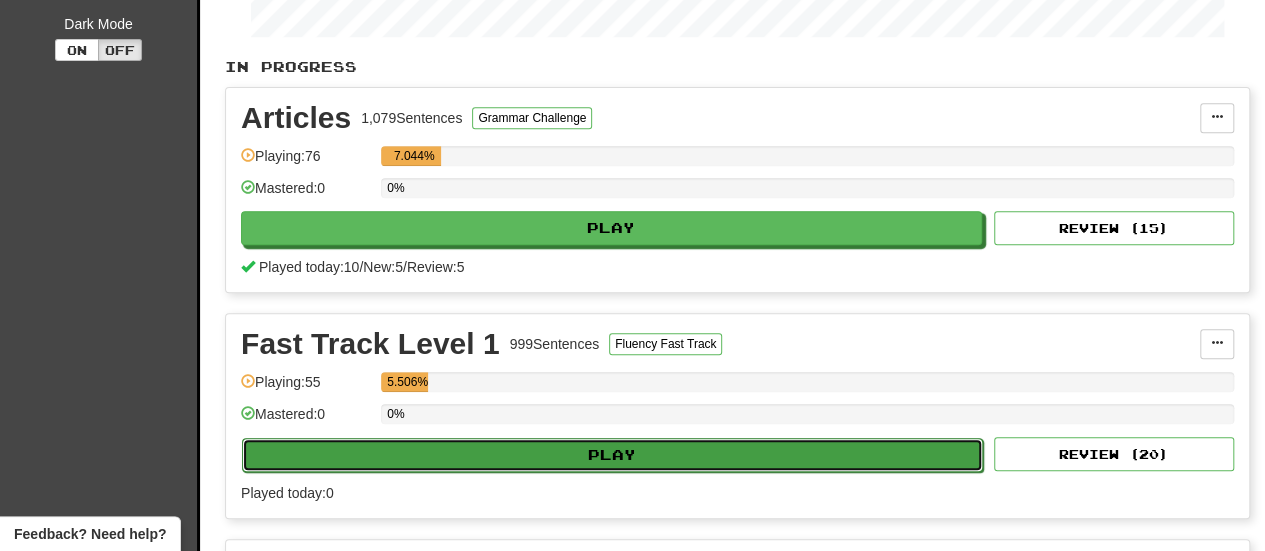 click on "Play" at bounding box center (612, 455) 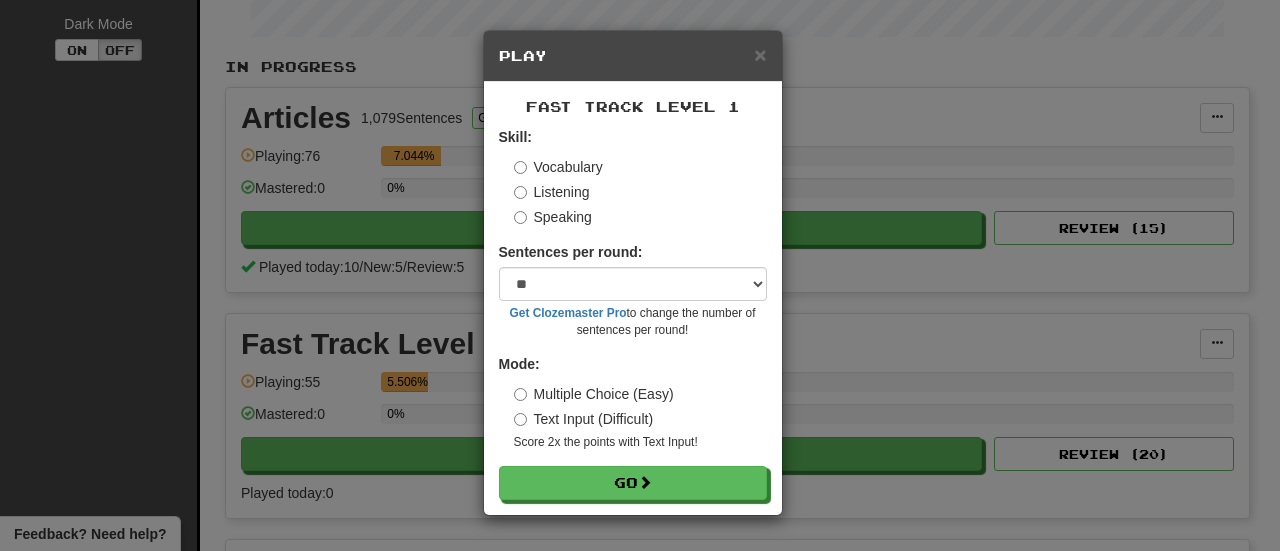 click on "Listening" at bounding box center (552, 192) 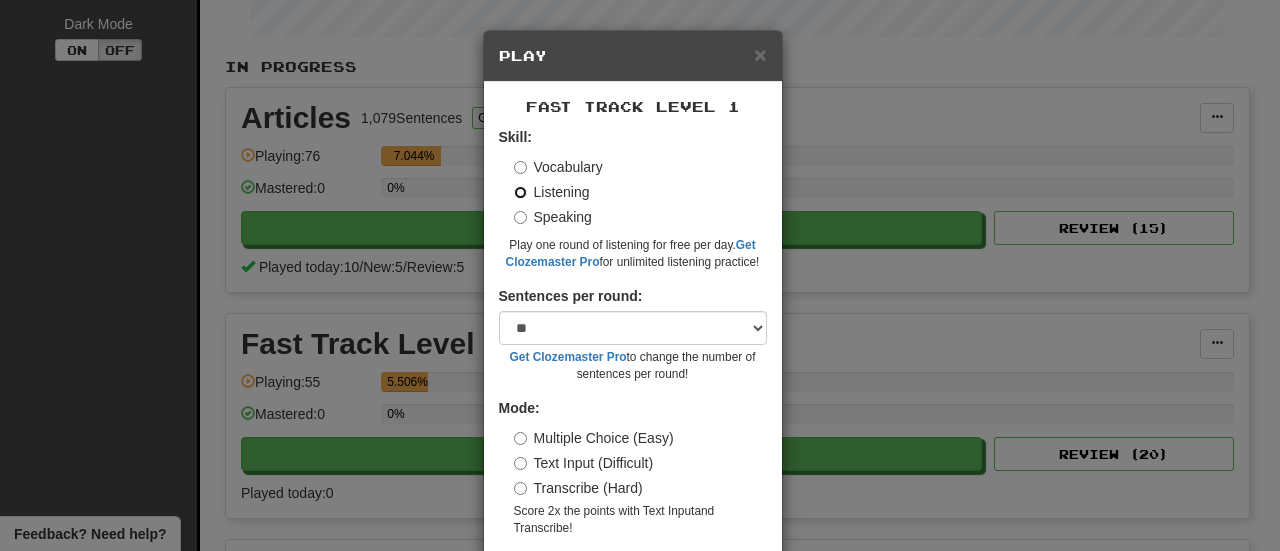 scroll, scrollTop: 79, scrollLeft: 0, axis: vertical 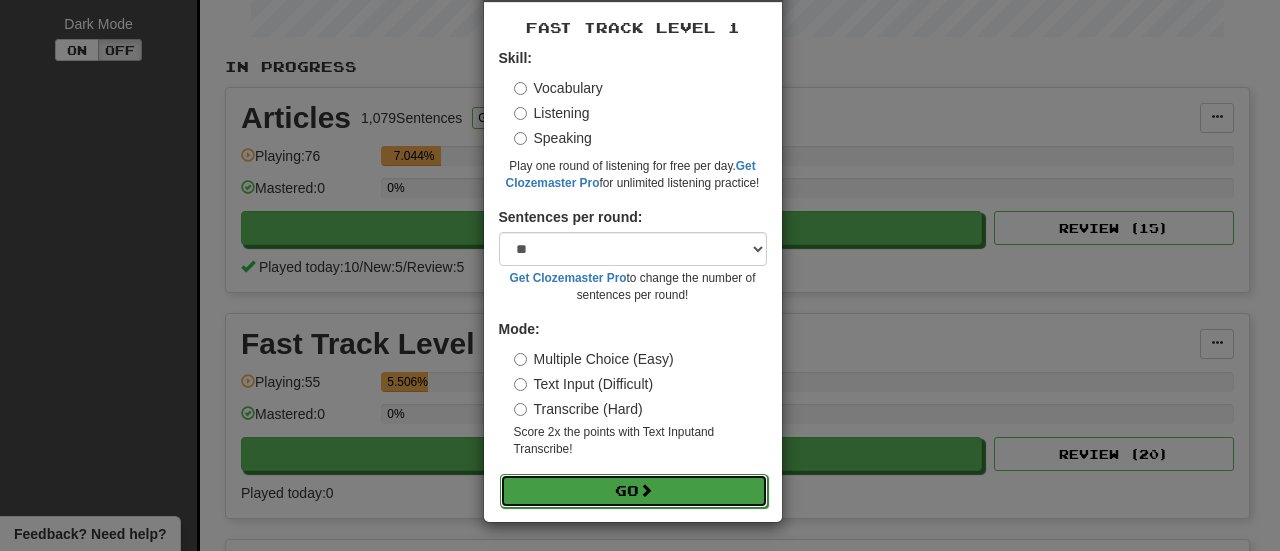 click on "Go" at bounding box center [634, 491] 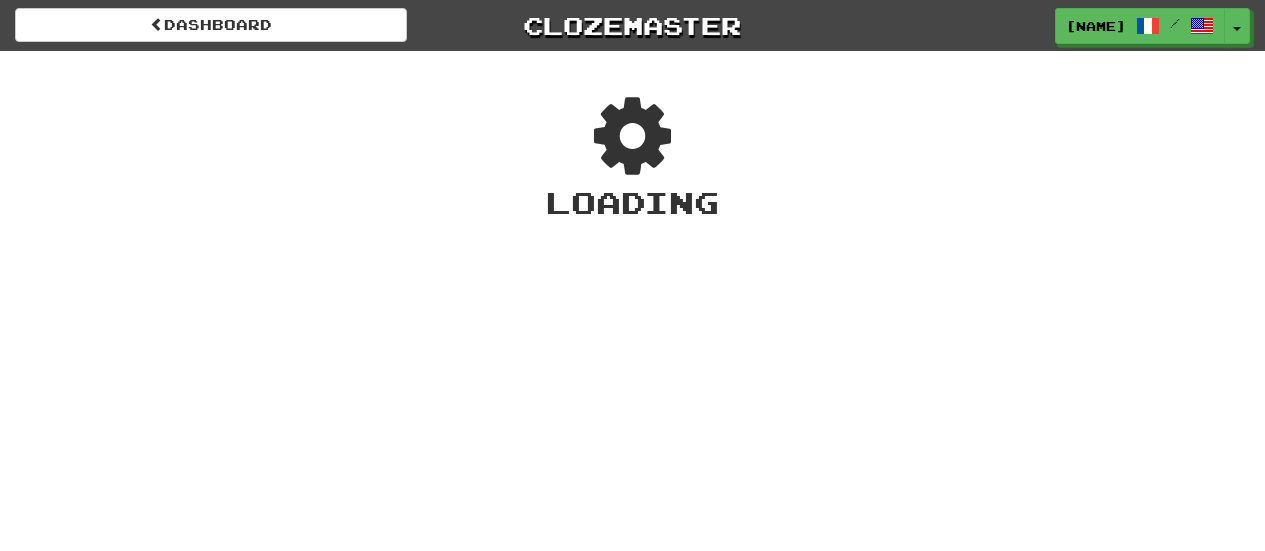 scroll, scrollTop: 0, scrollLeft: 0, axis: both 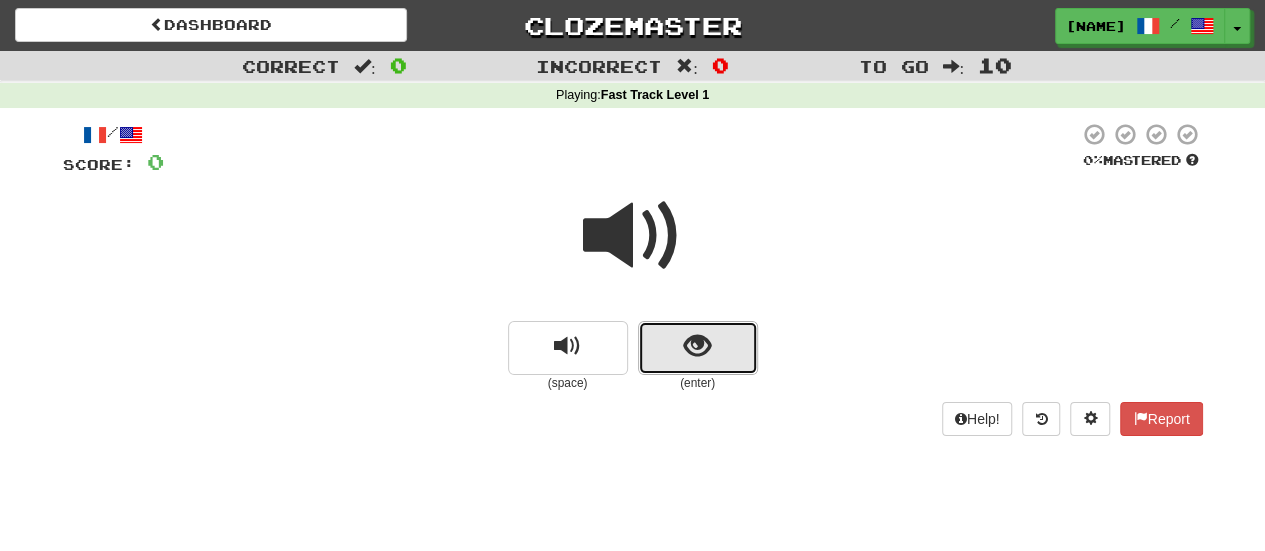 click at bounding box center (698, 348) 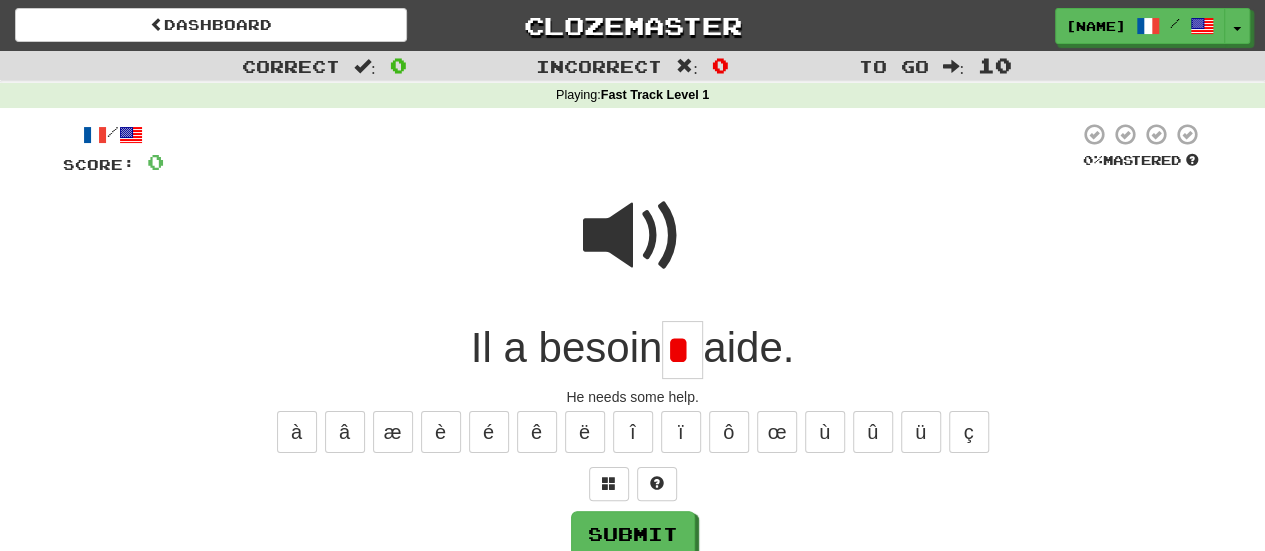 scroll, scrollTop: 0, scrollLeft: 0, axis: both 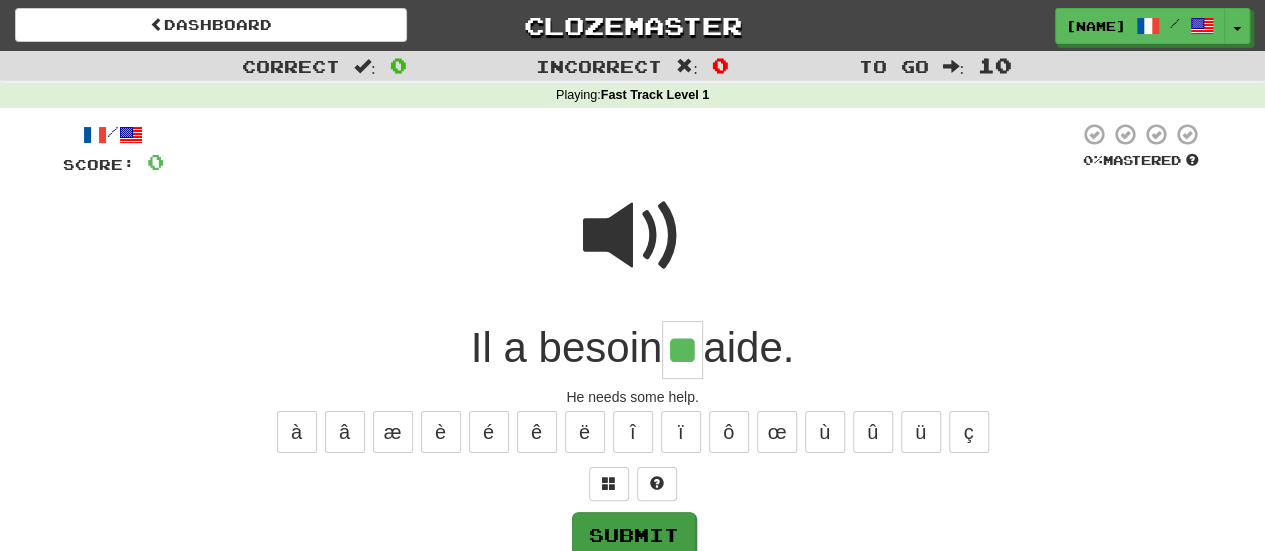 type on "**" 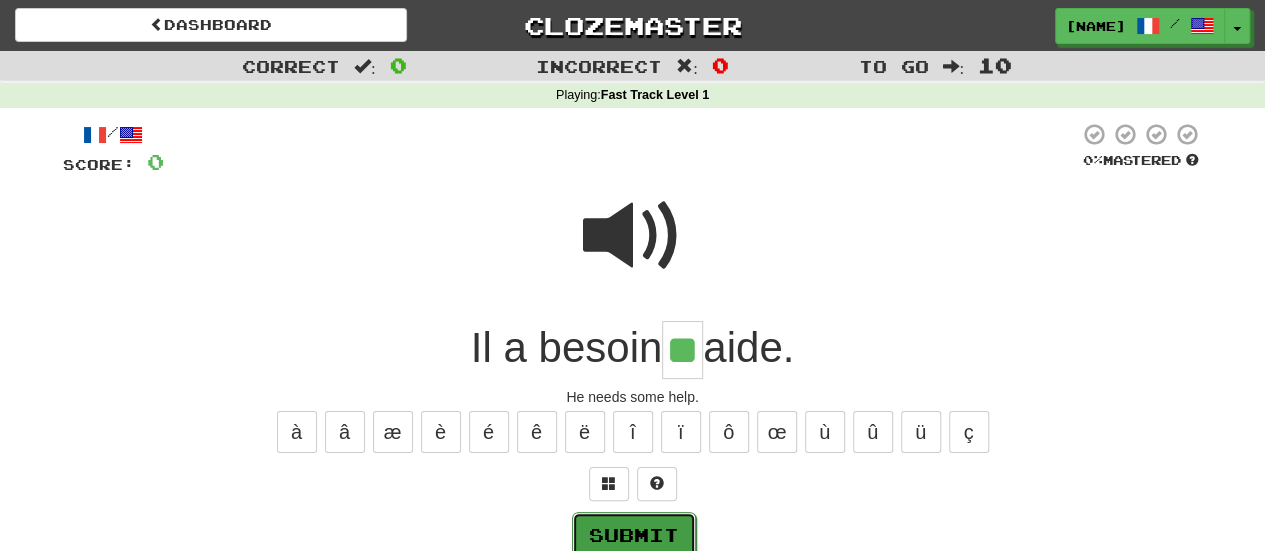 click on "Submit" at bounding box center [634, 535] 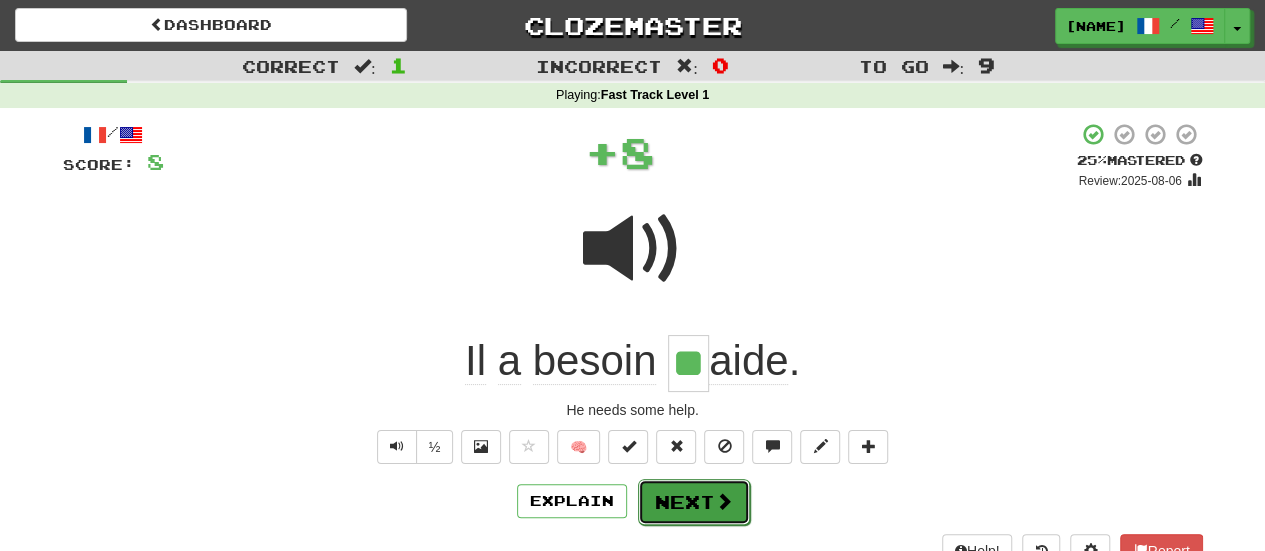 click on "Next" at bounding box center [694, 502] 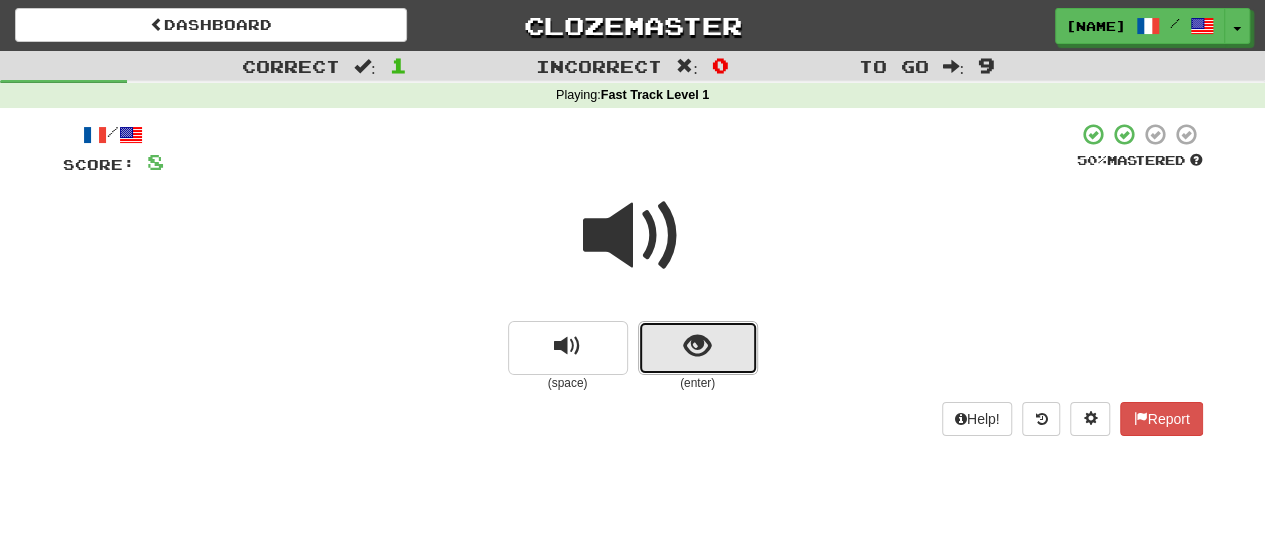 click at bounding box center (698, 348) 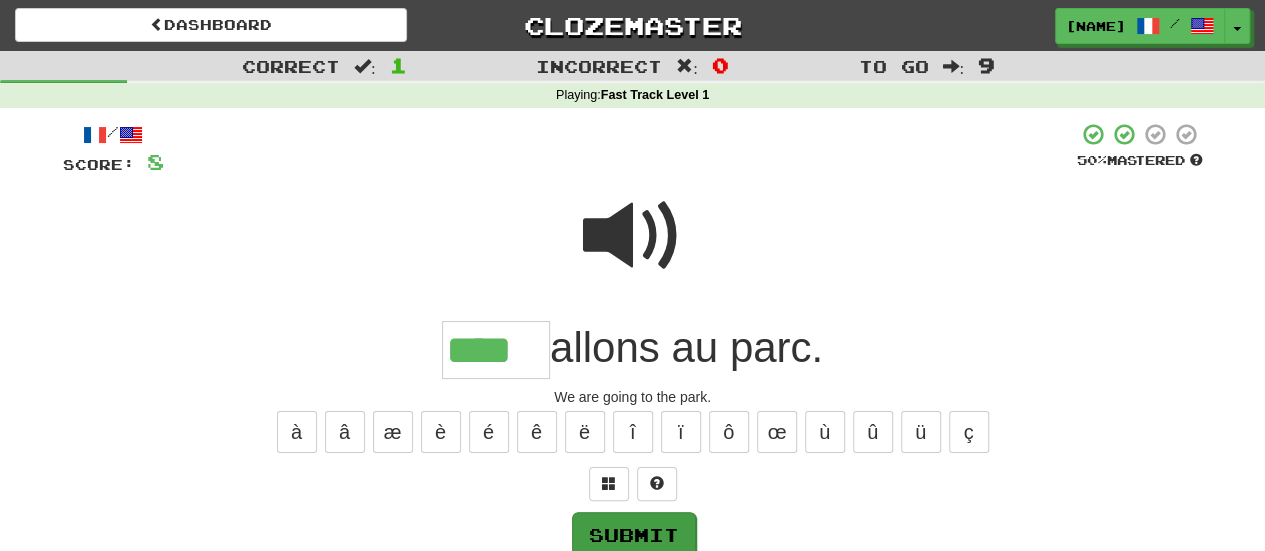 type on "****" 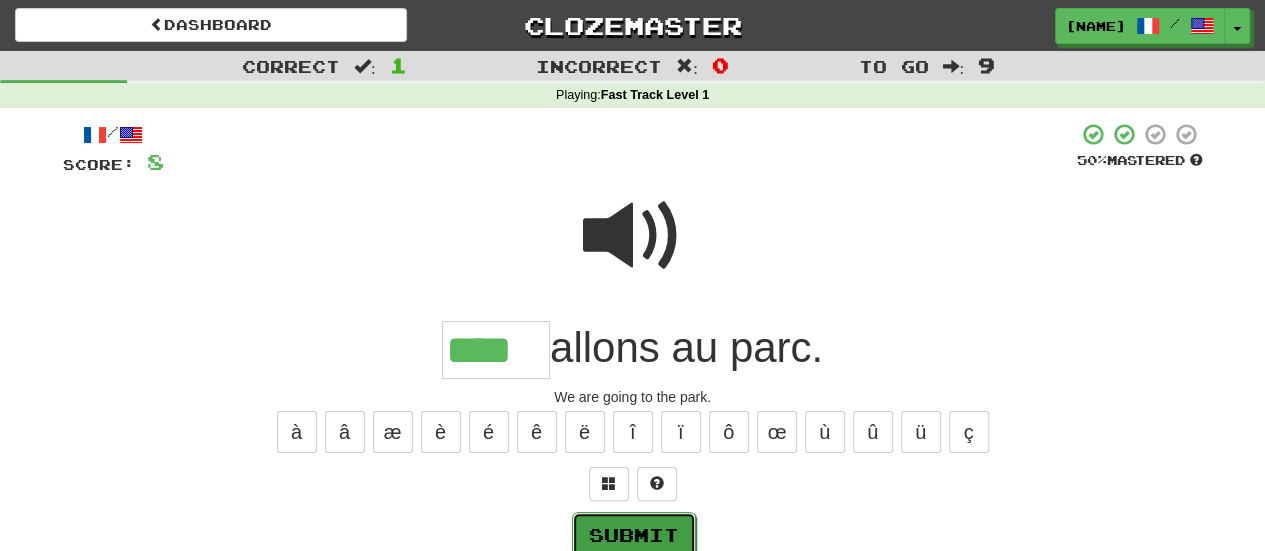 click on "Submit" at bounding box center (634, 535) 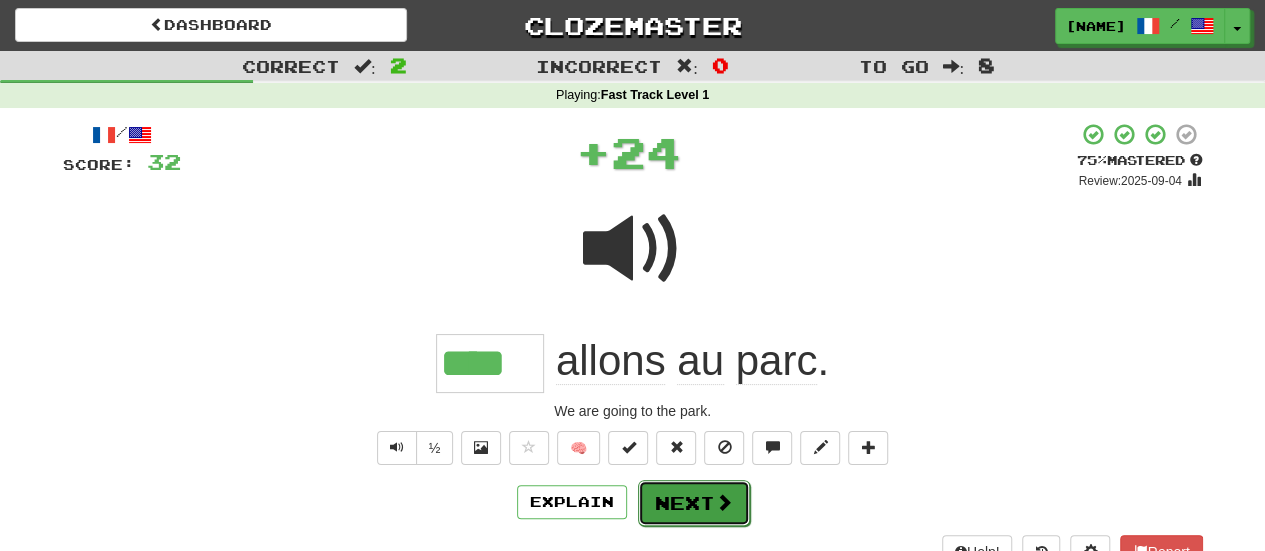 click on "Next" at bounding box center (694, 503) 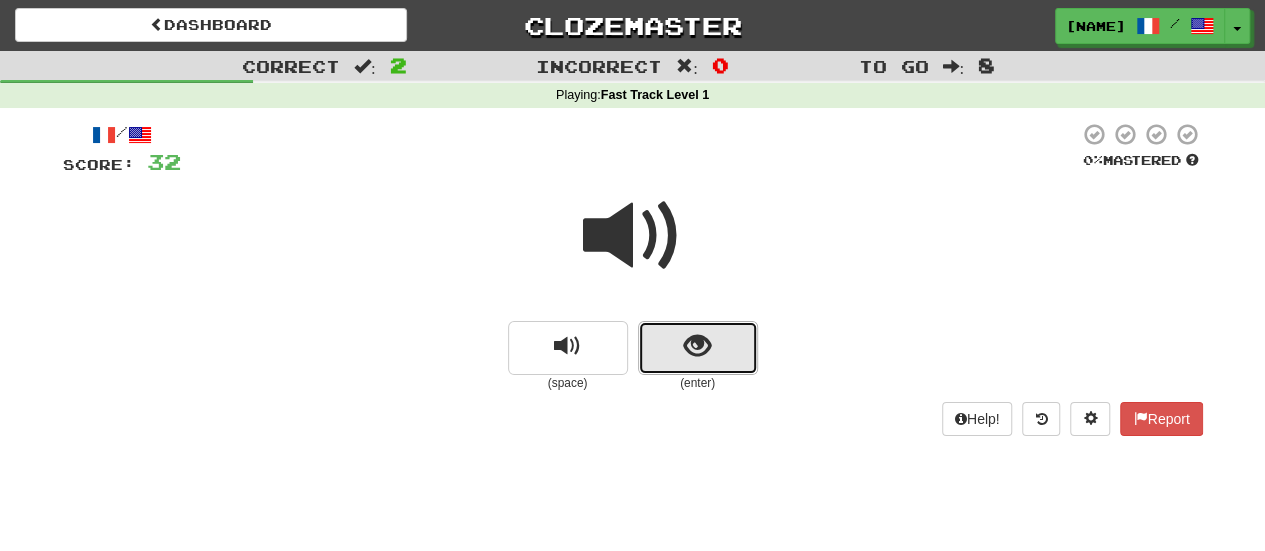 click at bounding box center (698, 348) 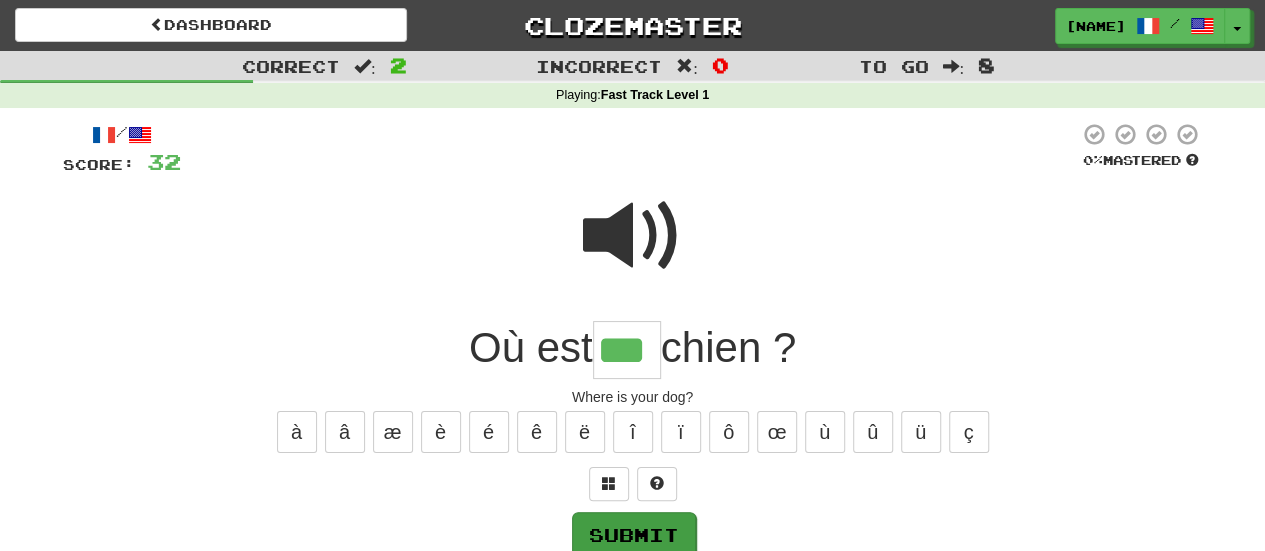 type on "***" 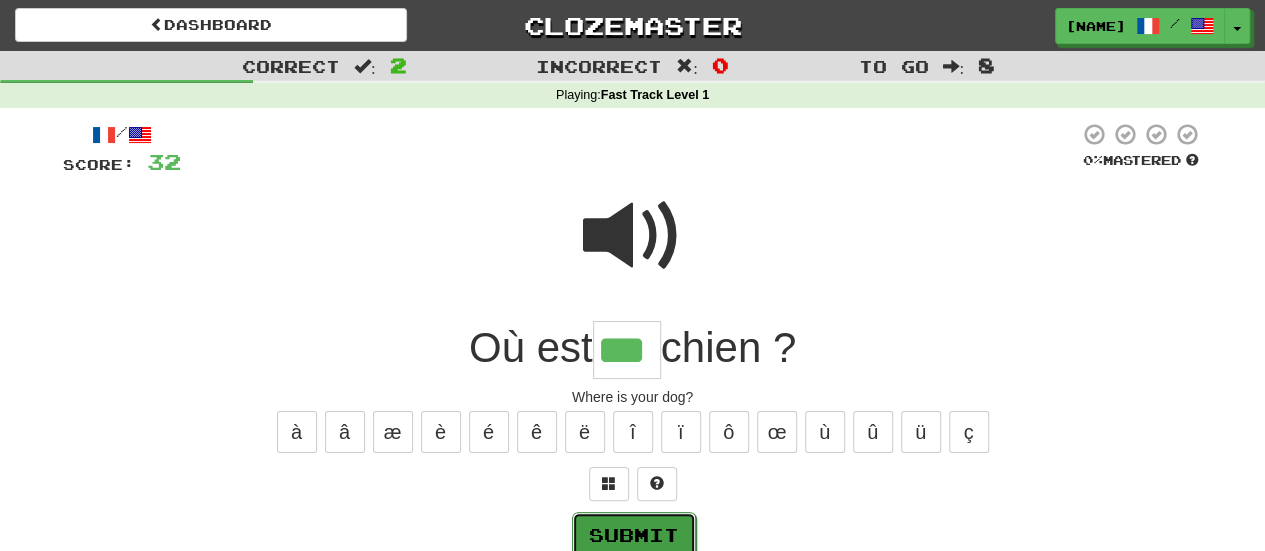 click on "Submit" at bounding box center [634, 535] 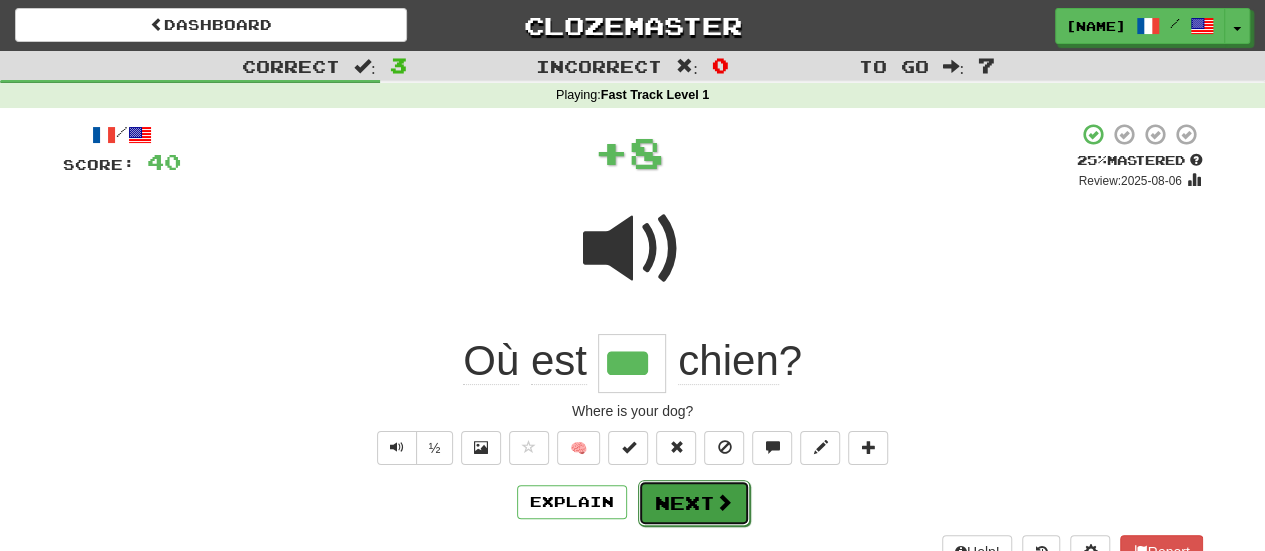 click on "Next" at bounding box center (694, 503) 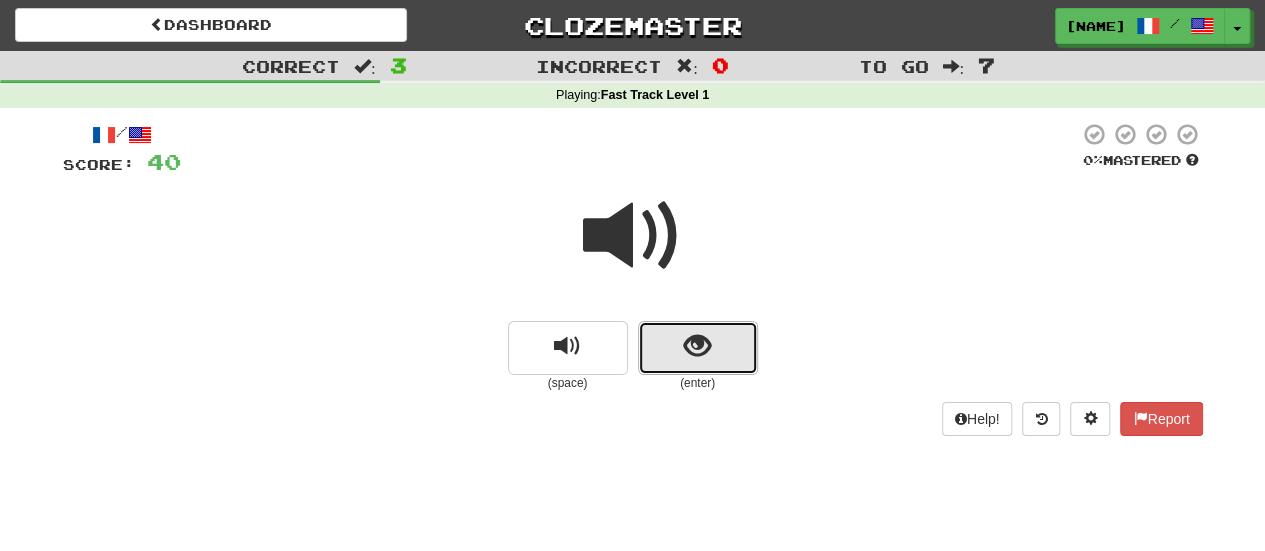 click at bounding box center (698, 348) 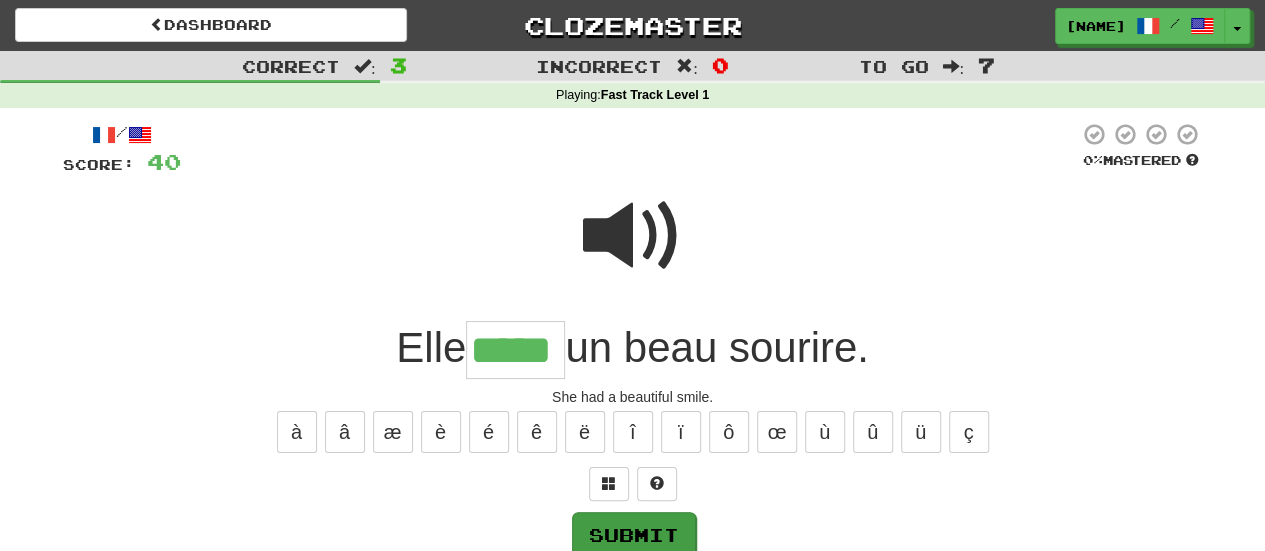 type on "*****" 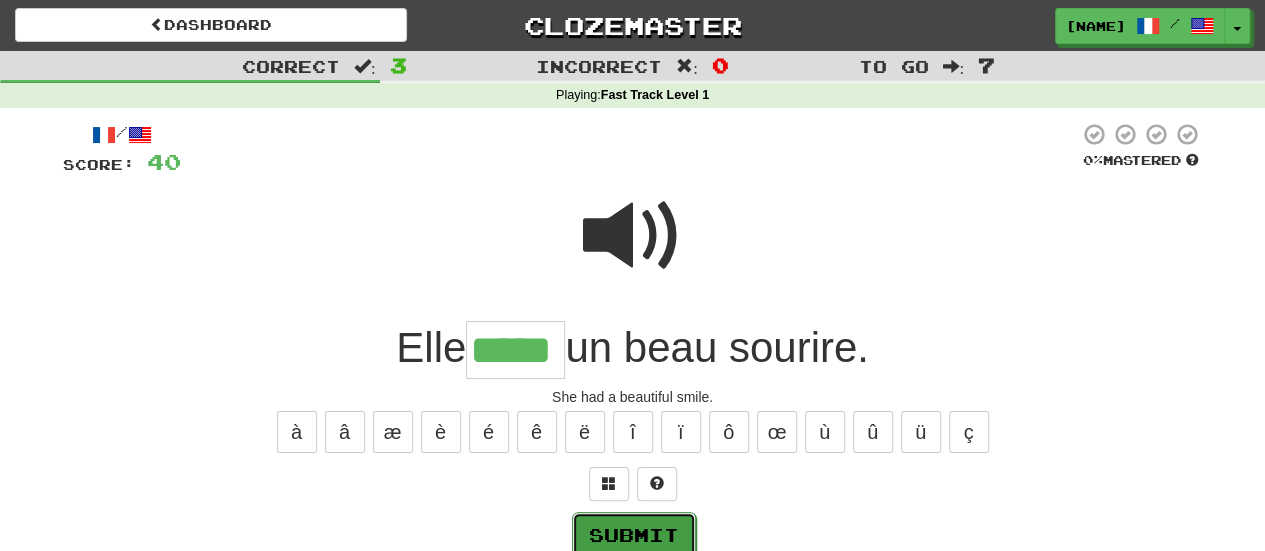 click on "Submit" at bounding box center [634, 535] 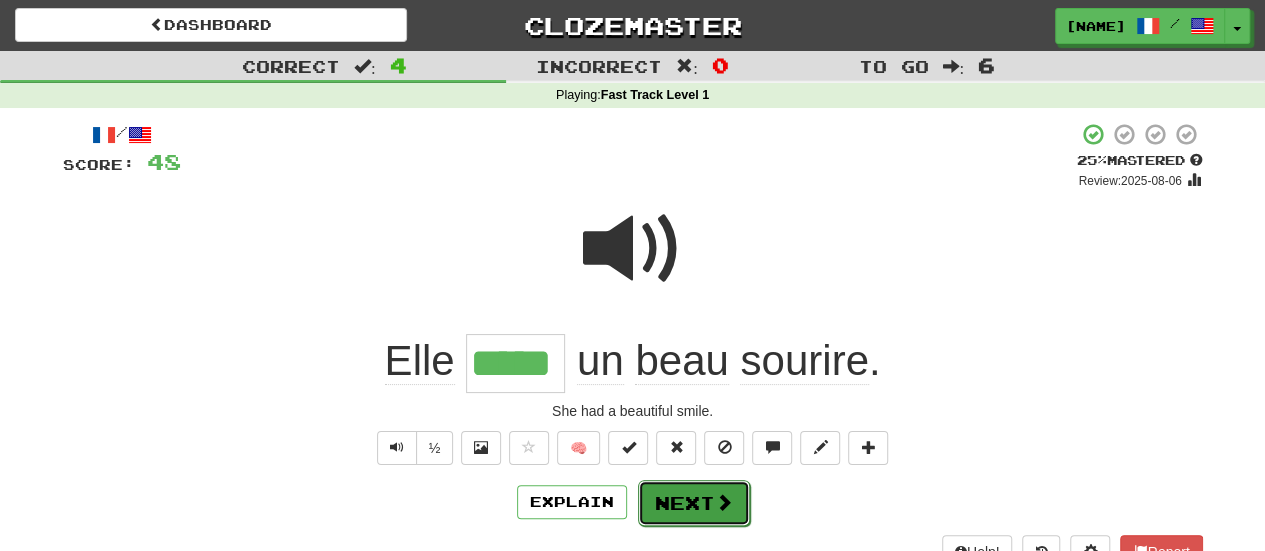 click on "Next" at bounding box center (694, 503) 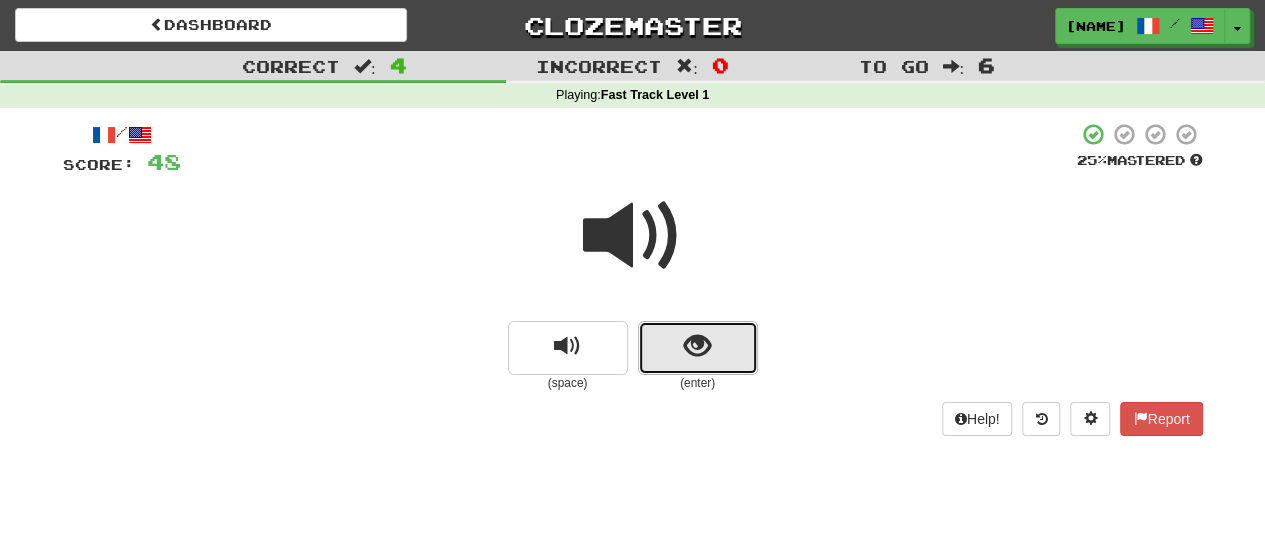 click at bounding box center [697, 346] 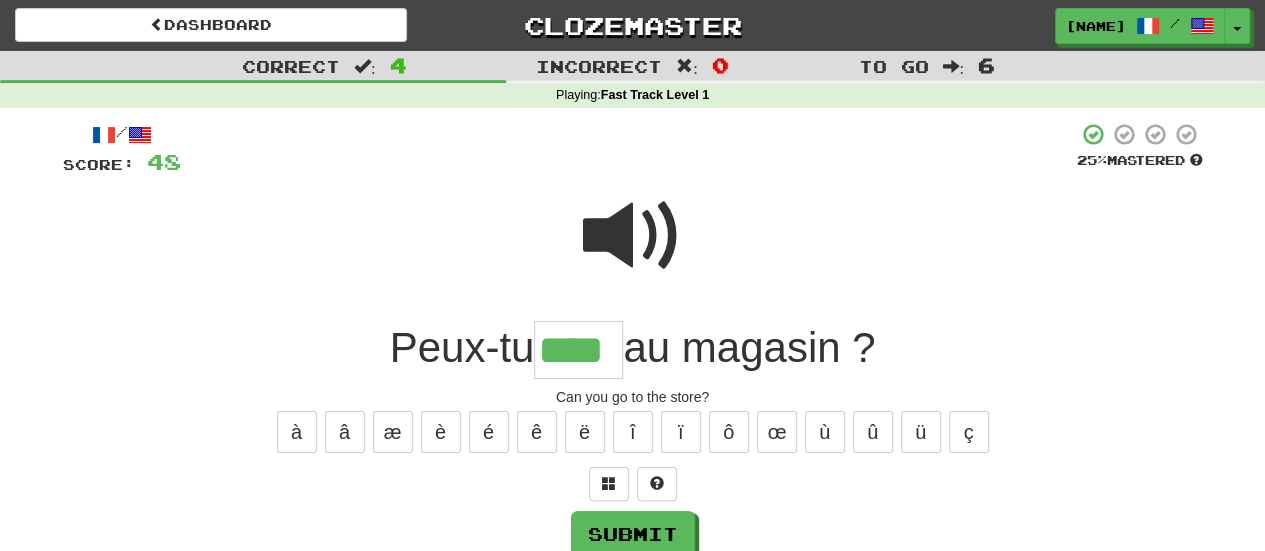 scroll, scrollTop: 0, scrollLeft: 0, axis: both 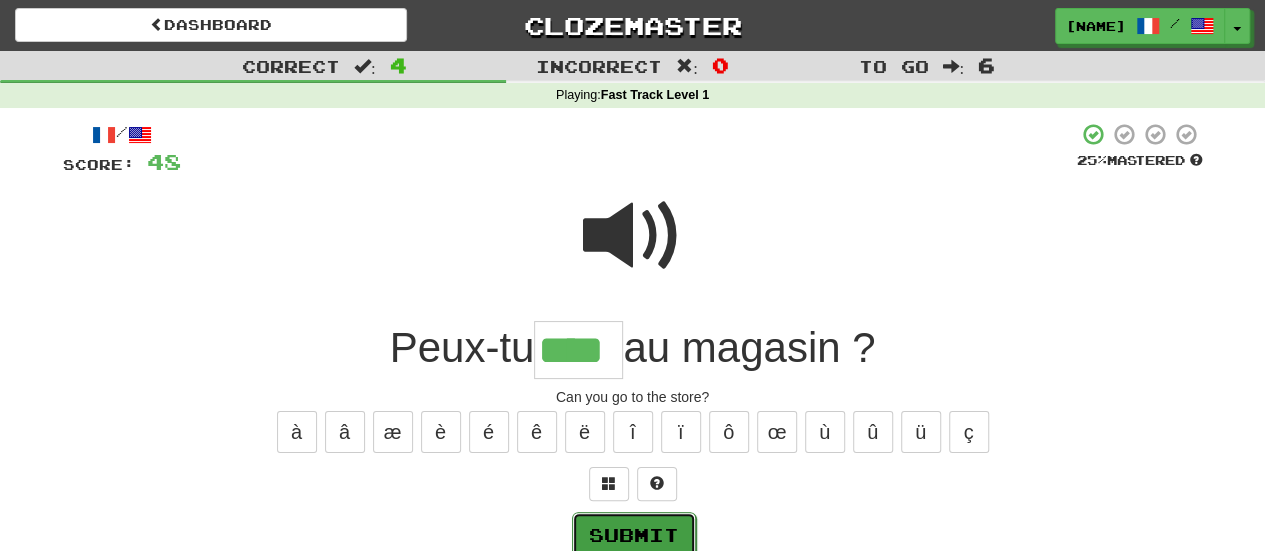 click on "Submit" at bounding box center [634, 535] 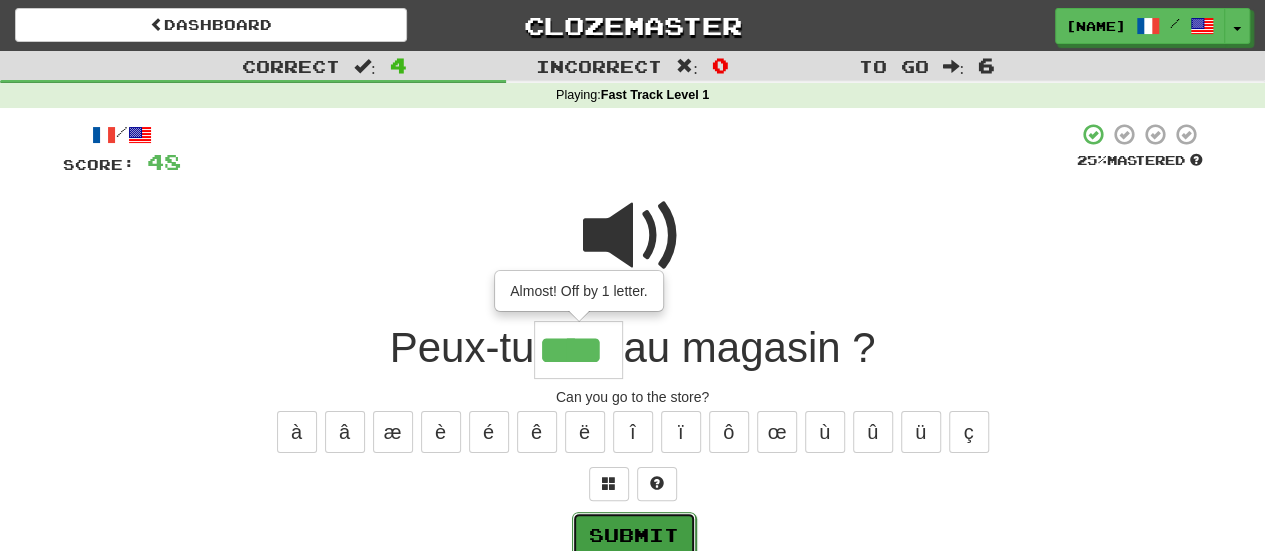 scroll, scrollTop: 47, scrollLeft: 0, axis: vertical 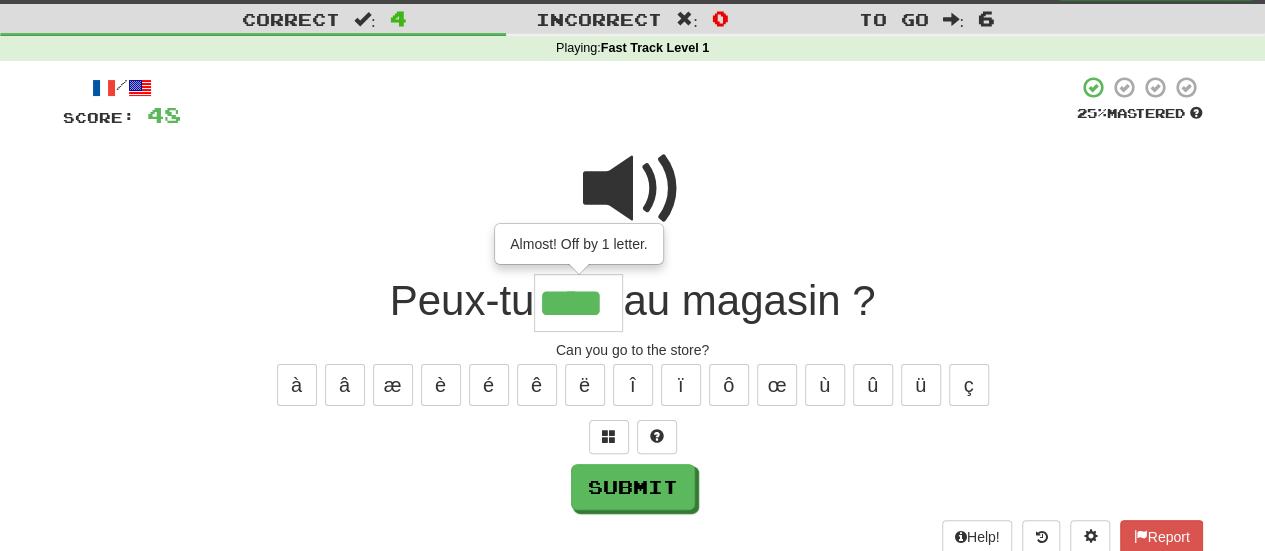 click on "****" at bounding box center [578, 303] 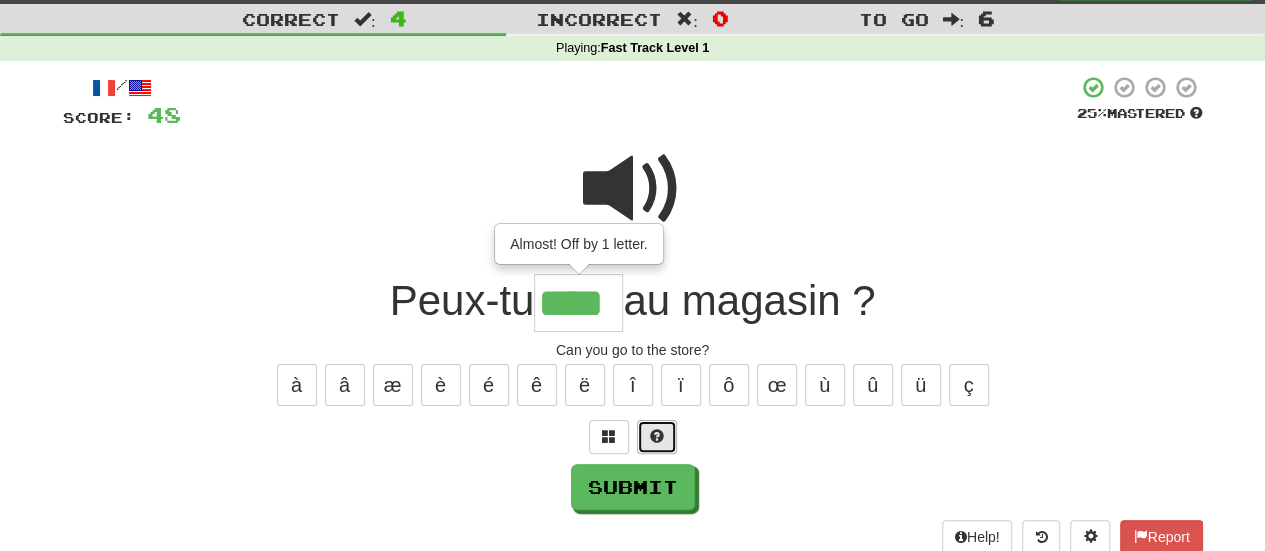 click at bounding box center (657, 437) 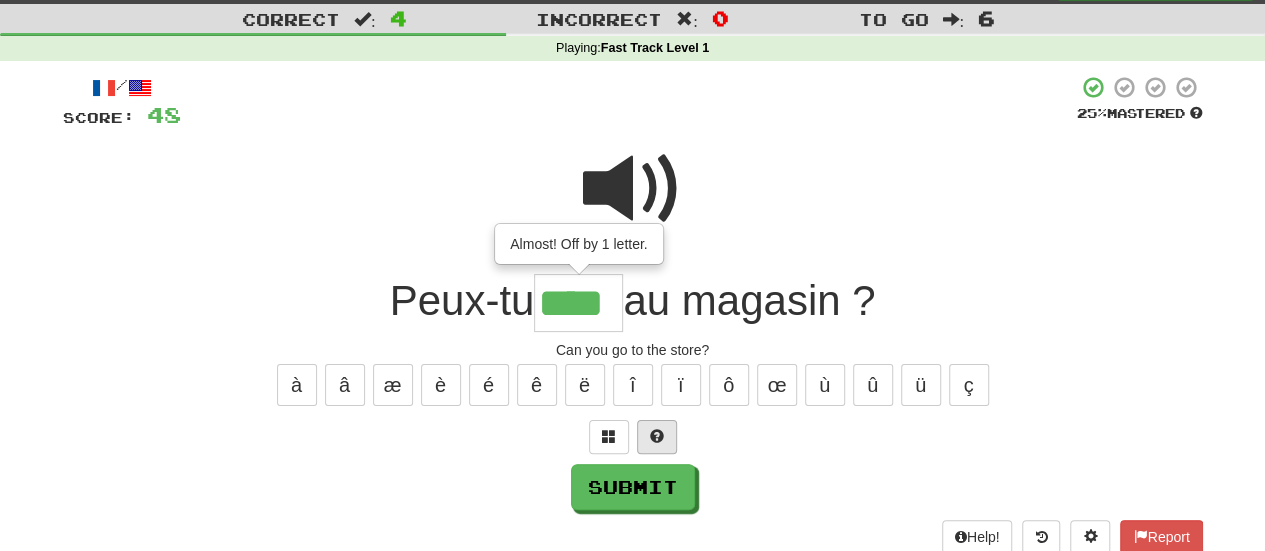 type on "*****" 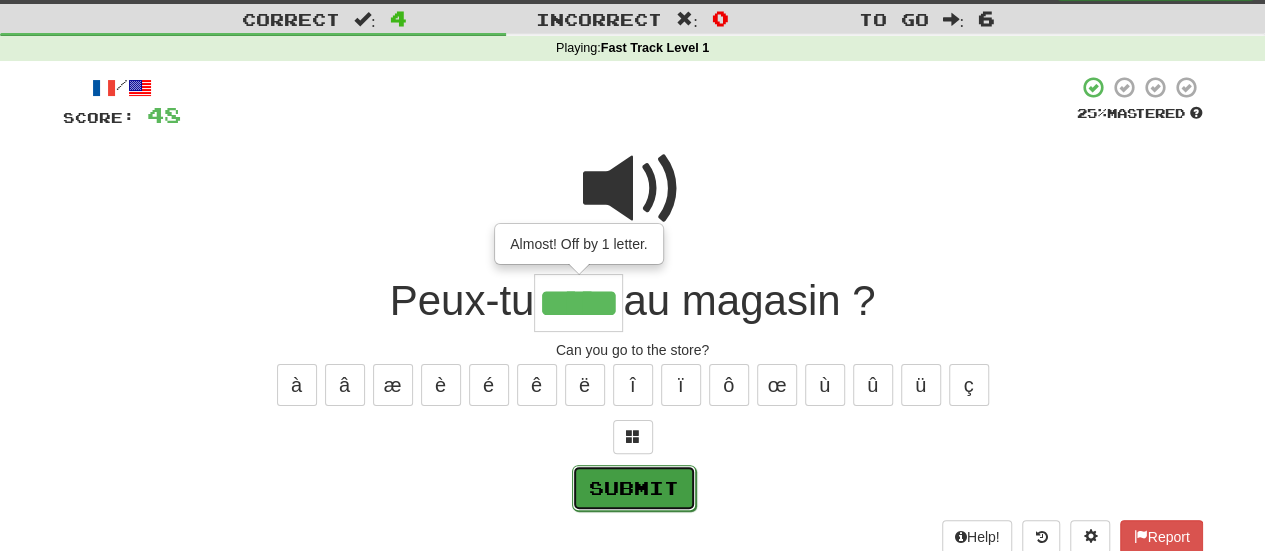 click on "Submit" at bounding box center [634, 488] 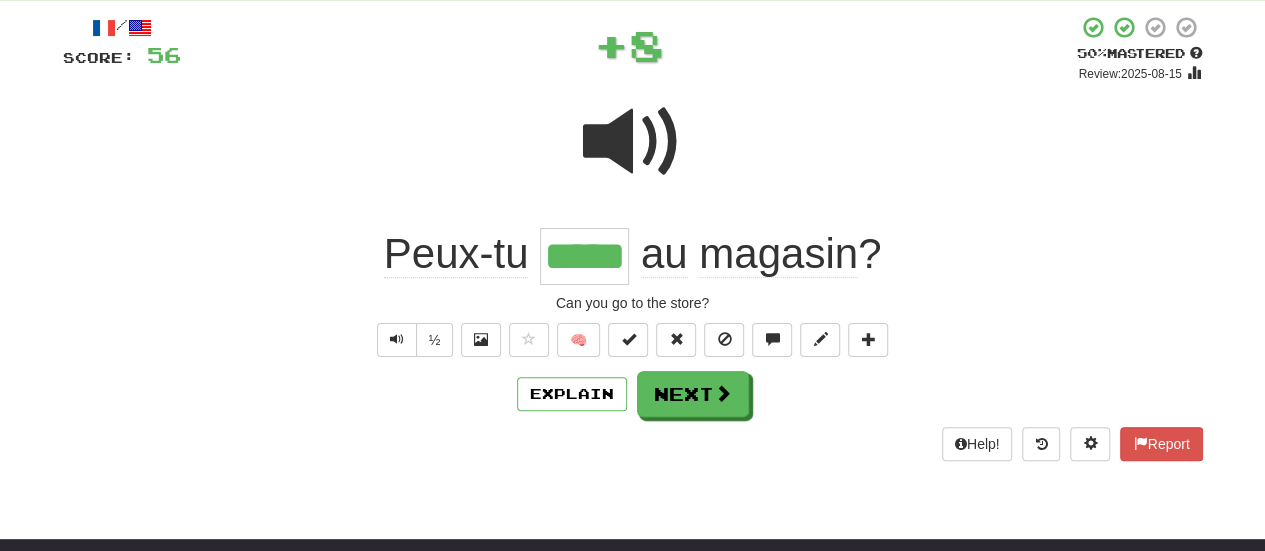 scroll, scrollTop: 110, scrollLeft: 0, axis: vertical 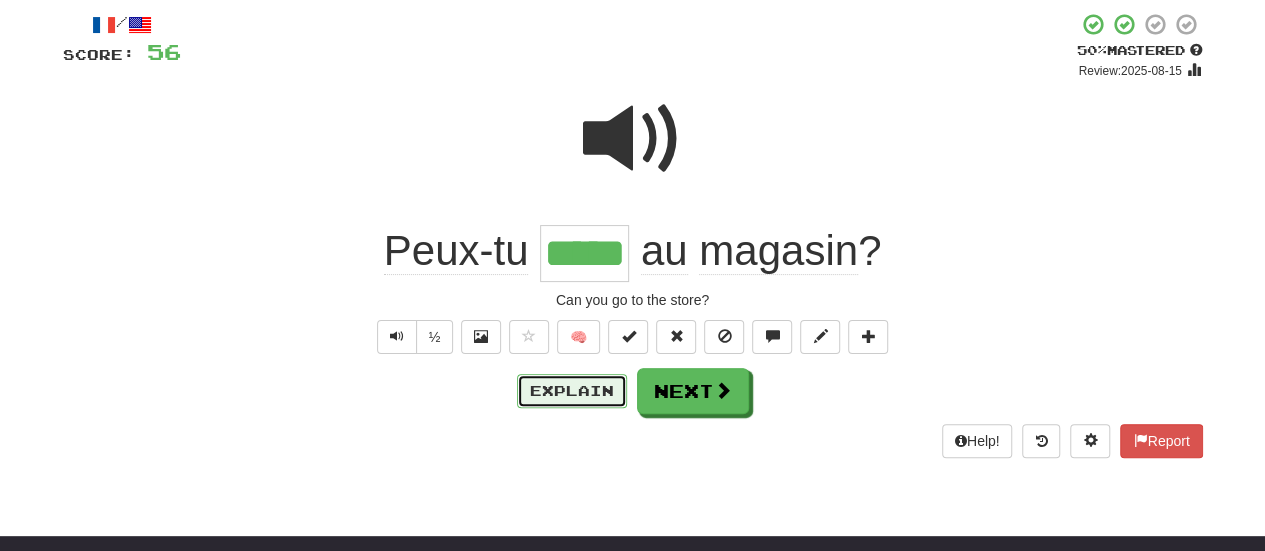 click on "Explain" at bounding box center [572, 391] 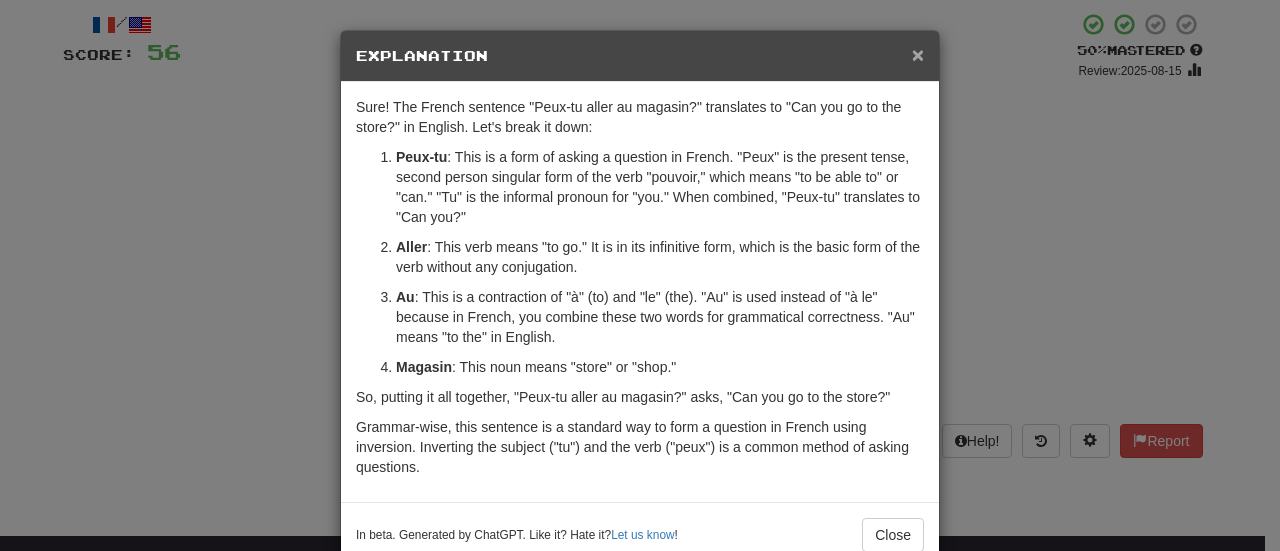 click on "×" at bounding box center (918, 54) 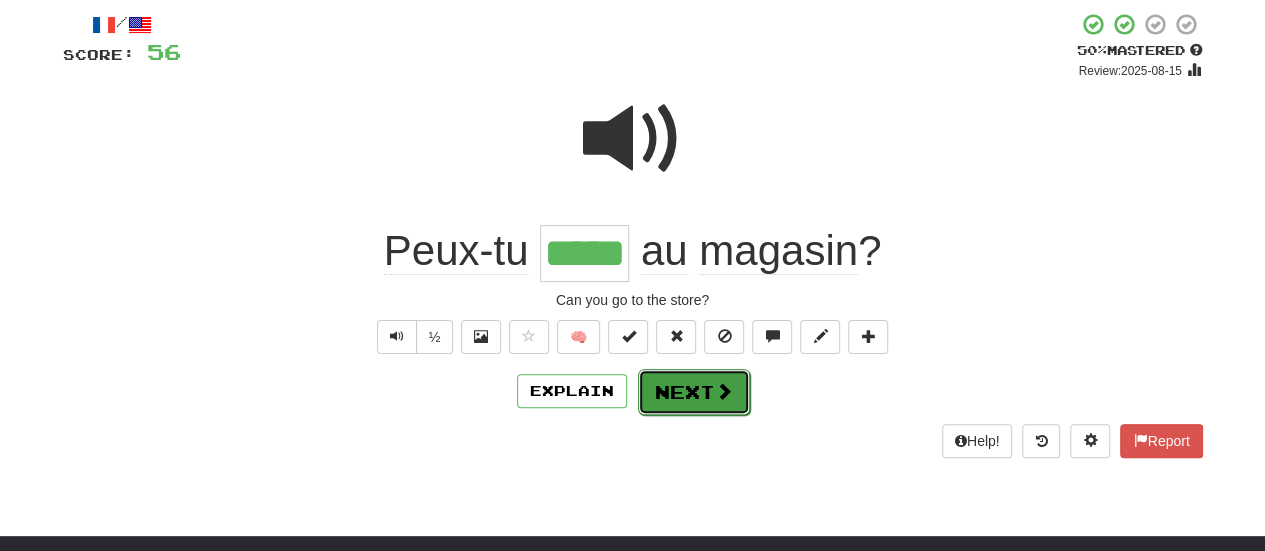 click at bounding box center (724, 391) 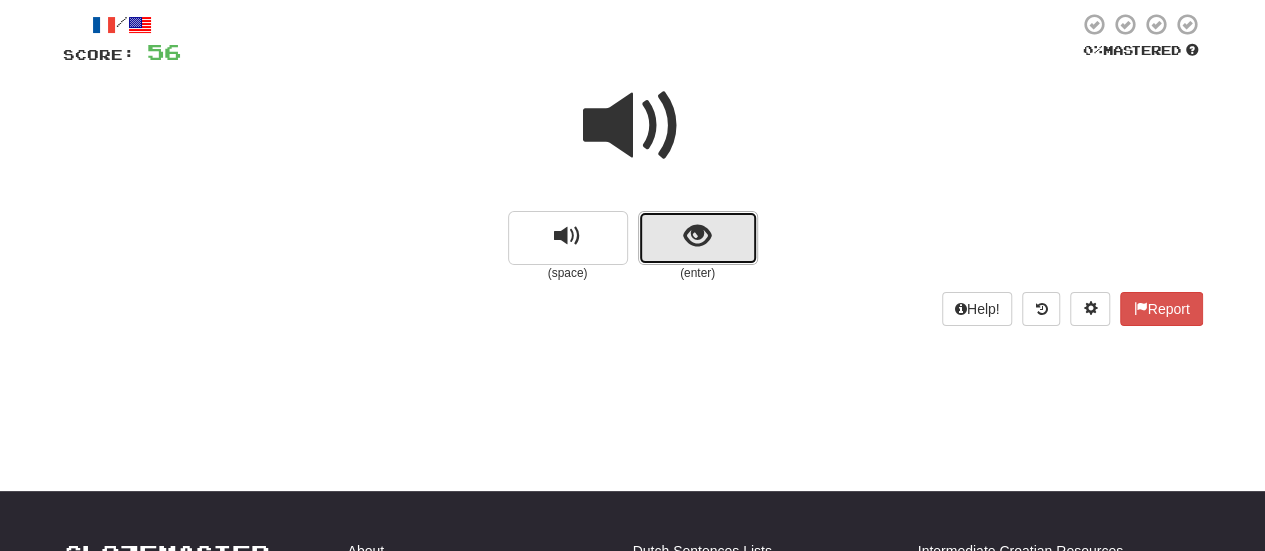 click at bounding box center (697, 236) 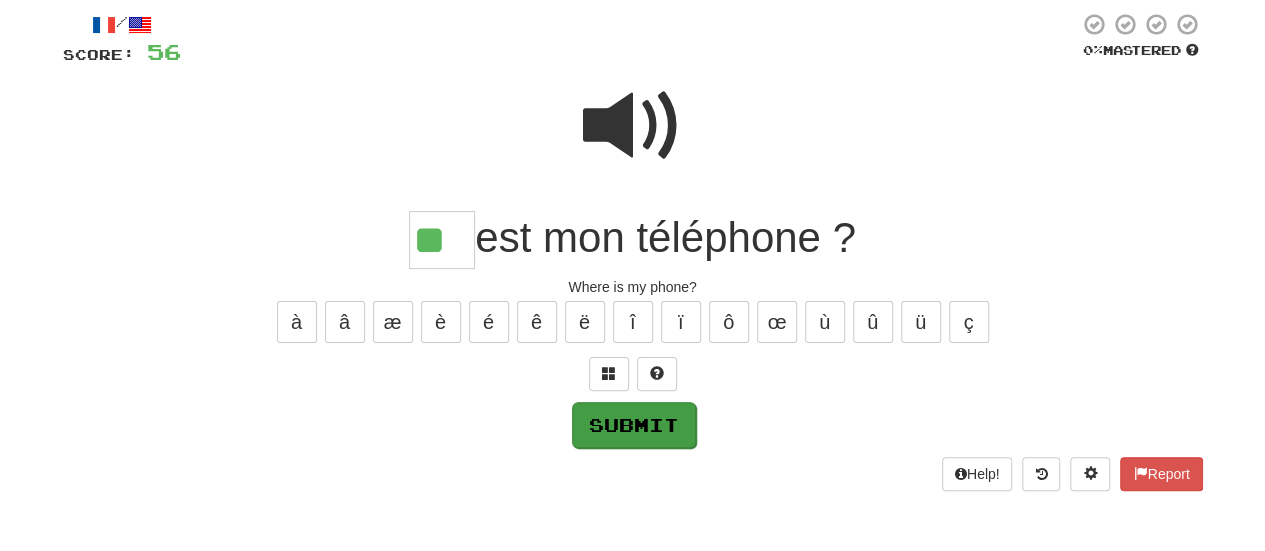 type on "**" 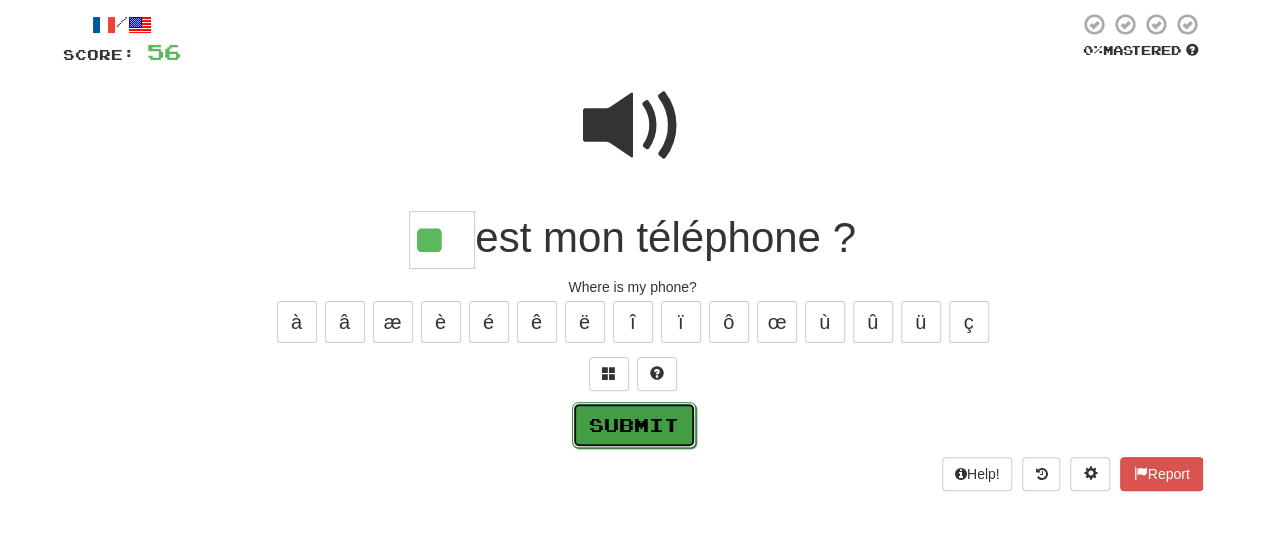 click on "Submit" at bounding box center [634, 425] 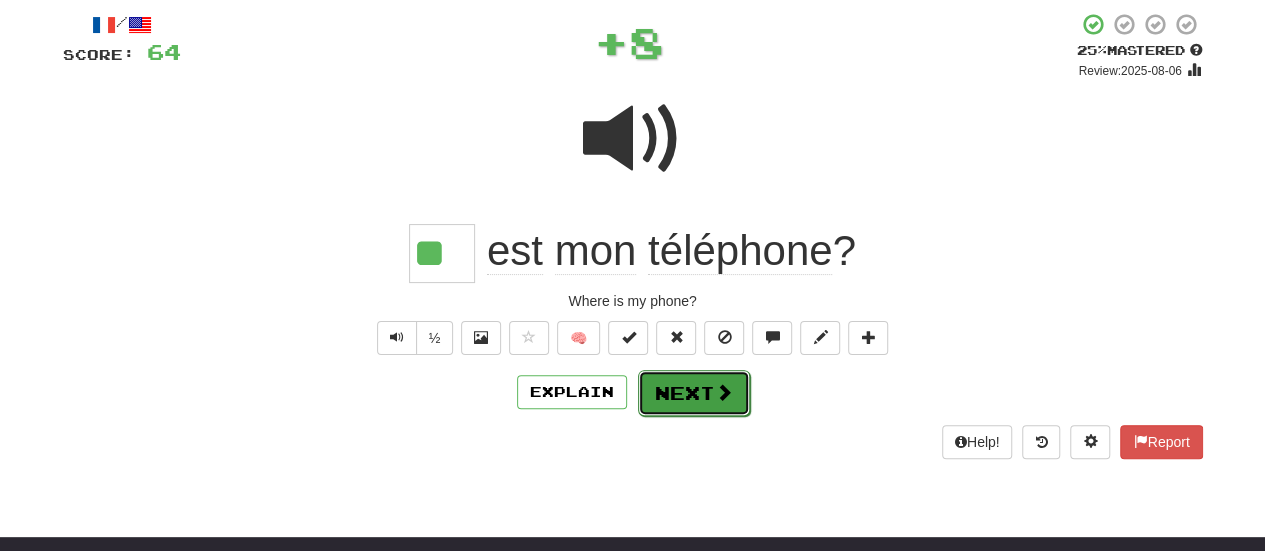 click on "Next" at bounding box center (694, 393) 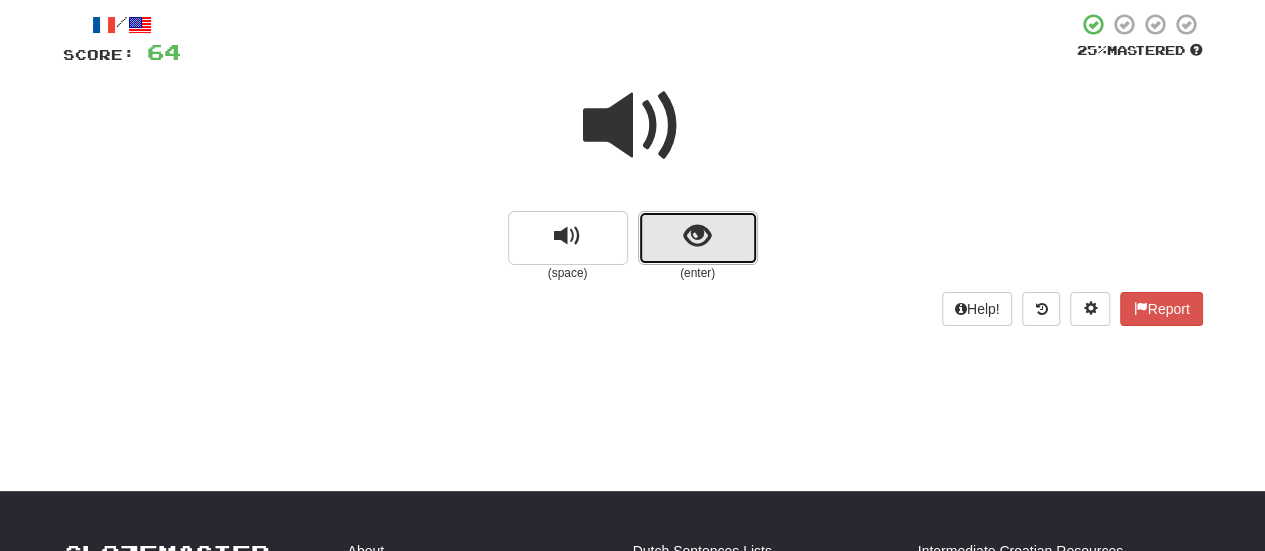 click at bounding box center [697, 236] 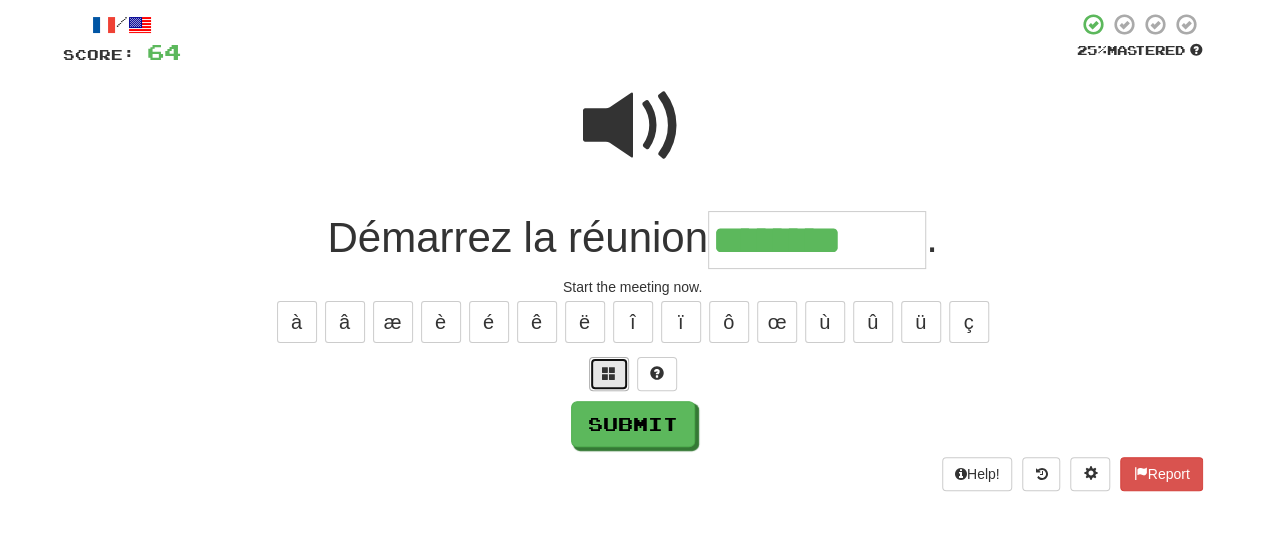 click at bounding box center [609, 374] 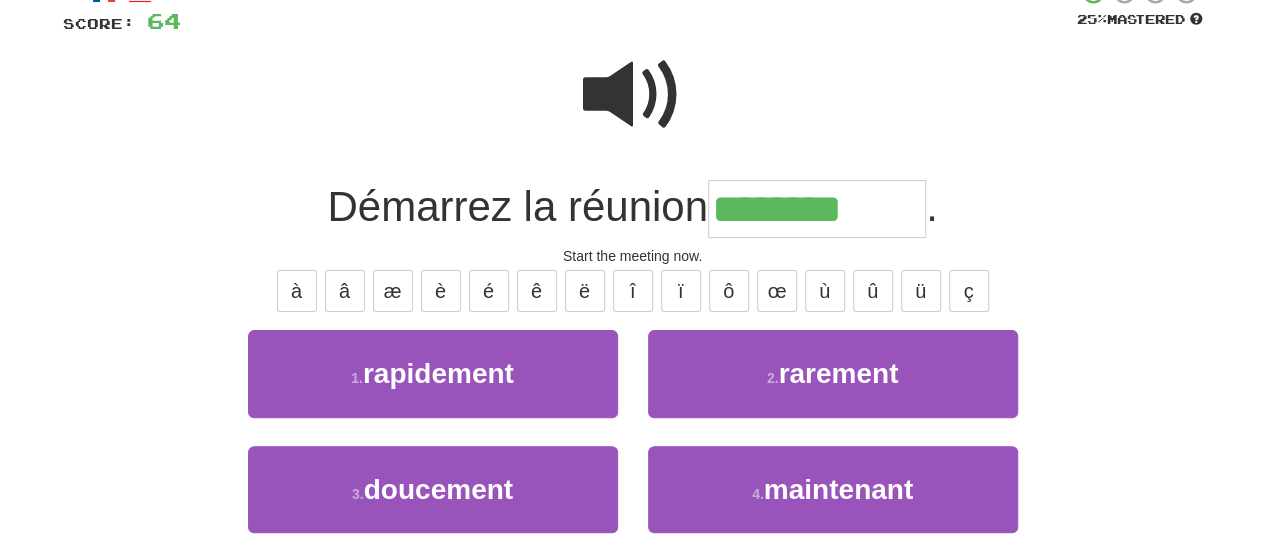scroll, scrollTop: 152, scrollLeft: 0, axis: vertical 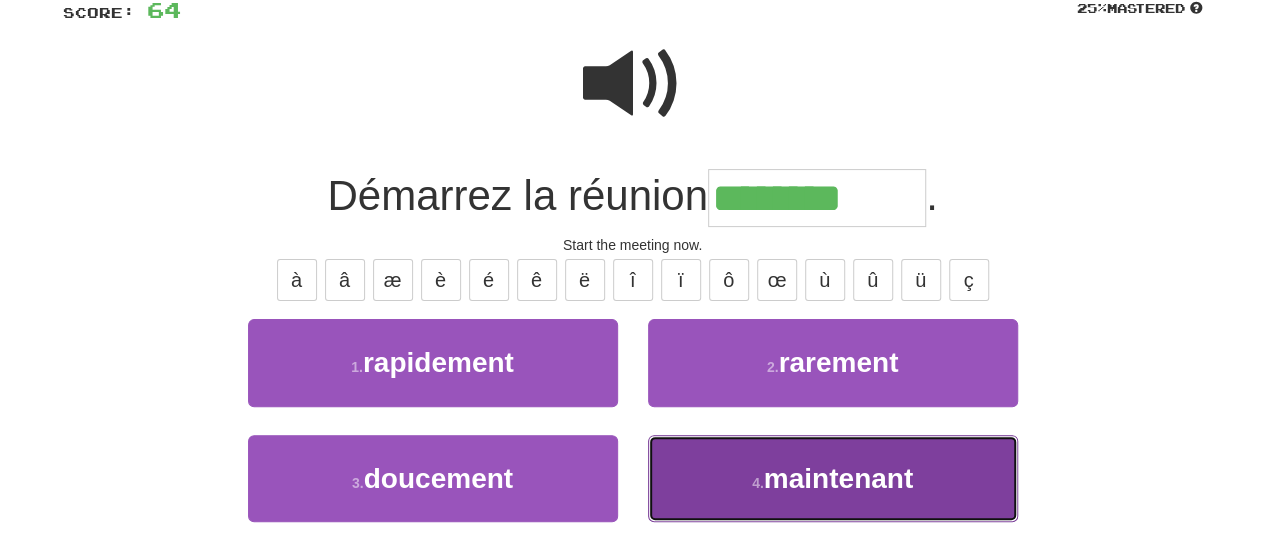 click on "4 ." at bounding box center [758, 483] 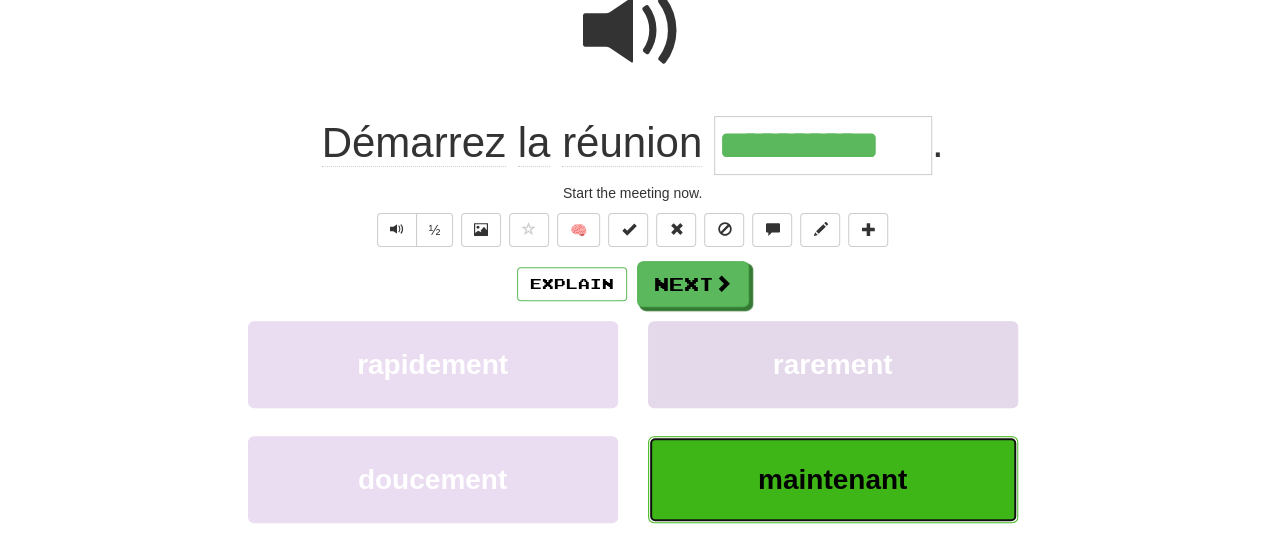 scroll, scrollTop: 222, scrollLeft: 0, axis: vertical 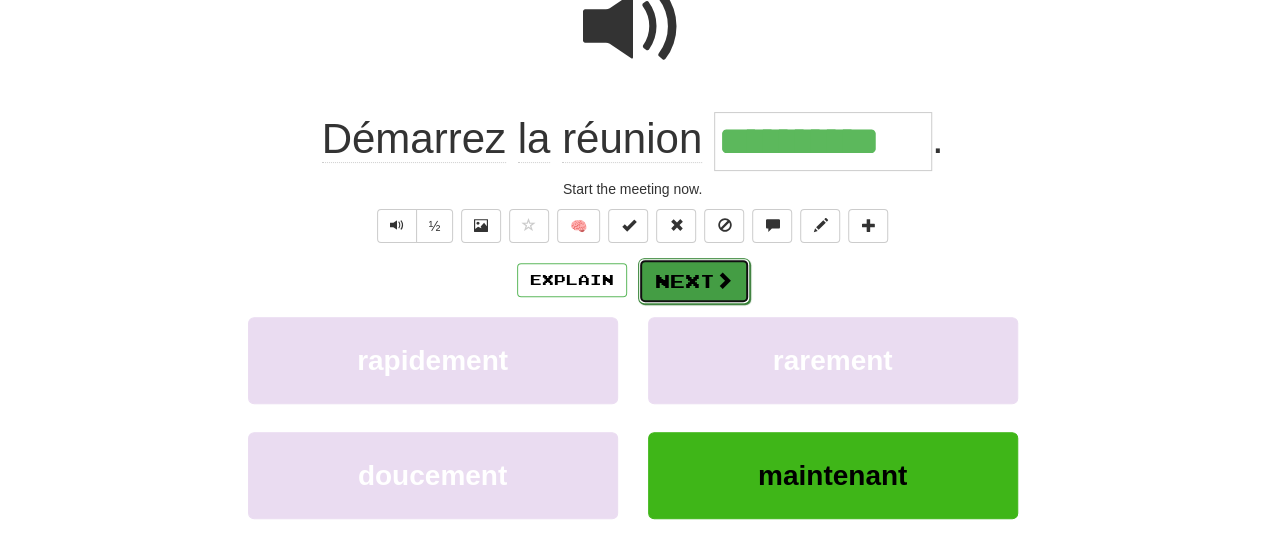 click on "Next" at bounding box center (694, 281) 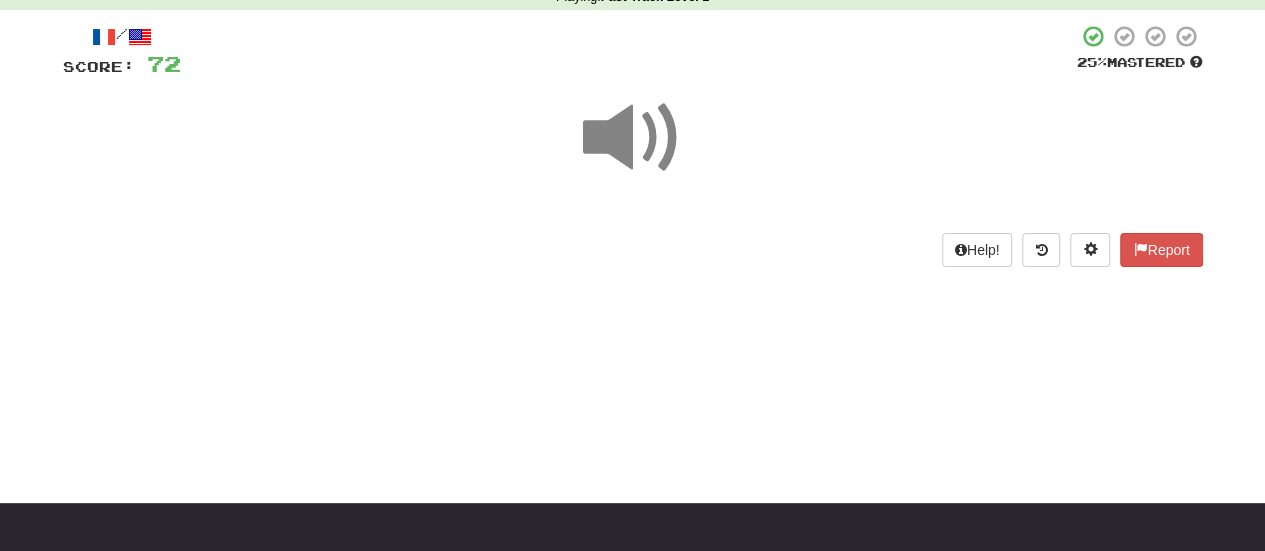 scroll, scrollTop: 90, scrollLeft: 0, axis: vertical 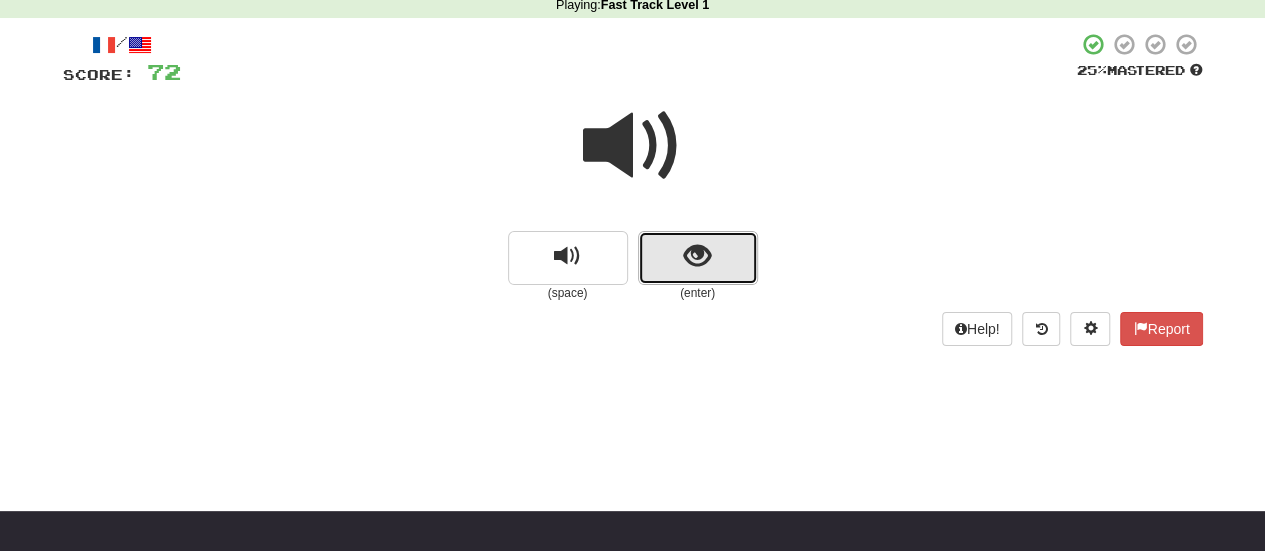 click at bounding box center [697, 256] 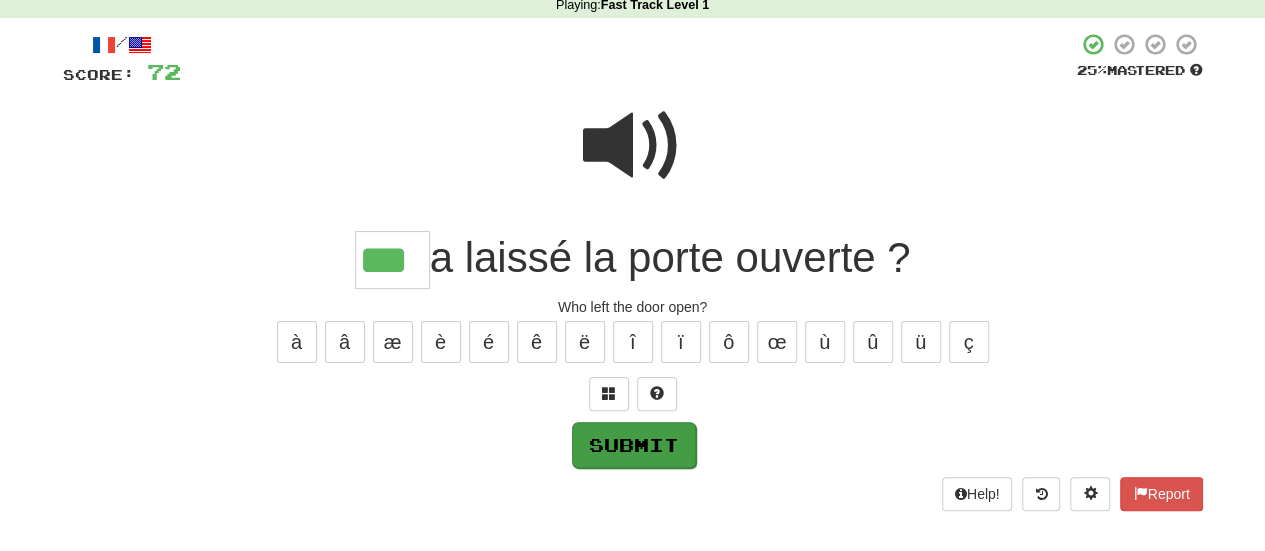 type on "***" 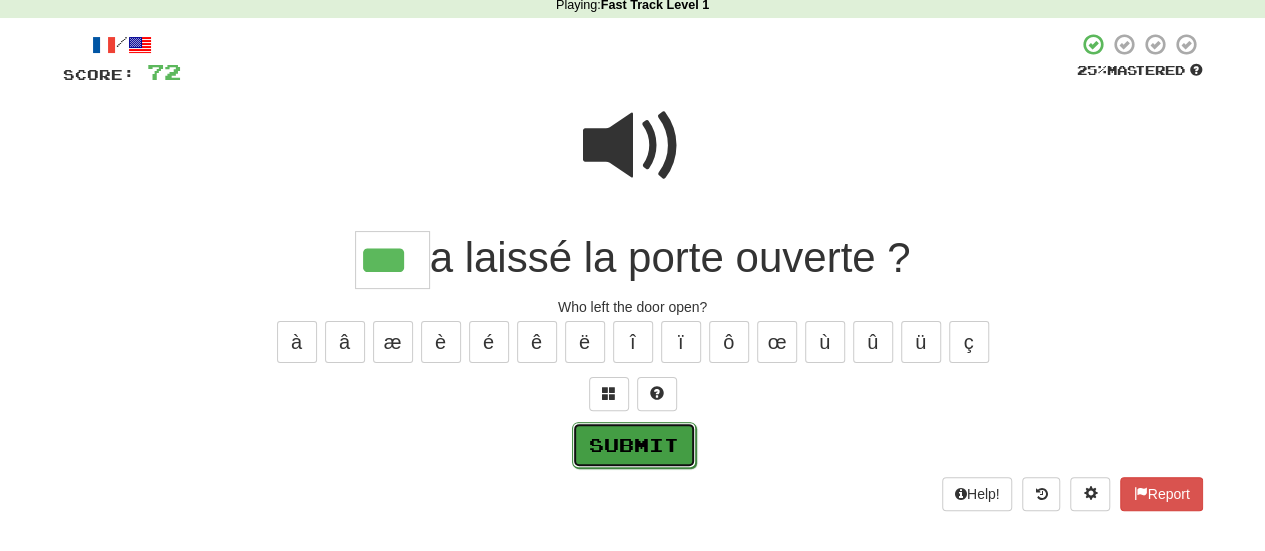 click on "Submit" at bounding box center (634, 445) 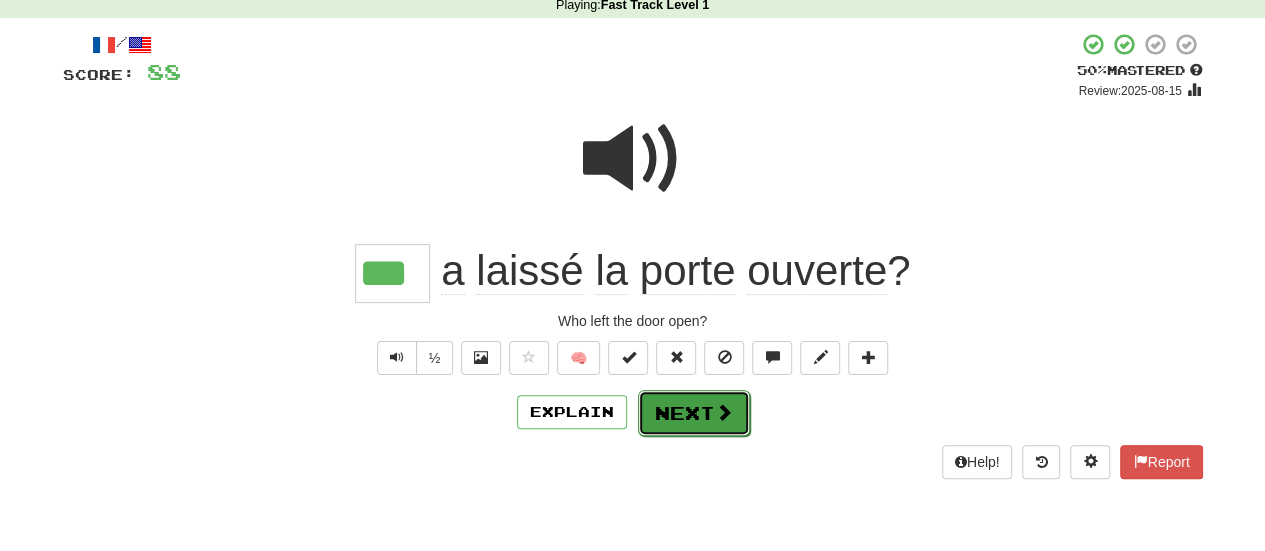click on "Next" at bounding box center [694, 413] 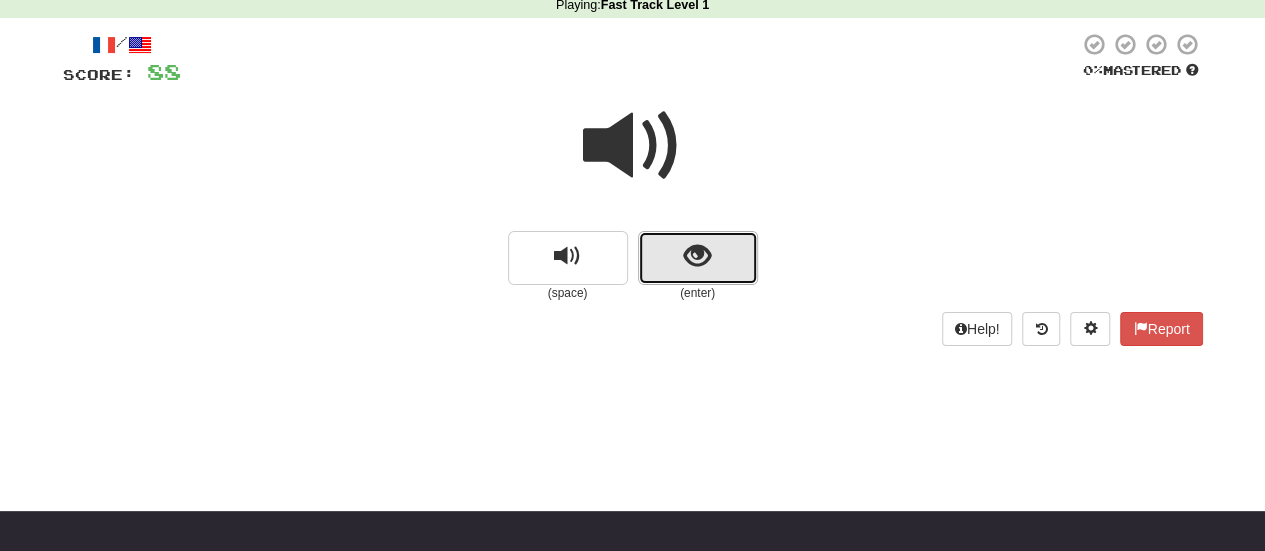 click at bounding box center [698, 258] 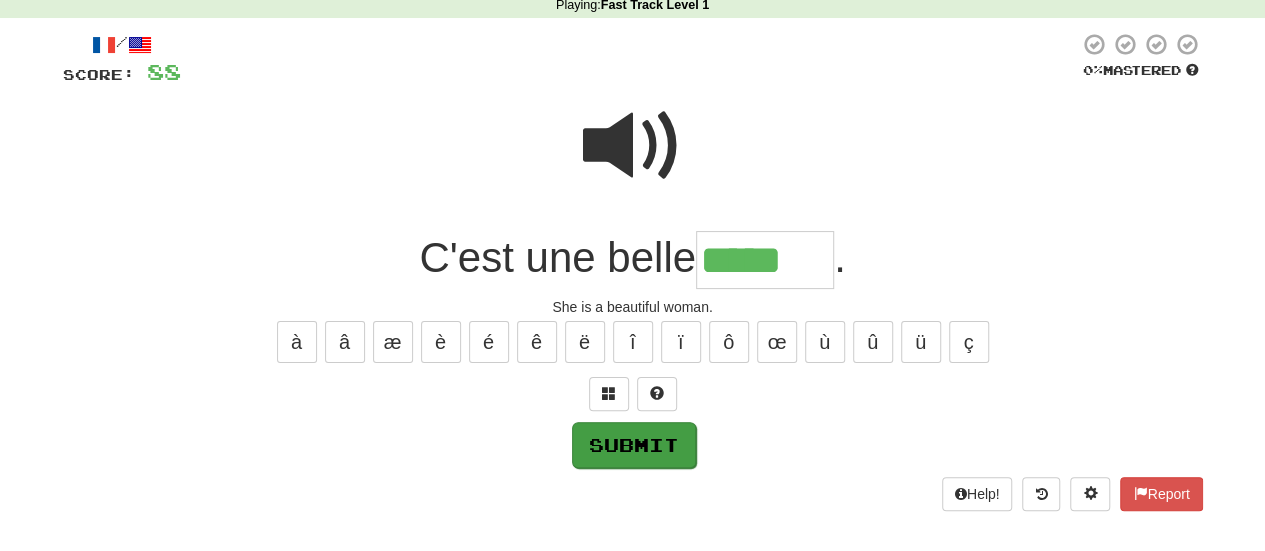 type on "*****" 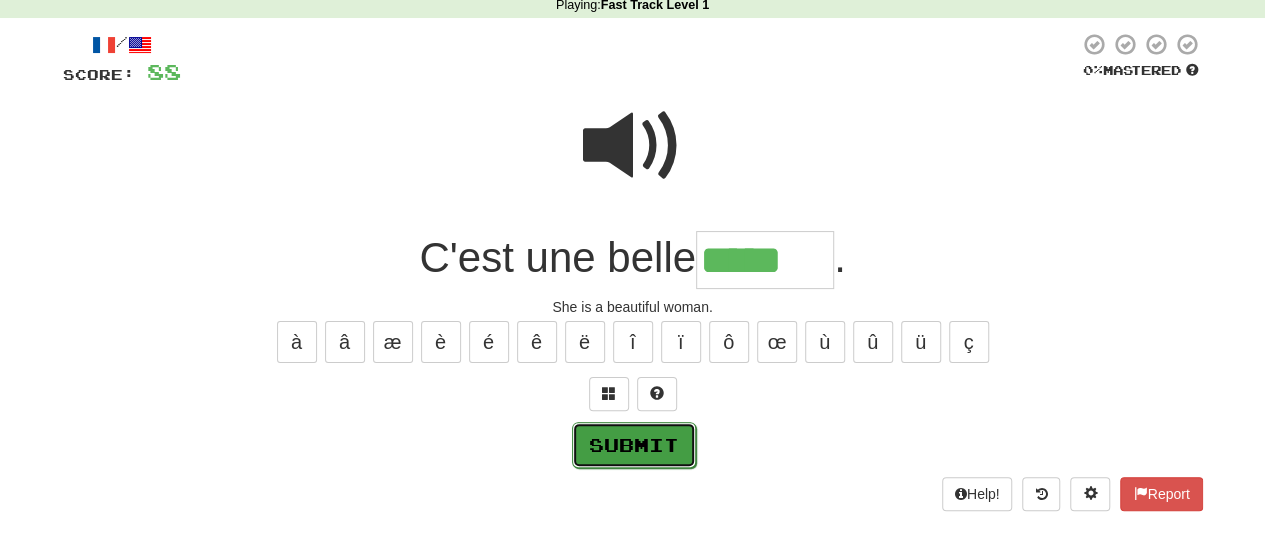 click on "Submit" at bounding box center [634, 445] 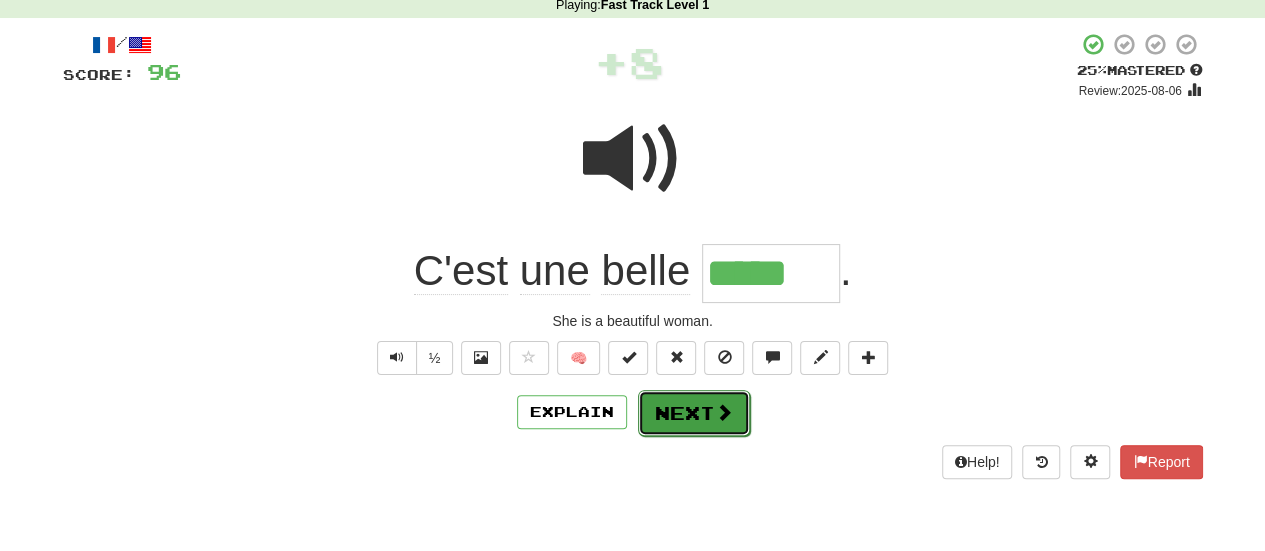 click on "Next" at bounding box center (694, 413) 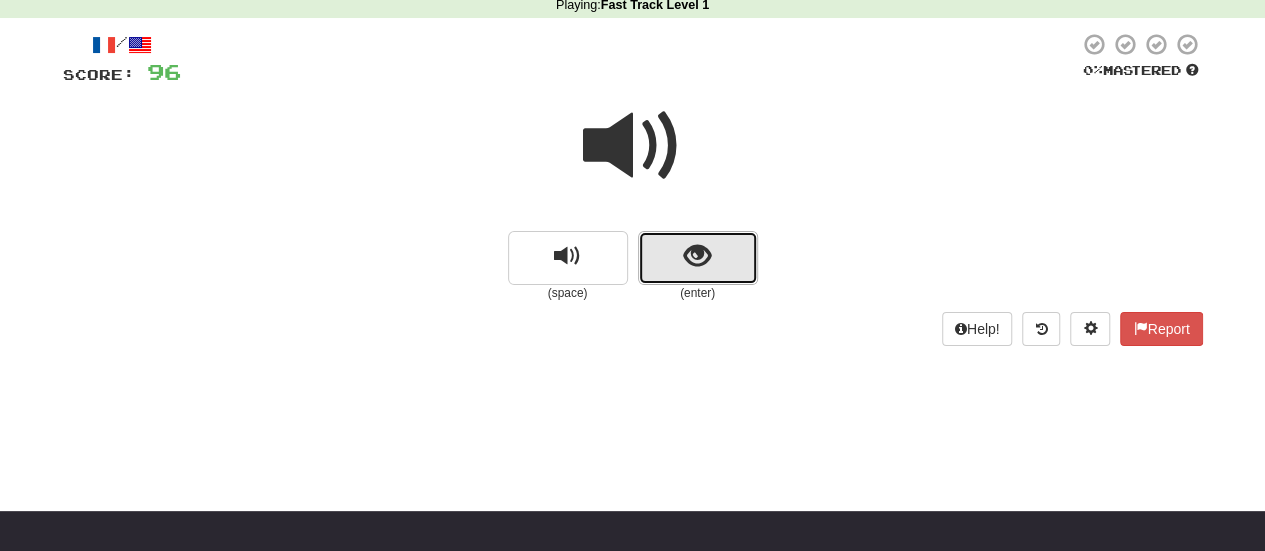 click at bounding box center (698, 258) 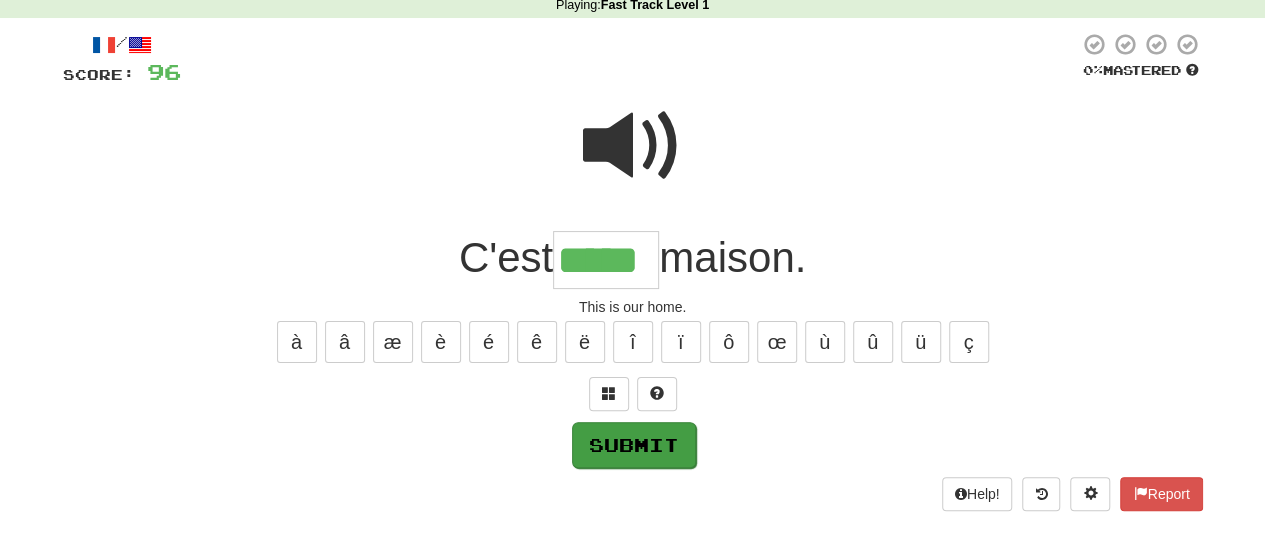 type on "*****" 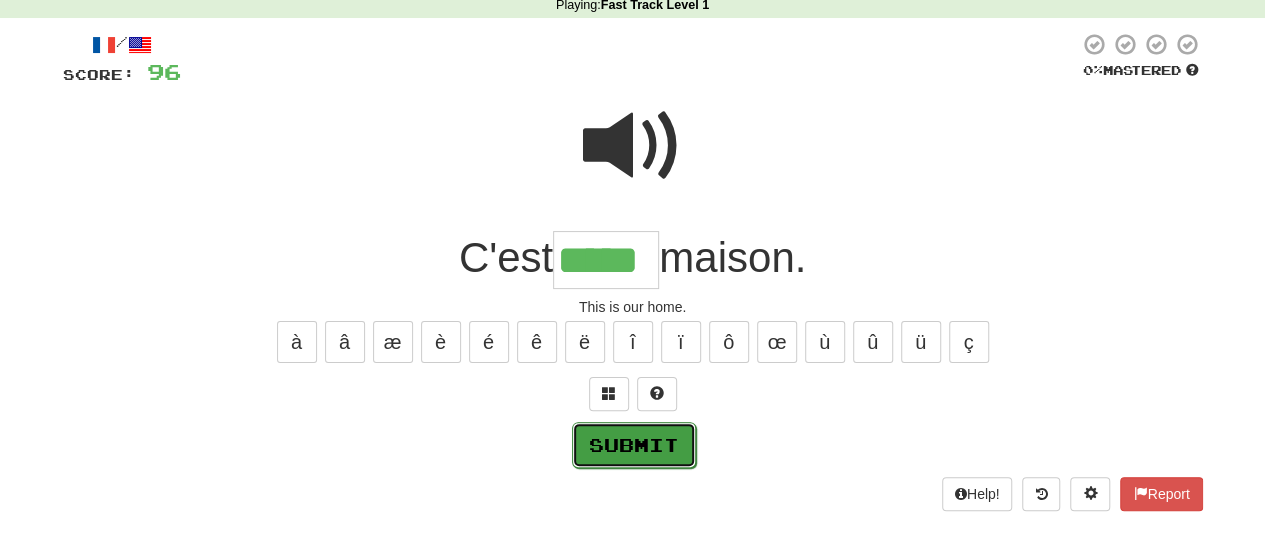 click on "Submit" at bounding box center (634, 445) 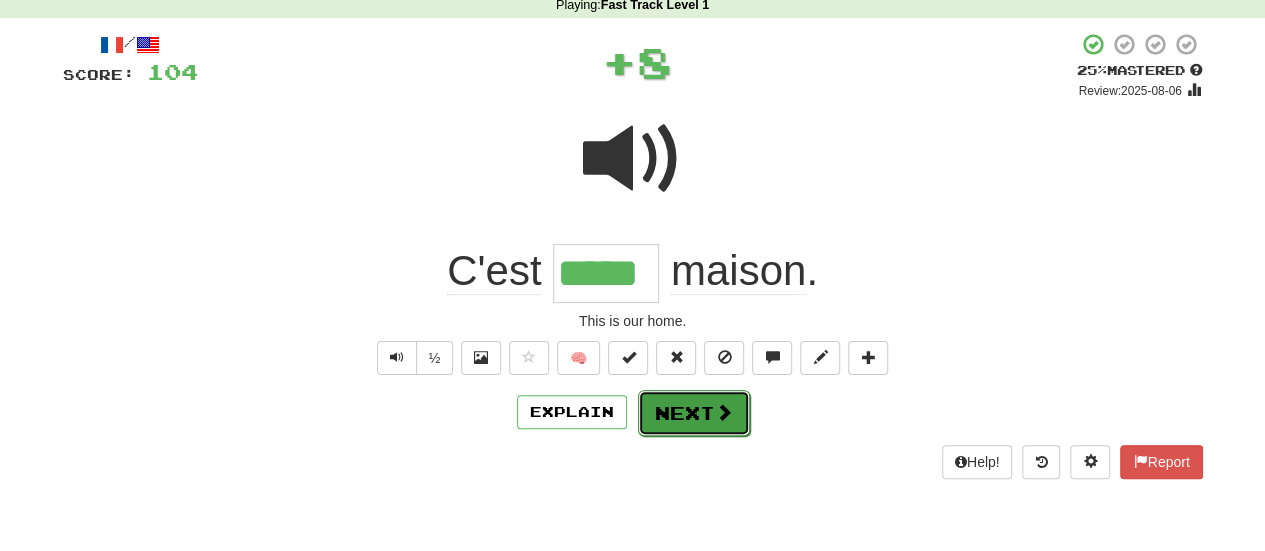 click on "Next" at bounding box center (694, 413) 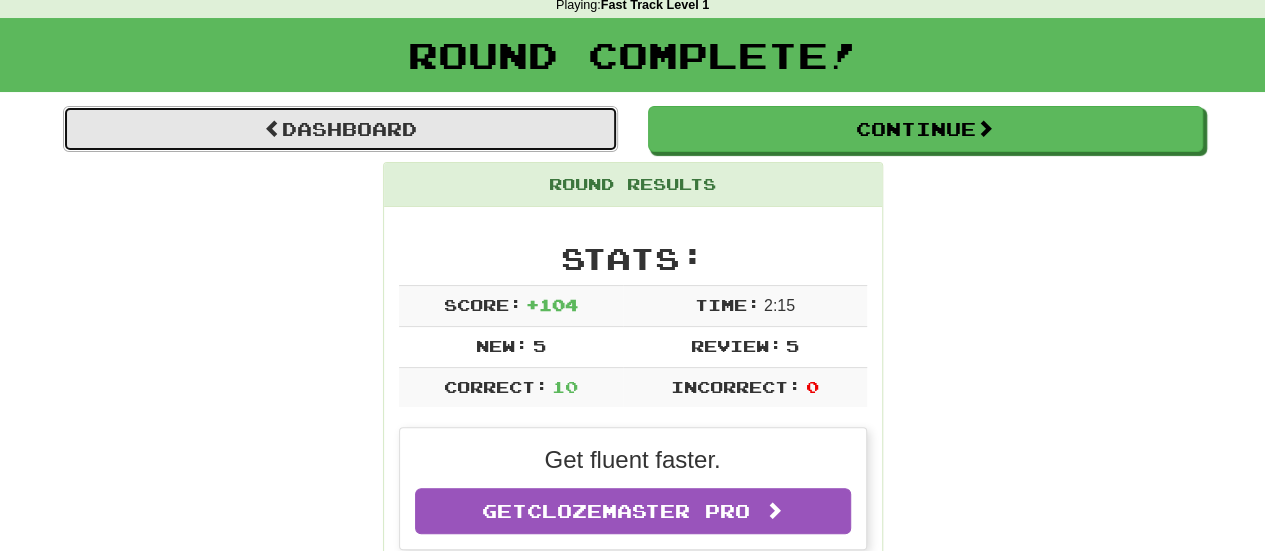 click on "Dashboard" at bounding box center [340, 129] 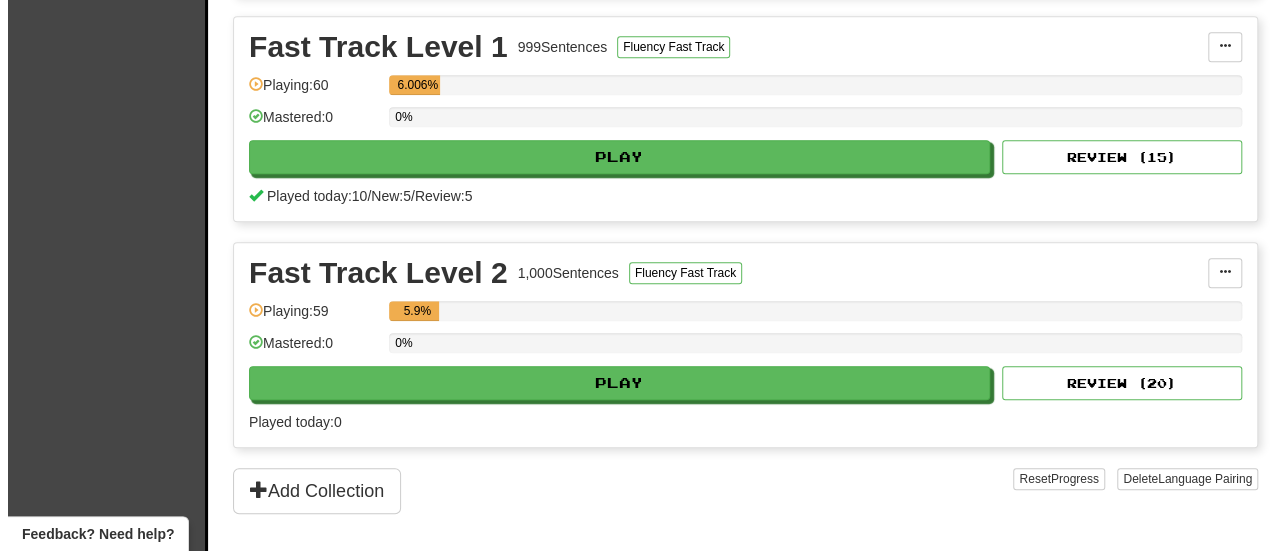 scroll, scrollTop: 676, scrollLeft: 0, axis: vertical 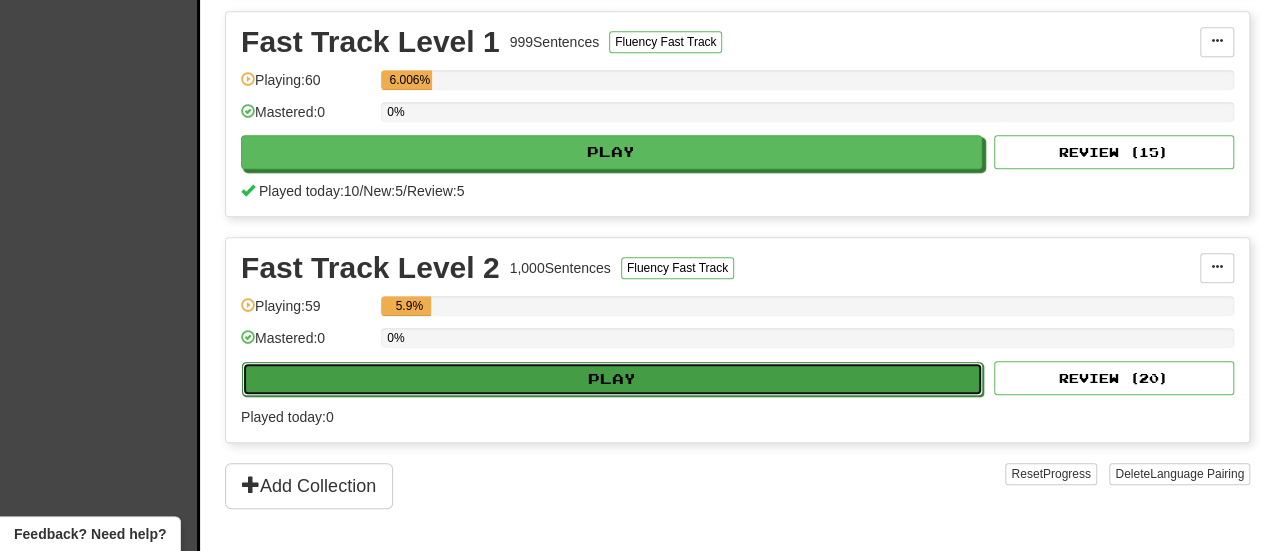click on "Play" at bounding box center [612, 379] 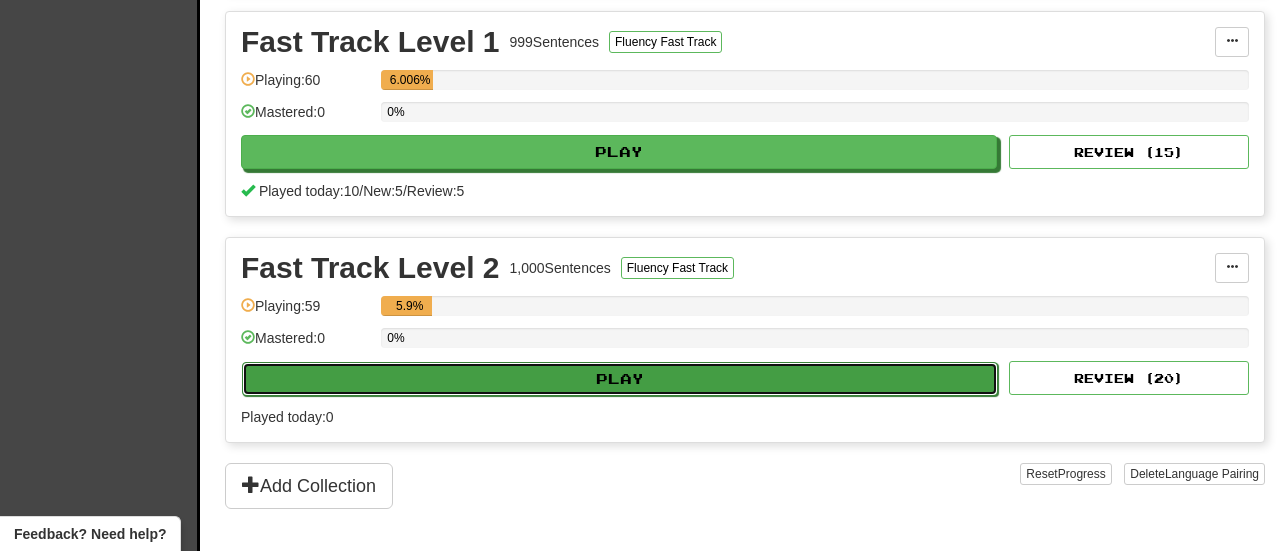 select on "**" 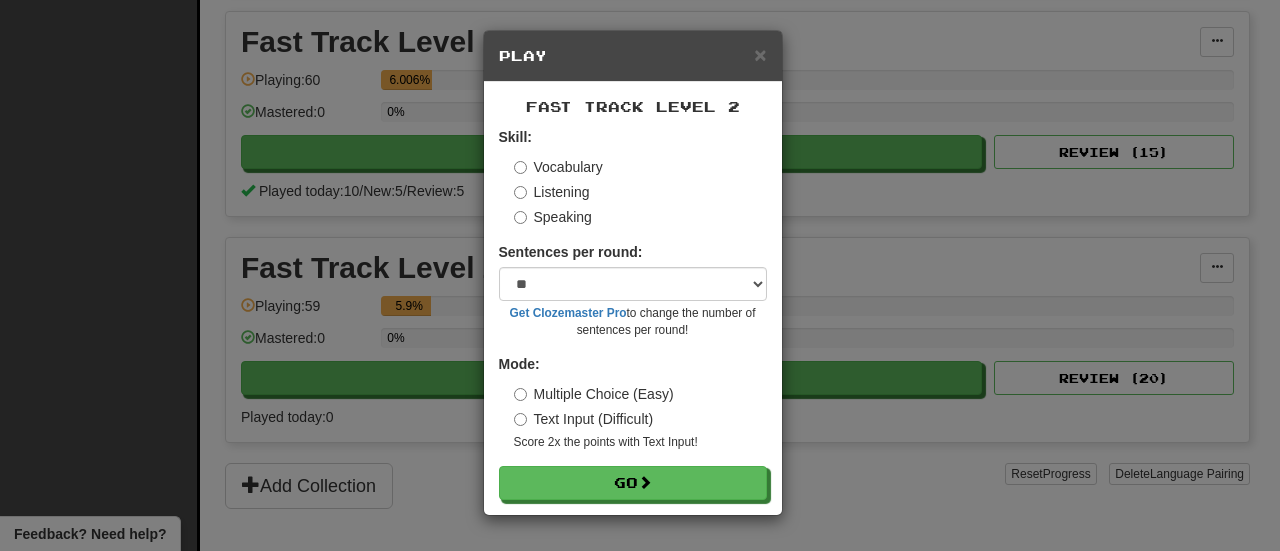 click on "Speaking" at bounding box center [553, 217] 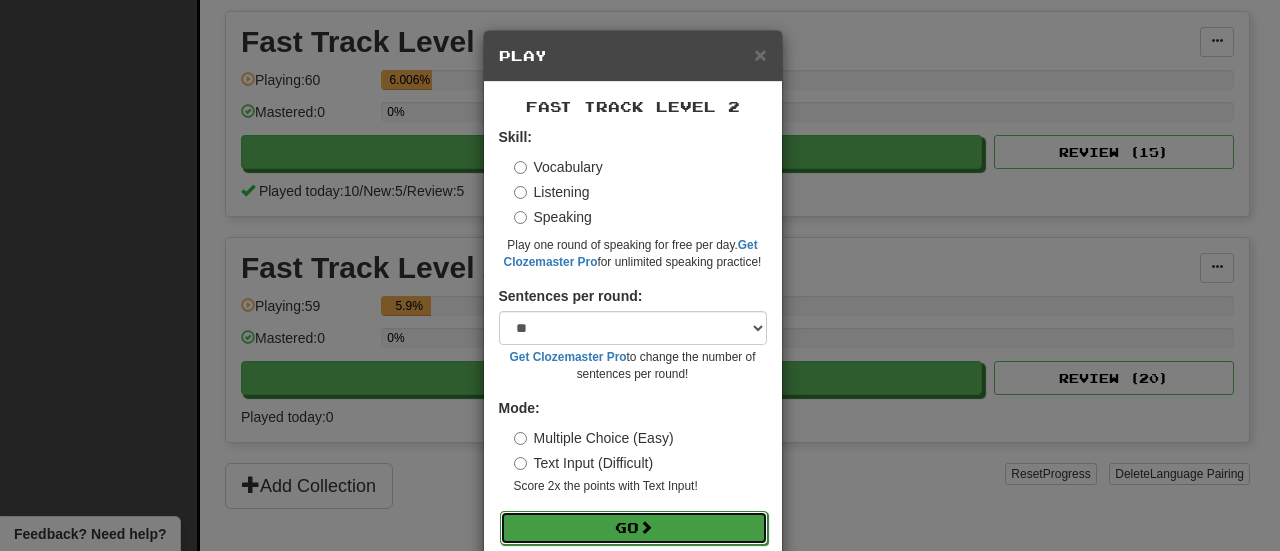 click on "Go" at bounding box center (634, 528) 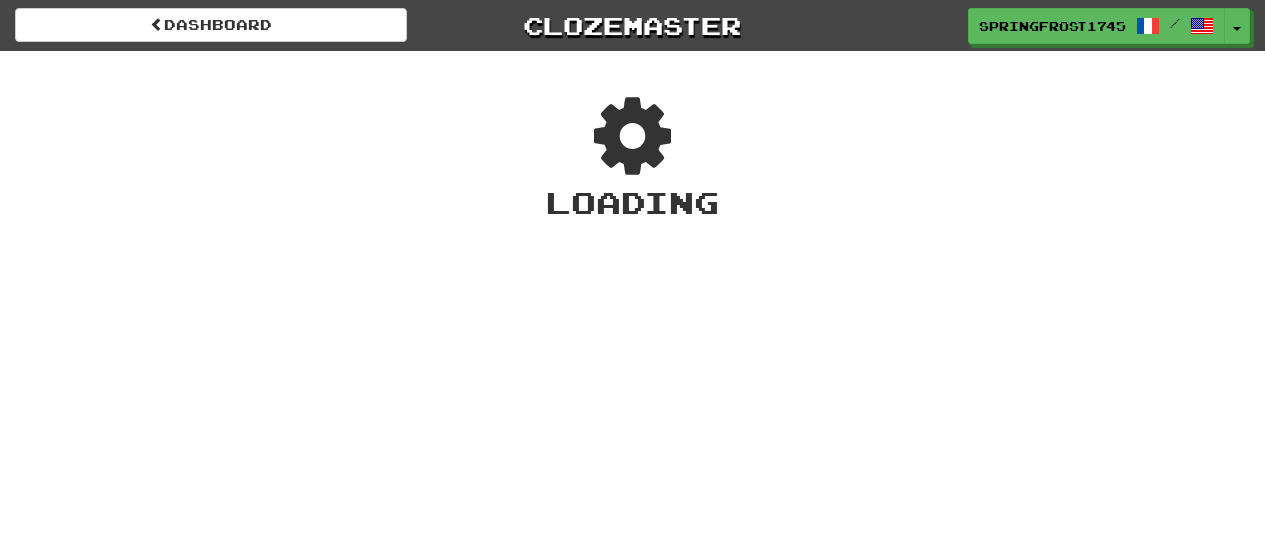 scroll, scrollTop: 0, scrollLeft: 0, axis: both 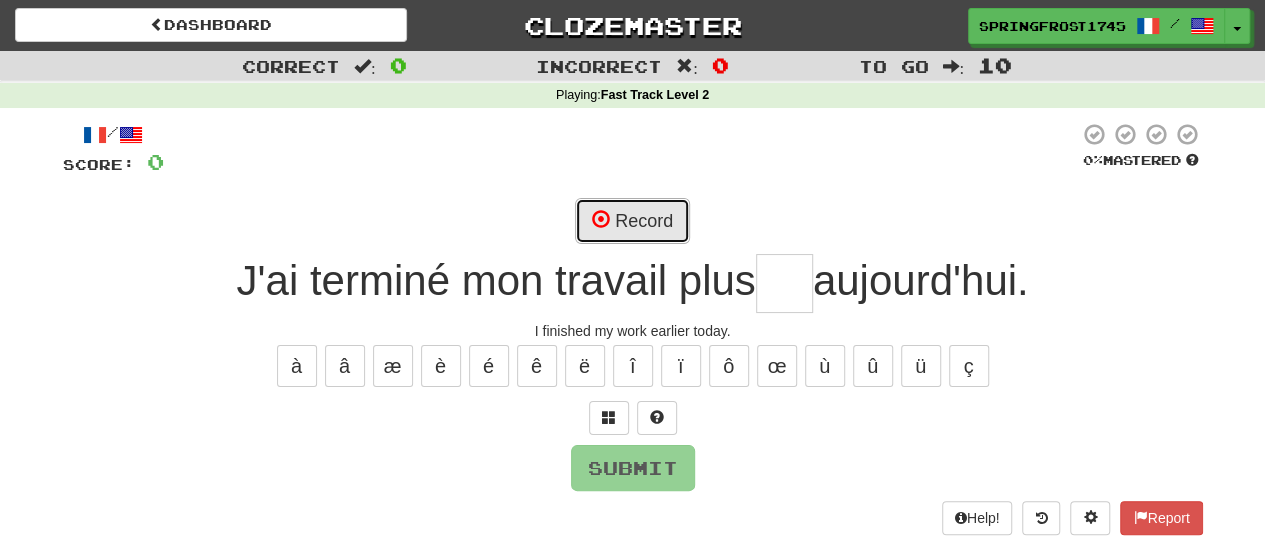 click on "Record" at bounding box center (632, 221) 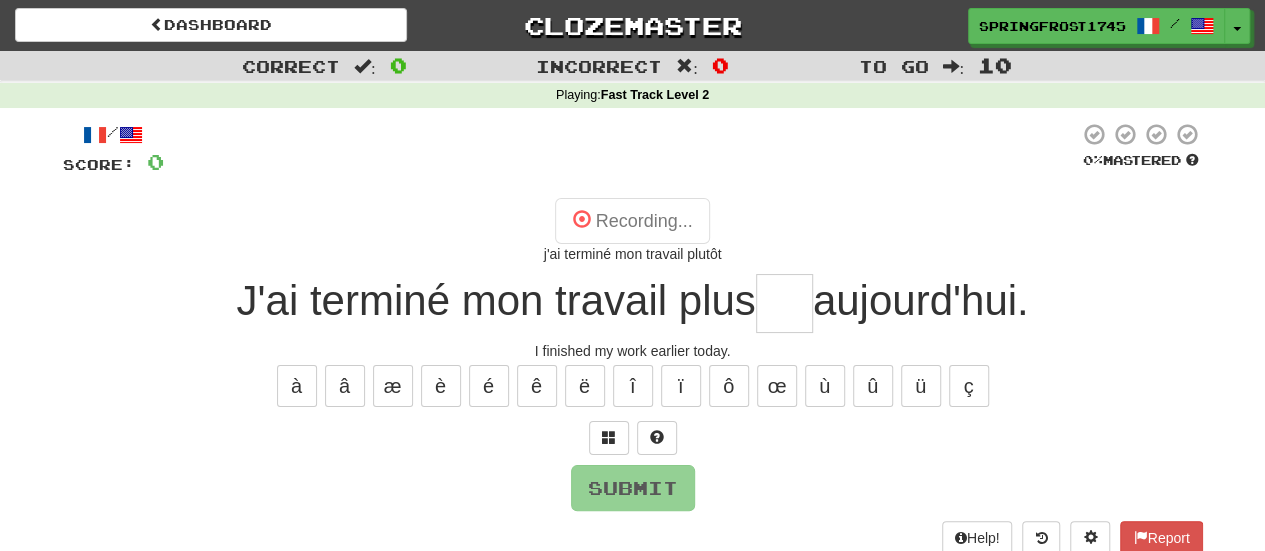 type on "***" 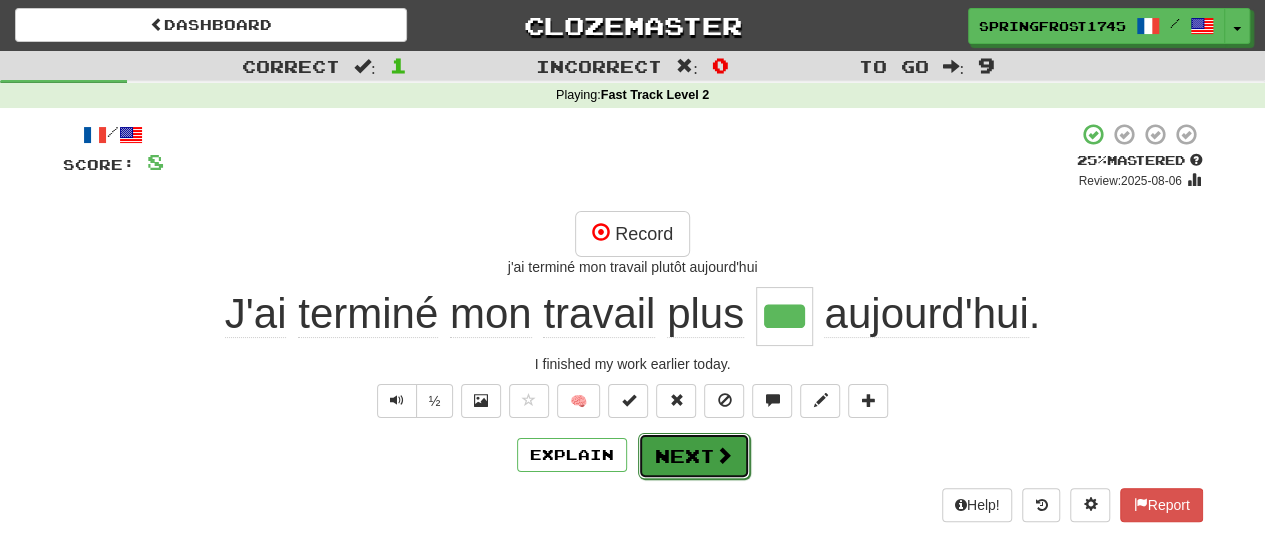 click on "Next" at bounding box center (694, 456) 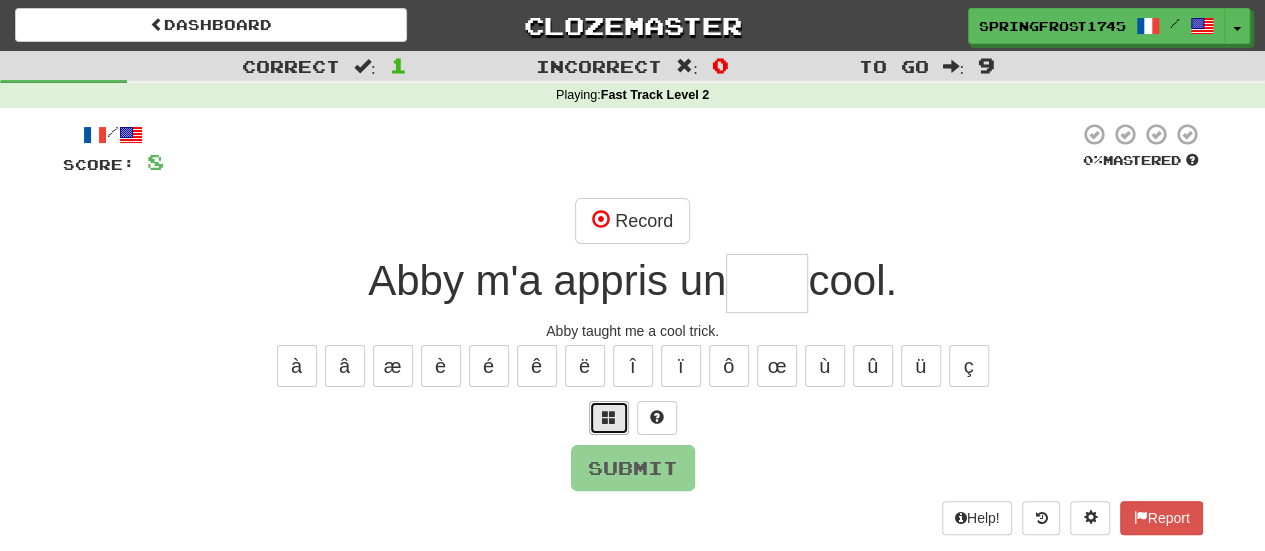 click at bounding box center (609, 418) 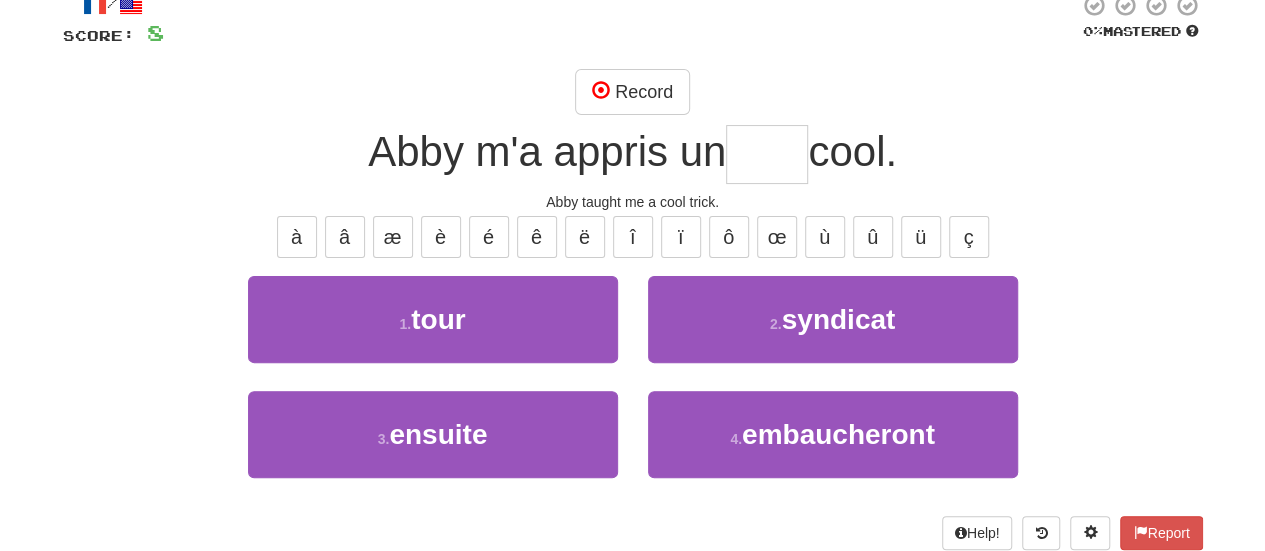 scroll, scrollTop: 130, scrollLeft: 0, axis: vertical 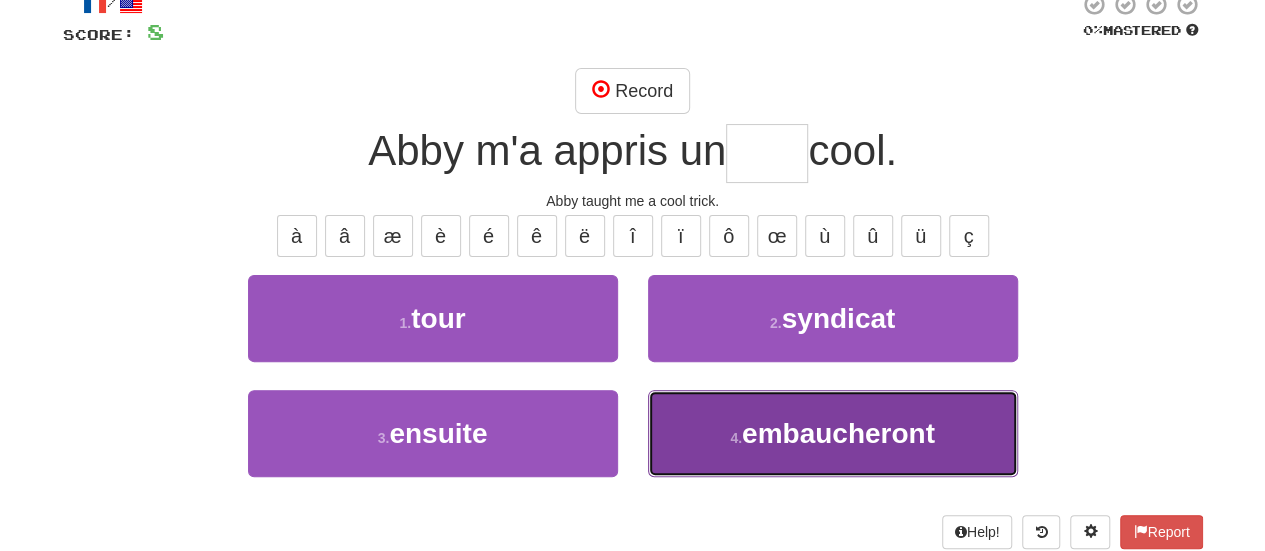 click on "4 .  embaucheront" at bounding box center (833, 433) 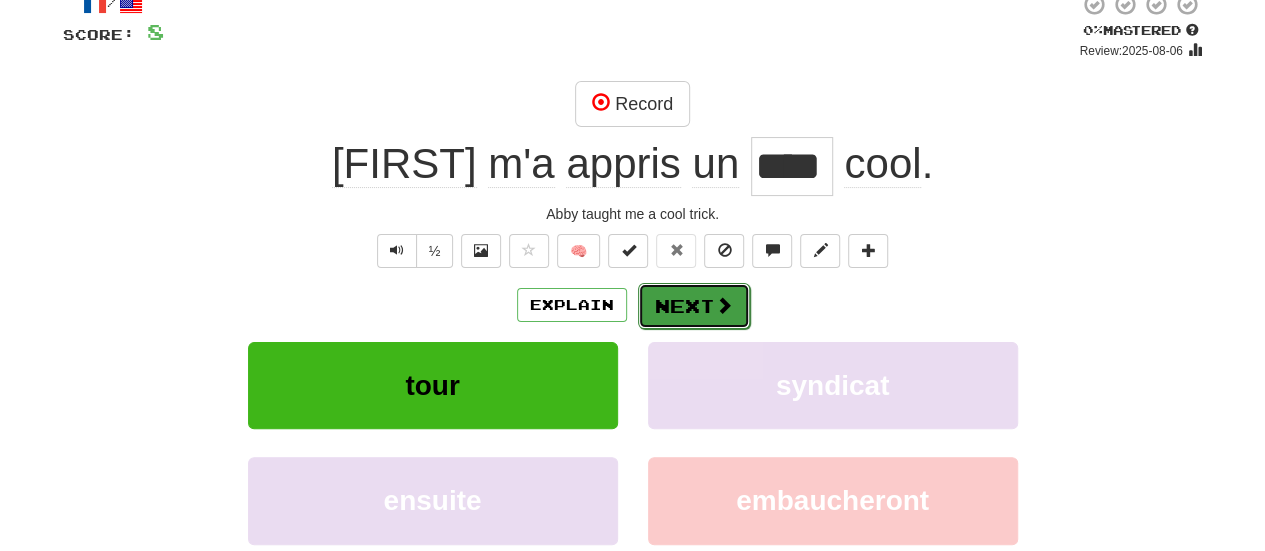 click on "Next" at bounding box center [694, 306] 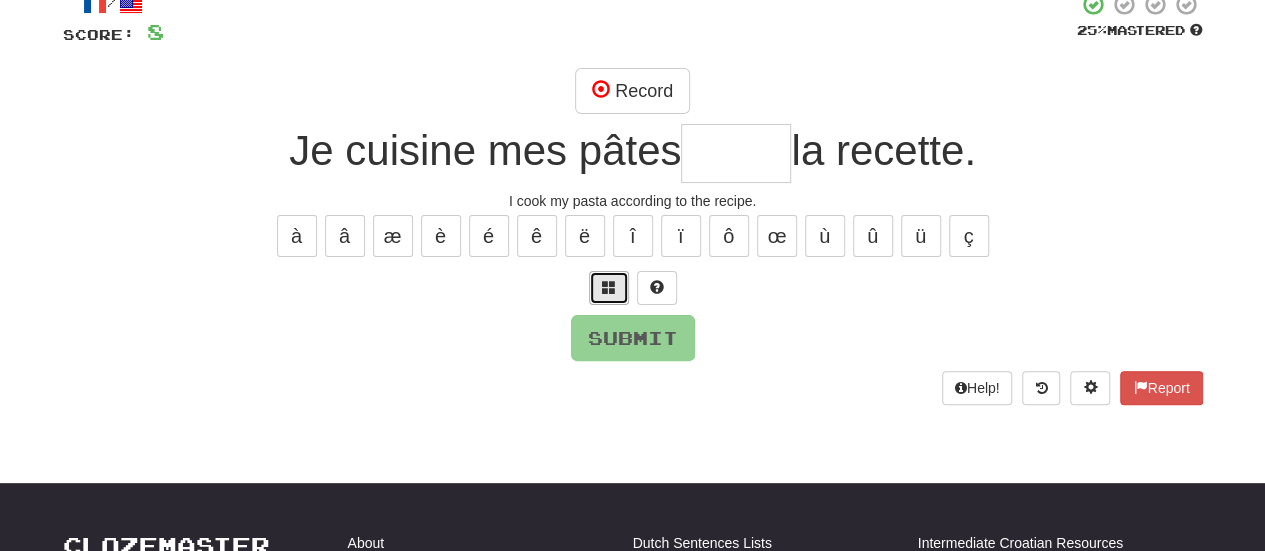 click at bounding box center [609, 287] 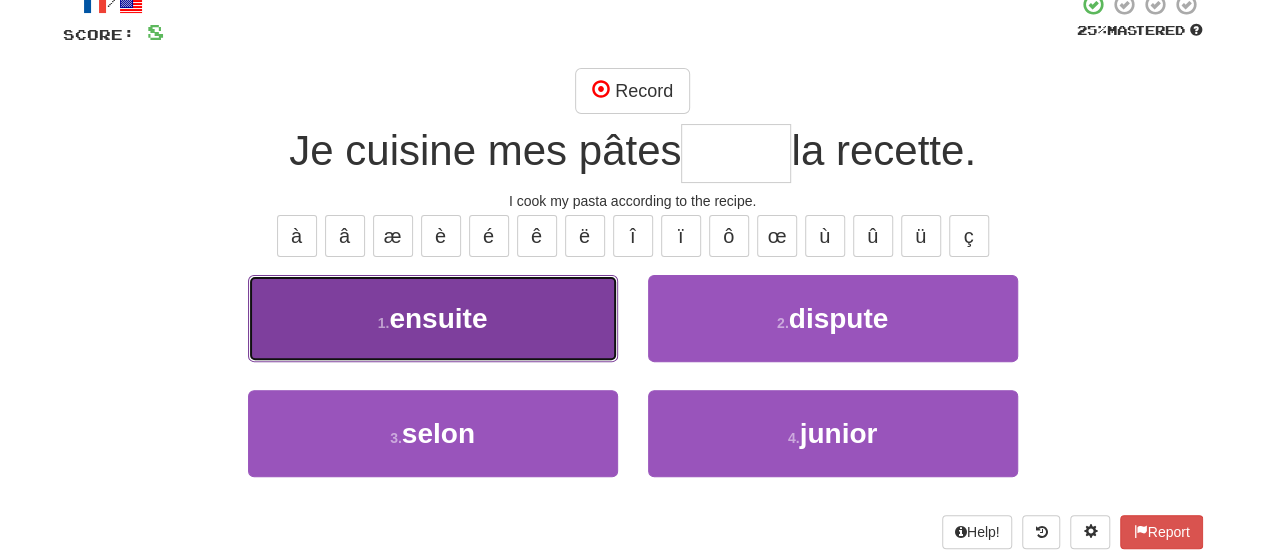 click on "1 .  ensuite" at bounding box center [433, 318] 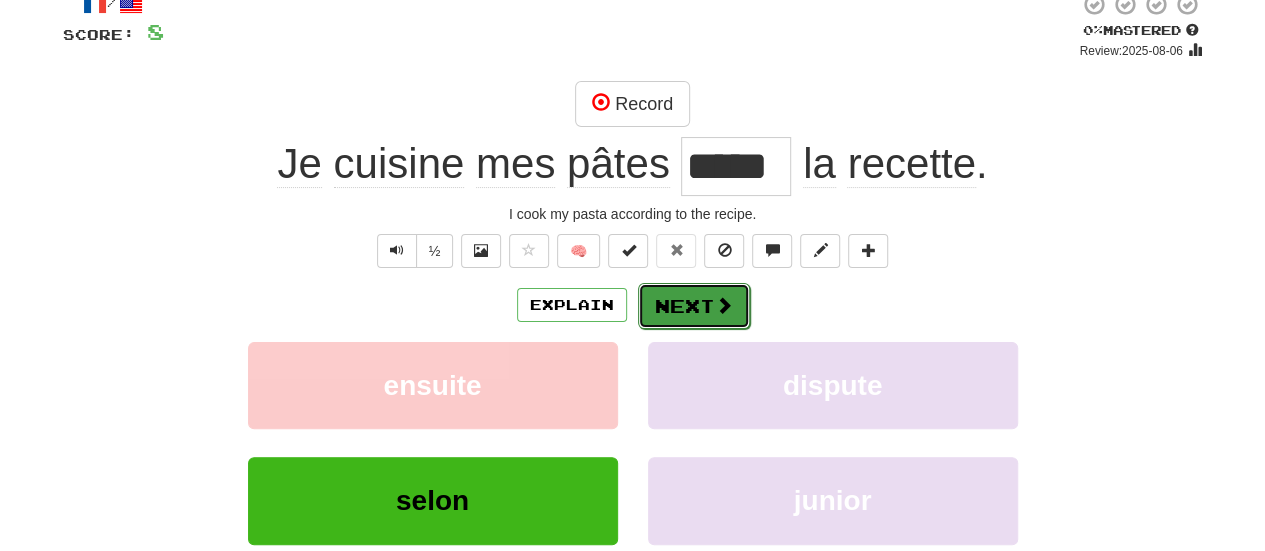 click on "Next" at bounding box center [694, 306] 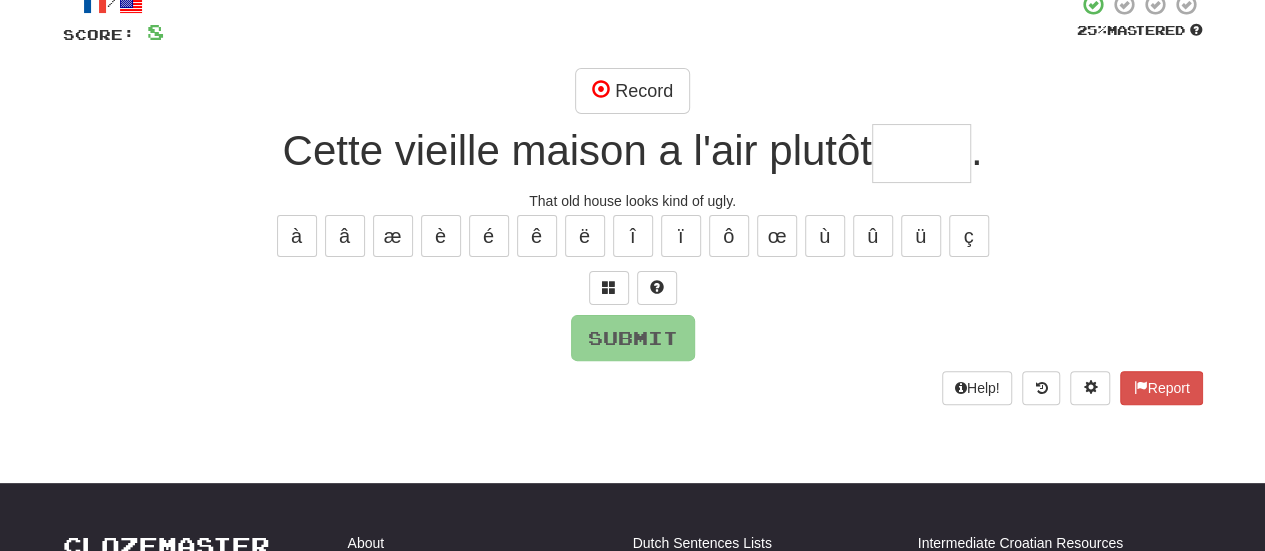 type on "*" 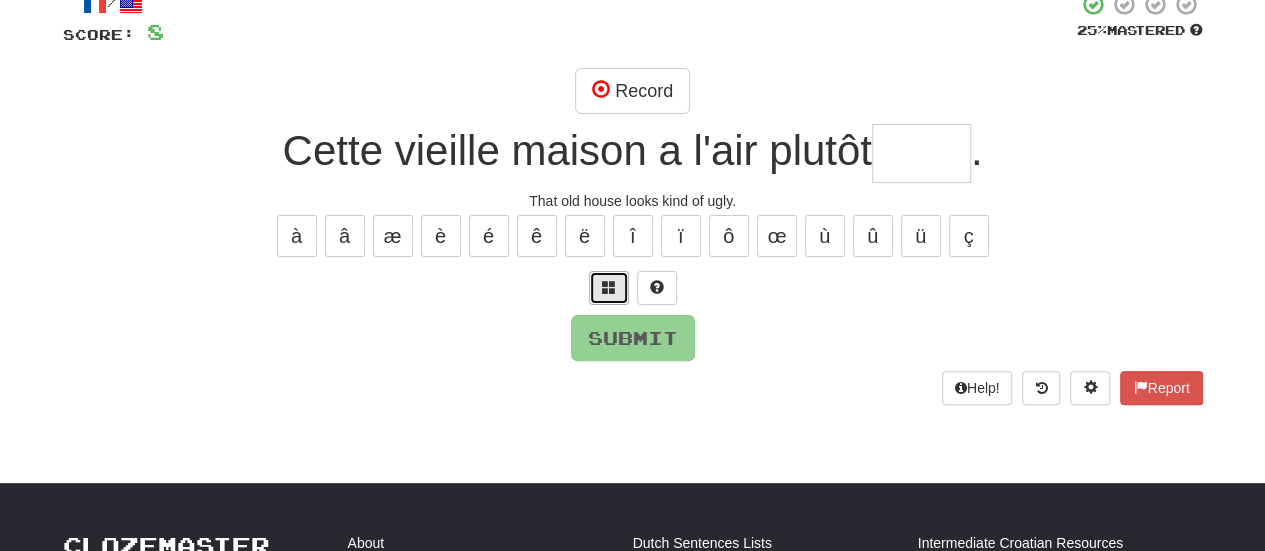 click at bounding box center [609, 287] 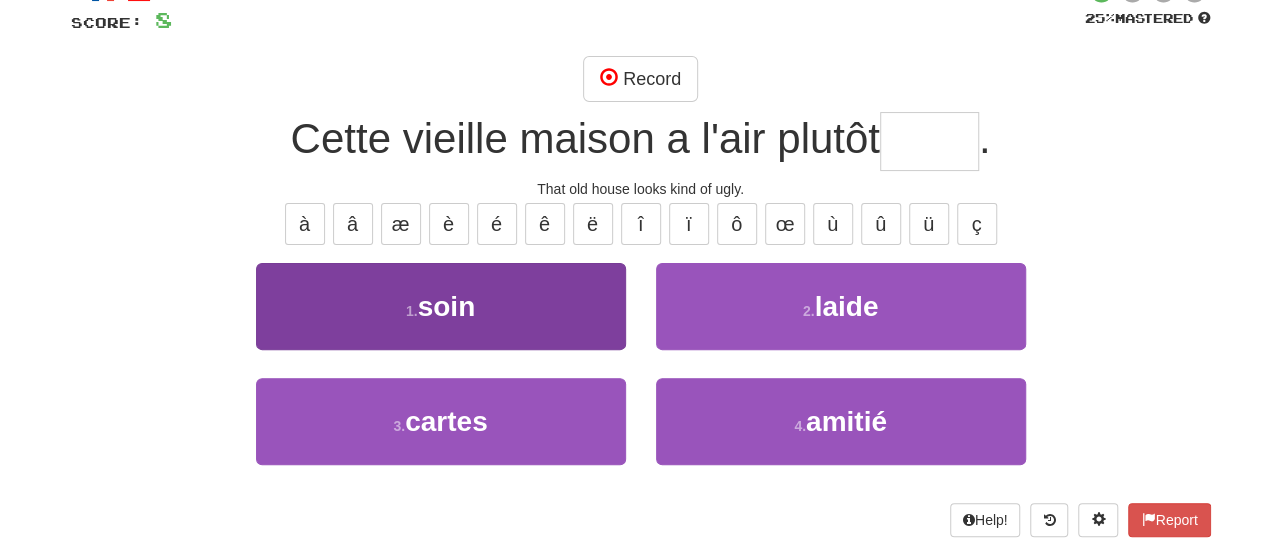 scroll, scrollTop: 147, scrollLeft: 0, axis: vertical 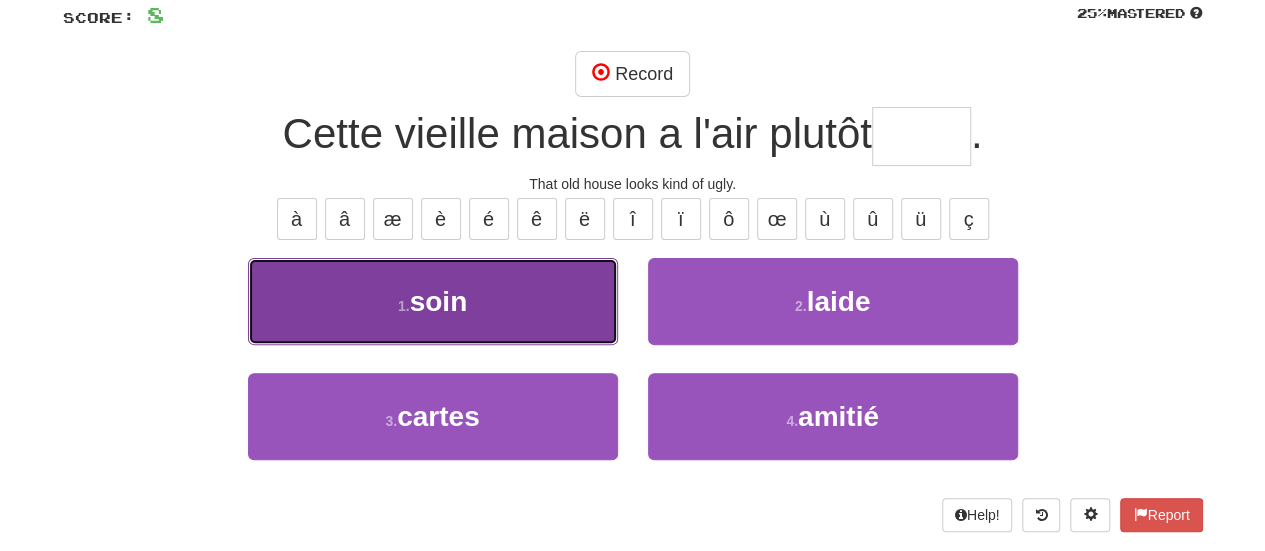 click on "1 .  soin" at bounding box center [433, 301] 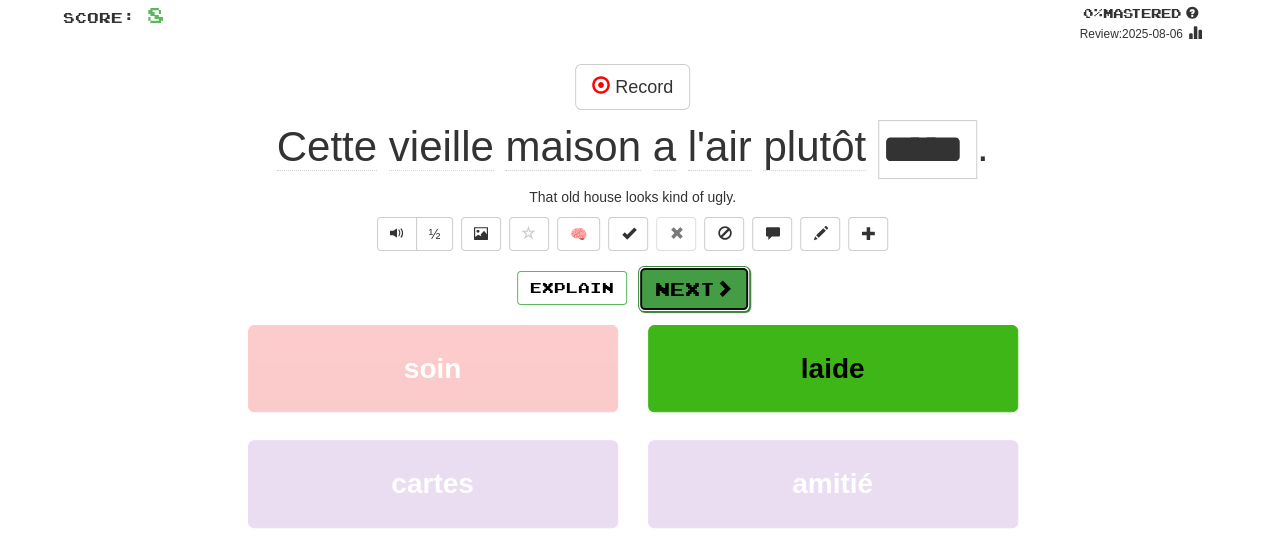 click on "Next" at bounding box center [694, 289] 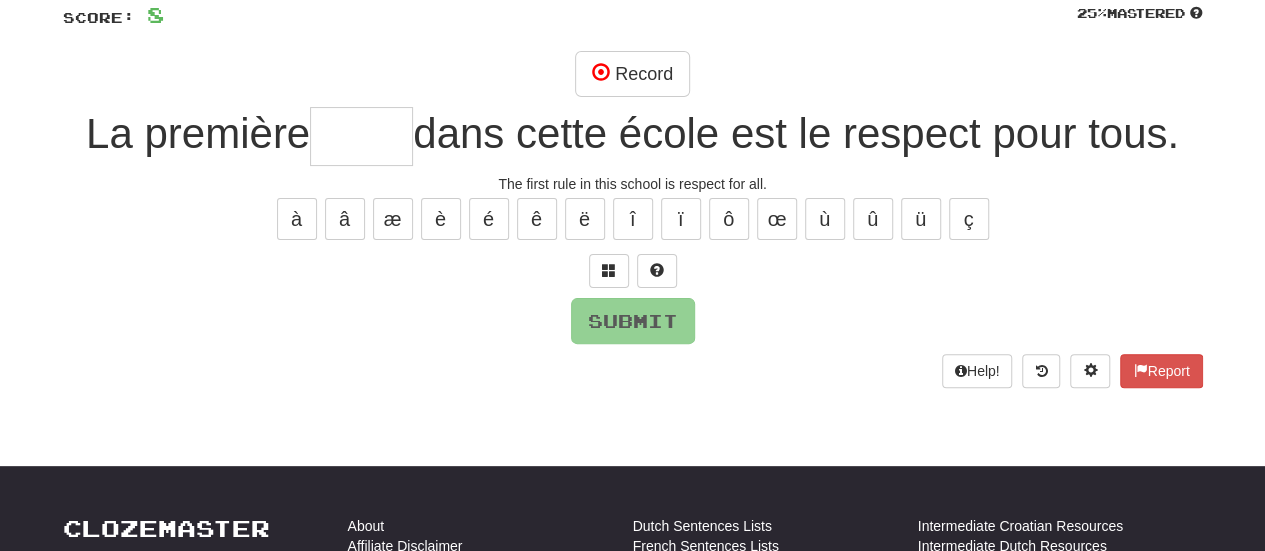 type on "*" 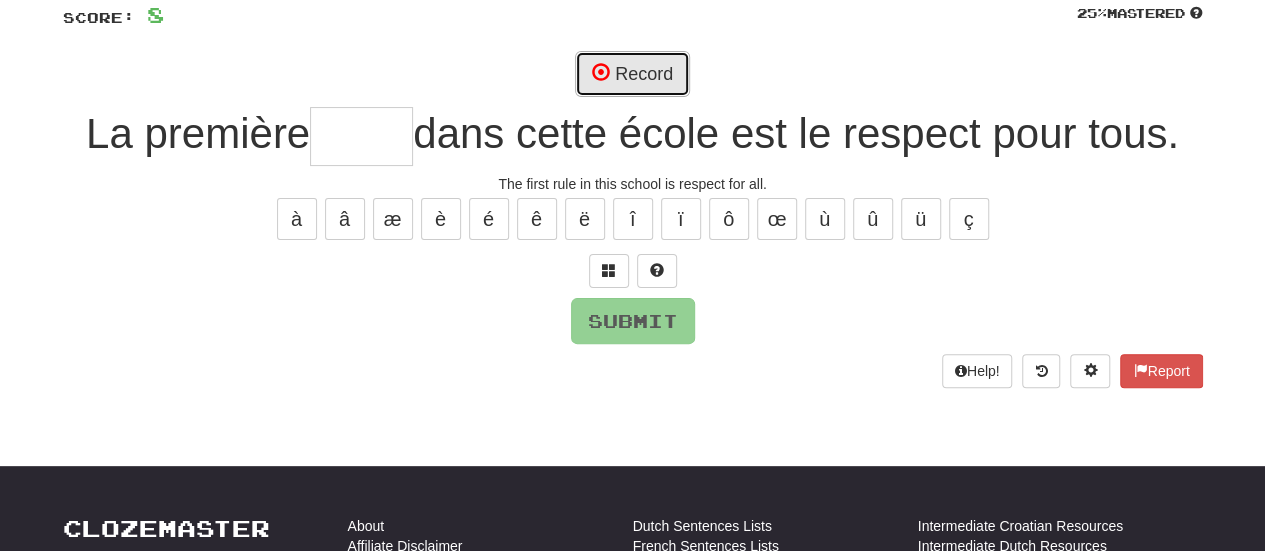 click on "Record" at bounding box center [632, 74] 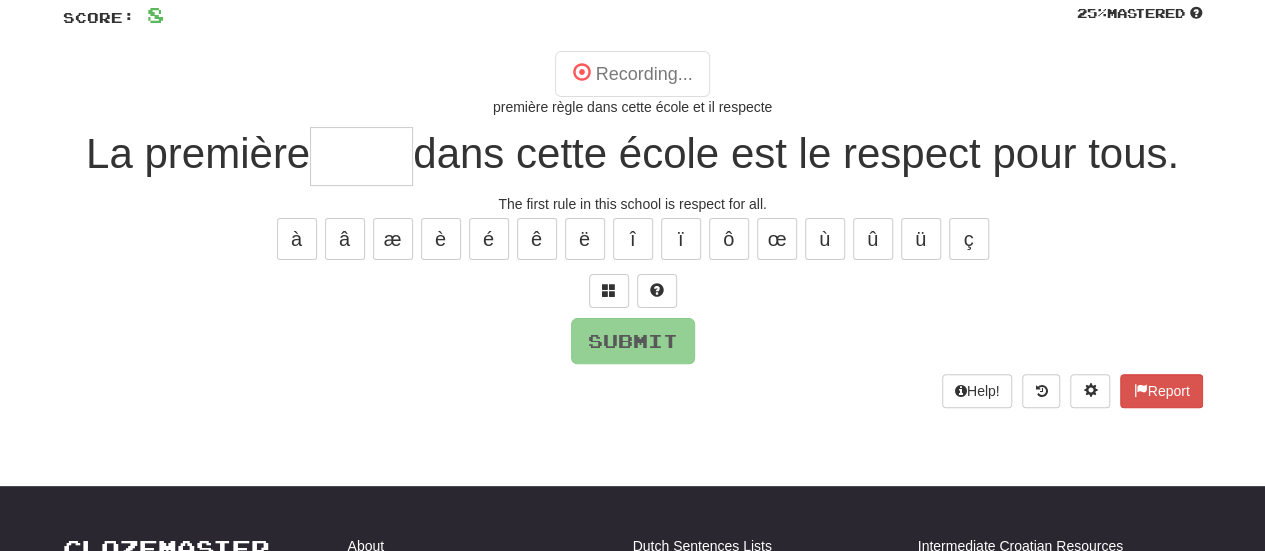 type on "*****" 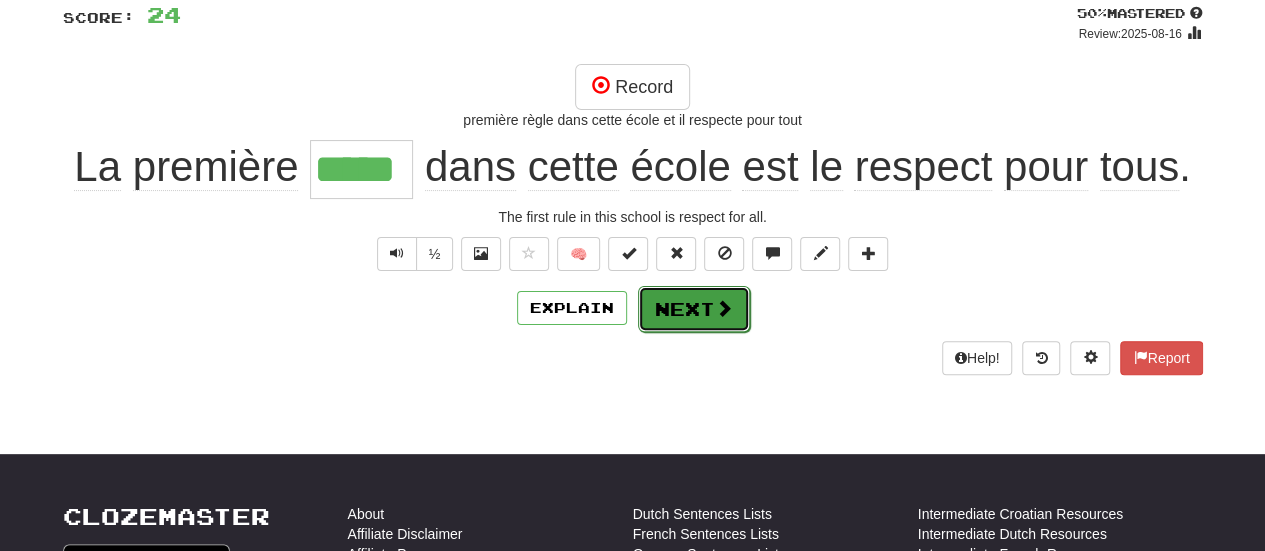 click on "Next" at bounding box center (694, 309) 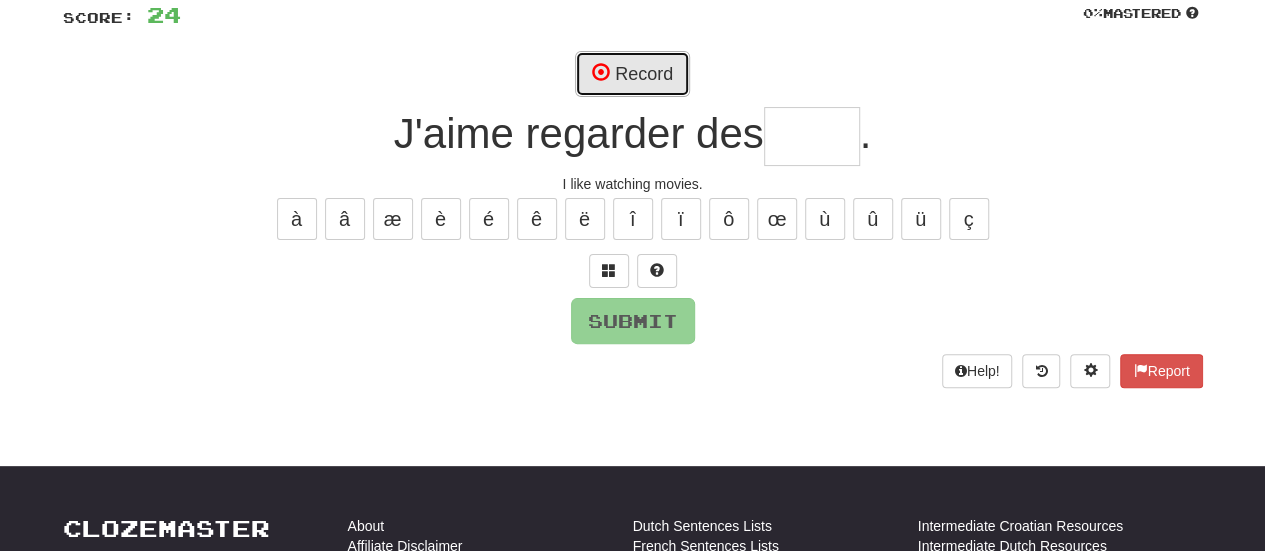 click on "Record" at bounding box center (632, 74) 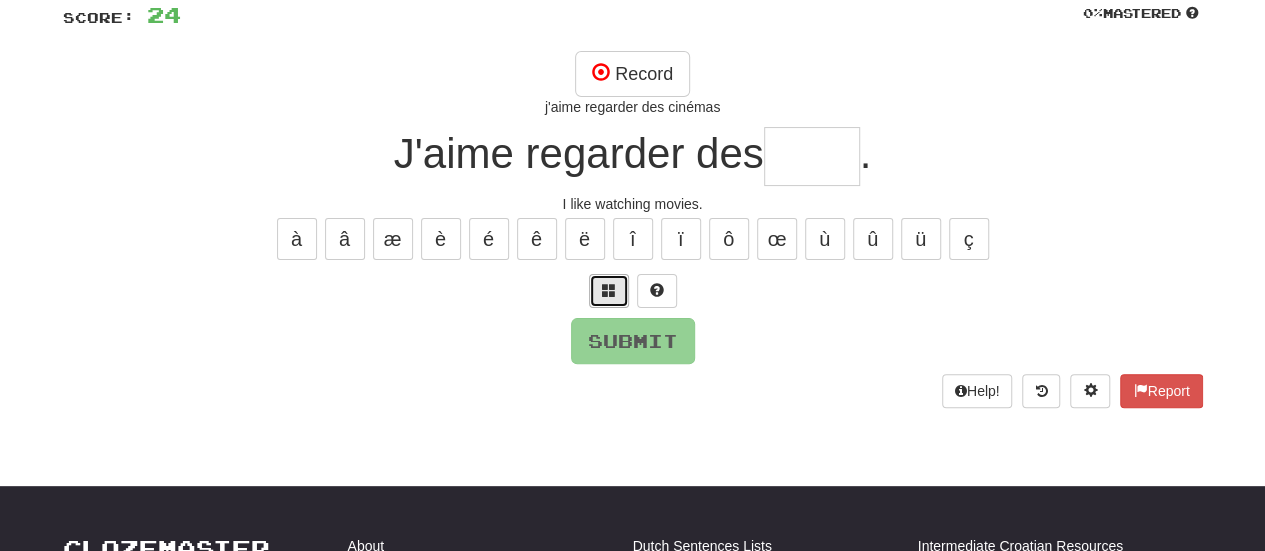 click at bounding box center (609, 290) 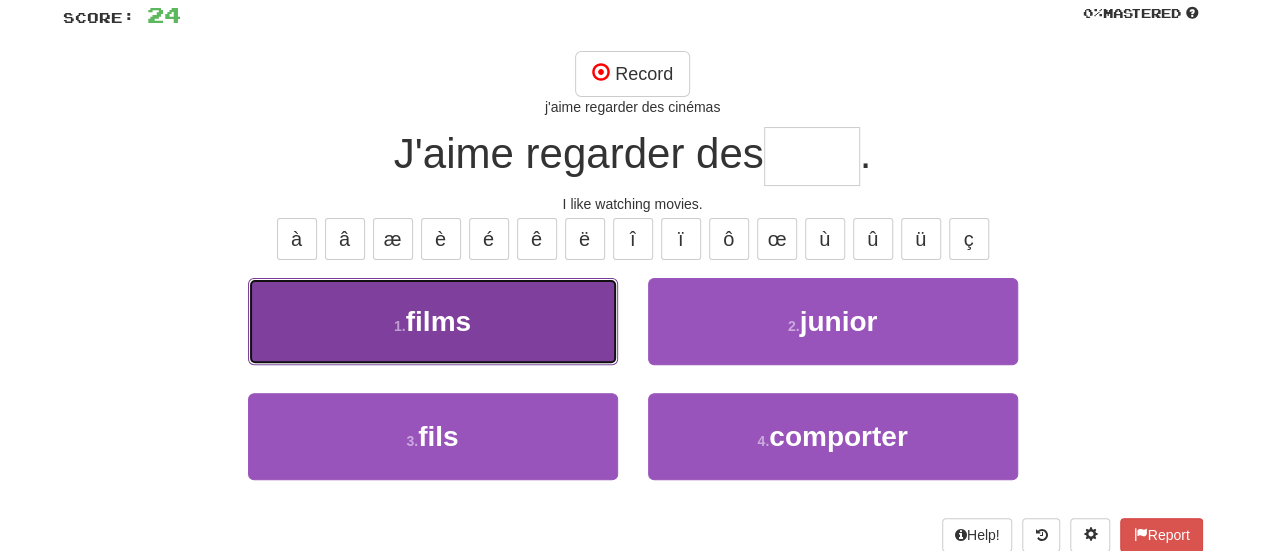 click on "1 .  films" at bounding box center (433, 321) 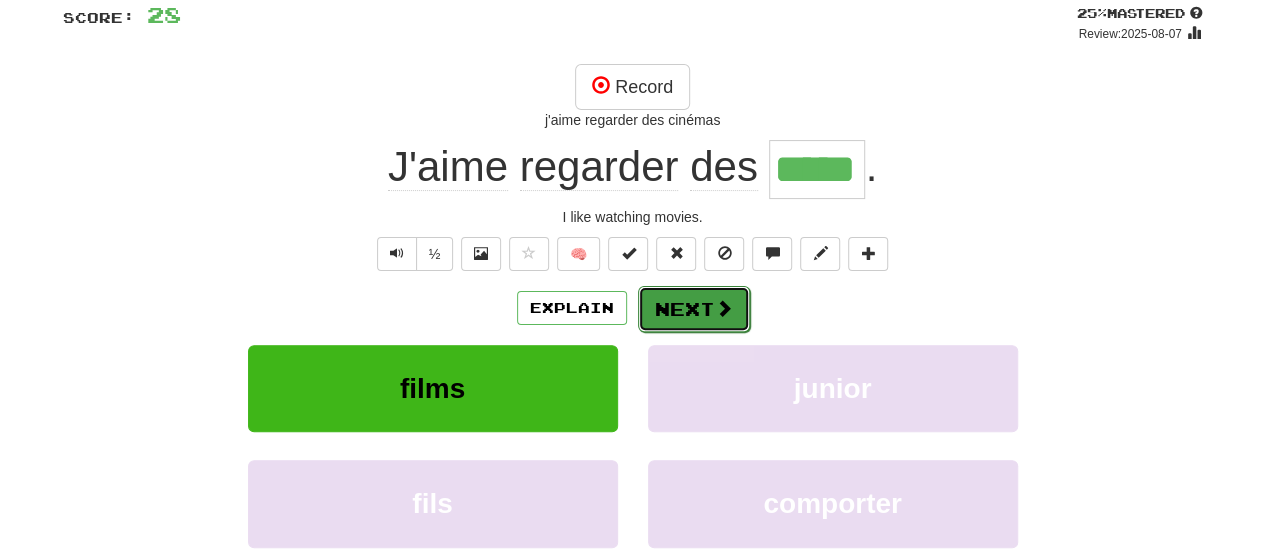 click on "Next" at bounding box center [694, 309] 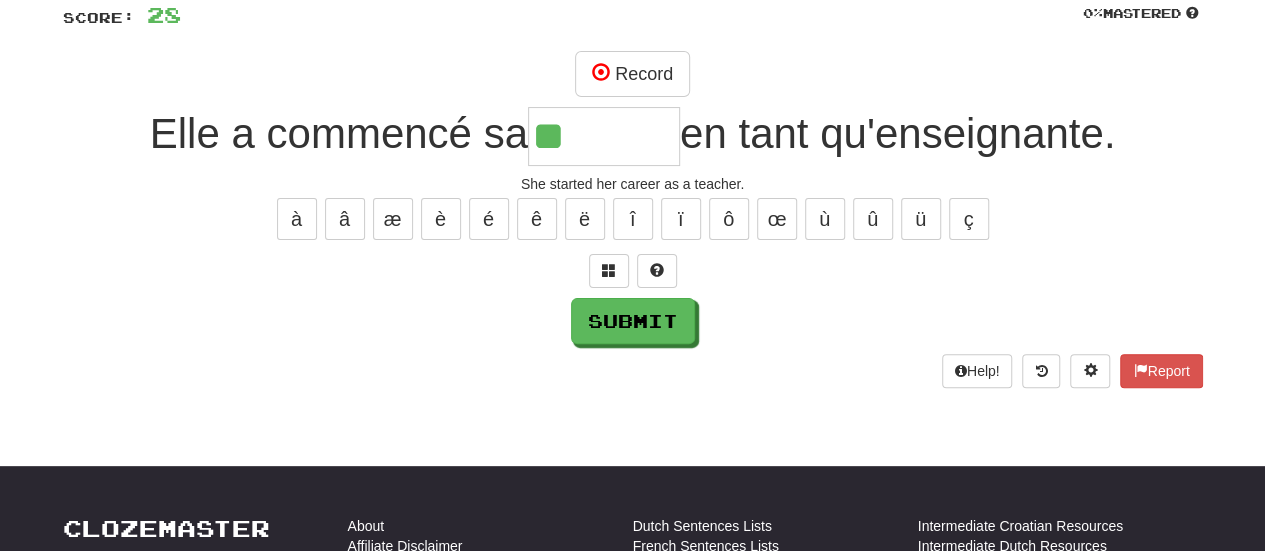 type on "*" 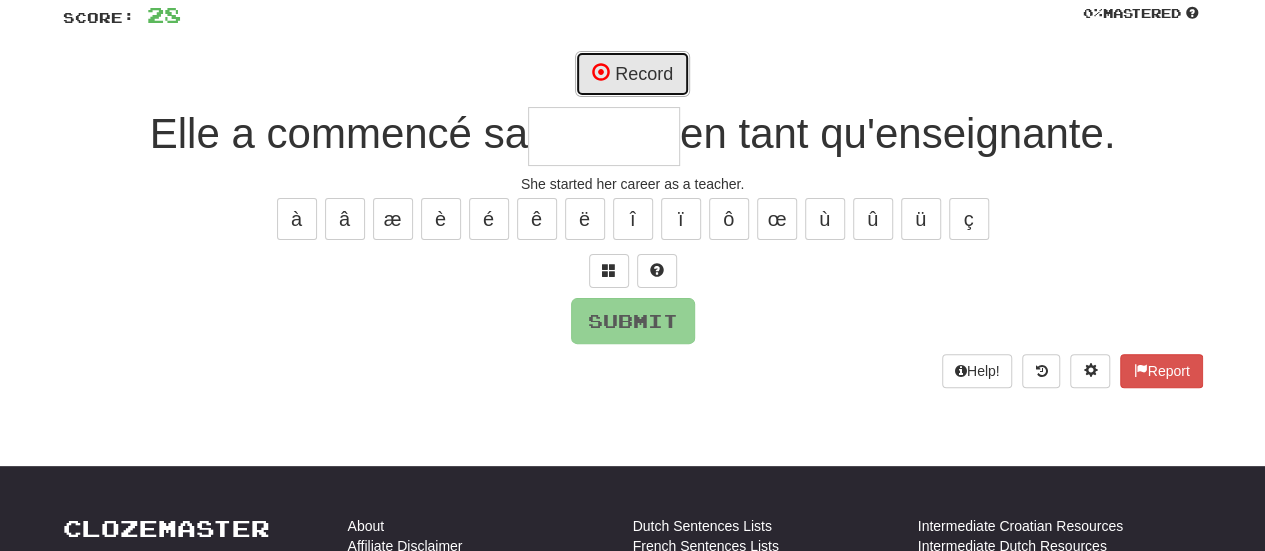 click on "Record" at bounding box center [632, 74] 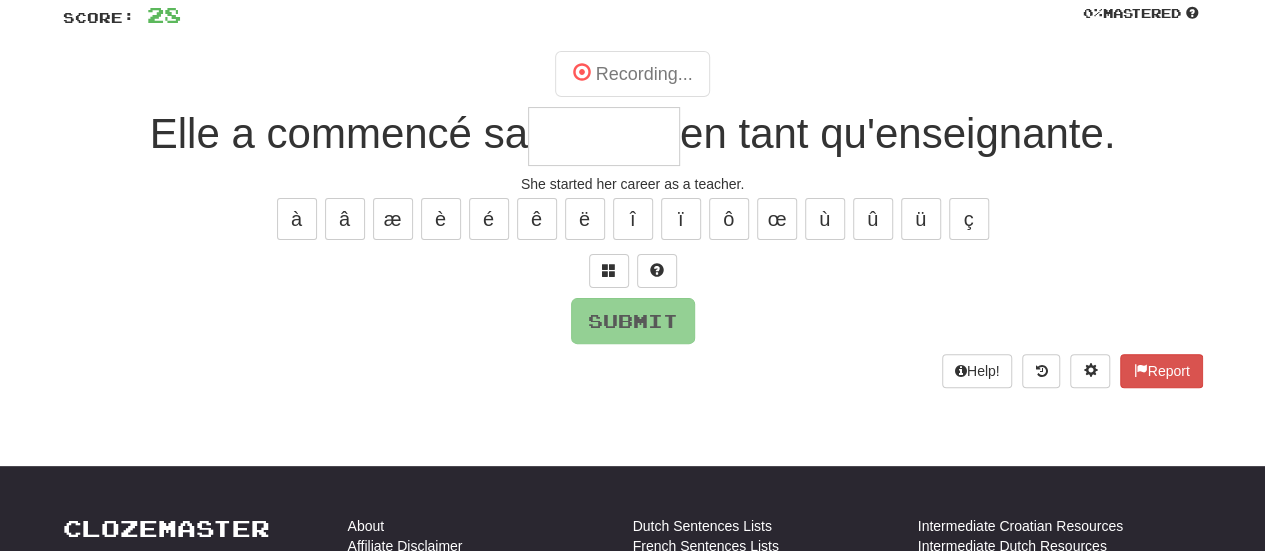 type on "********" 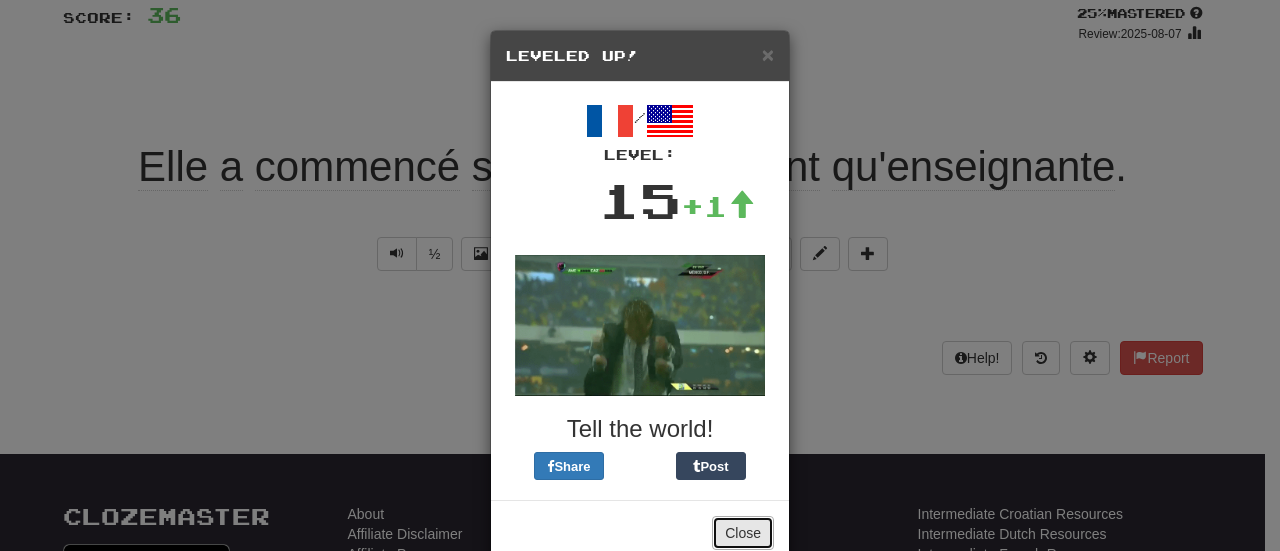 click on "Close" at bounding box center (743, 533) 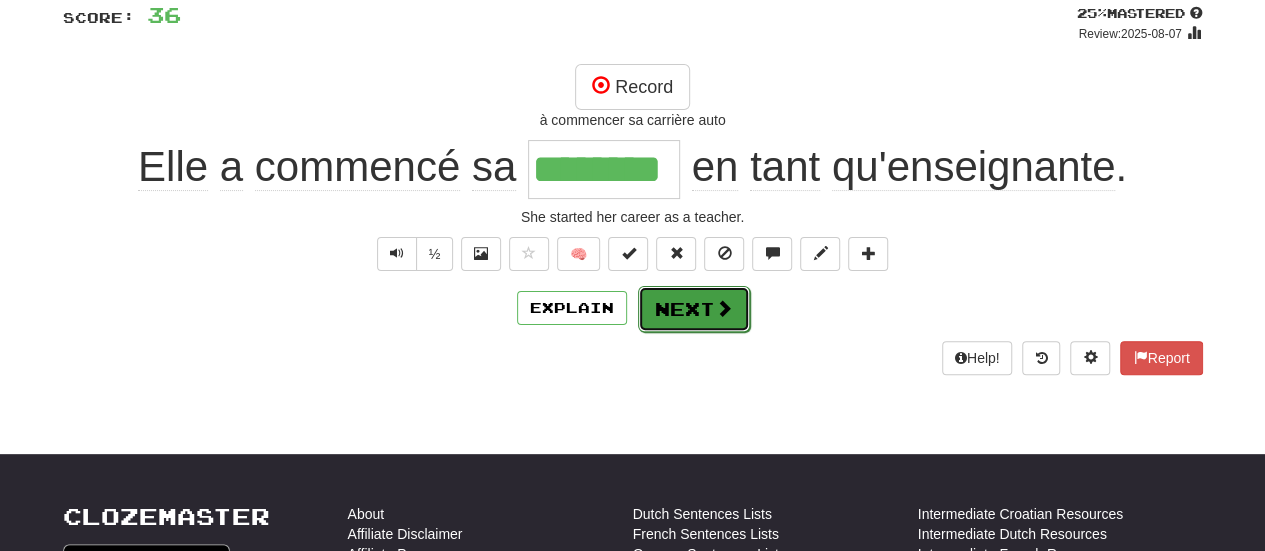 click on "Next" at bounding box center [694, 309] 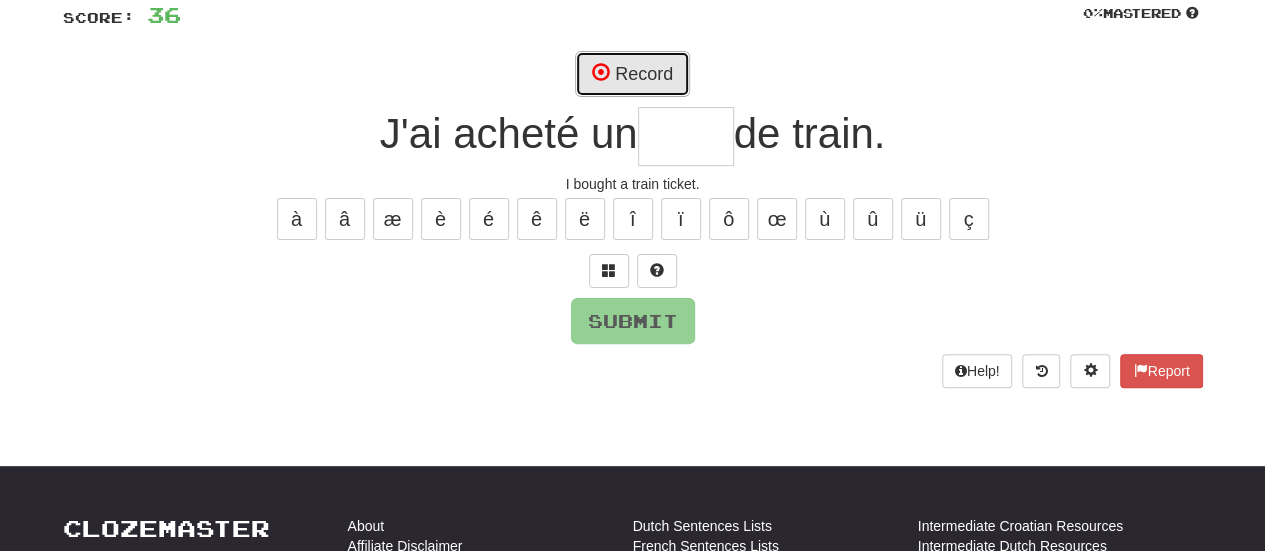 click on "Record" at bounding box center [632, 74] 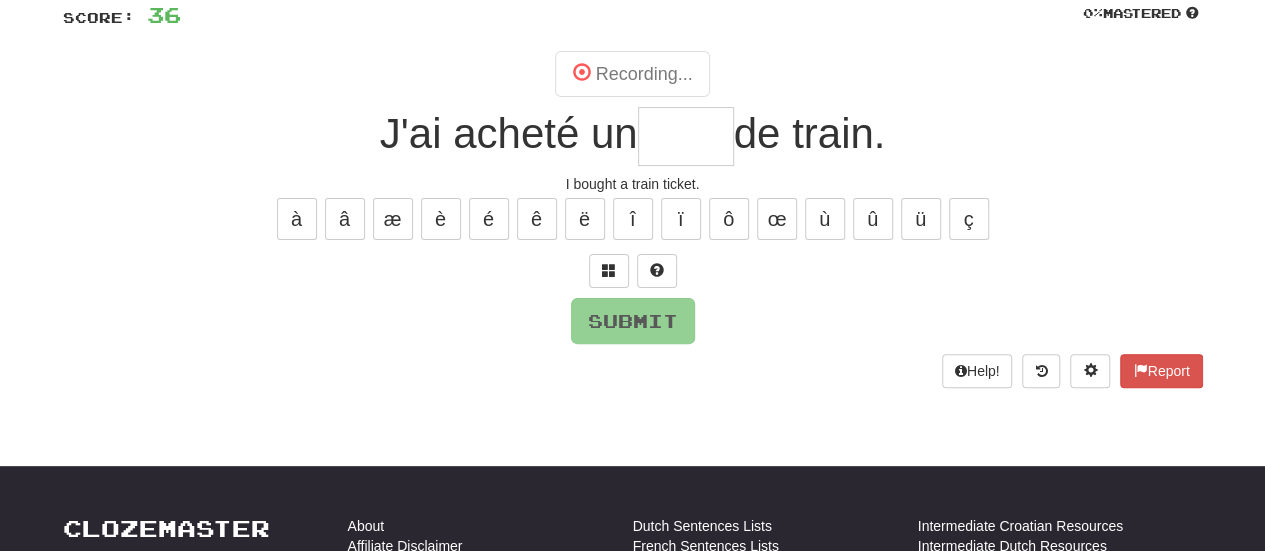 type on "******" 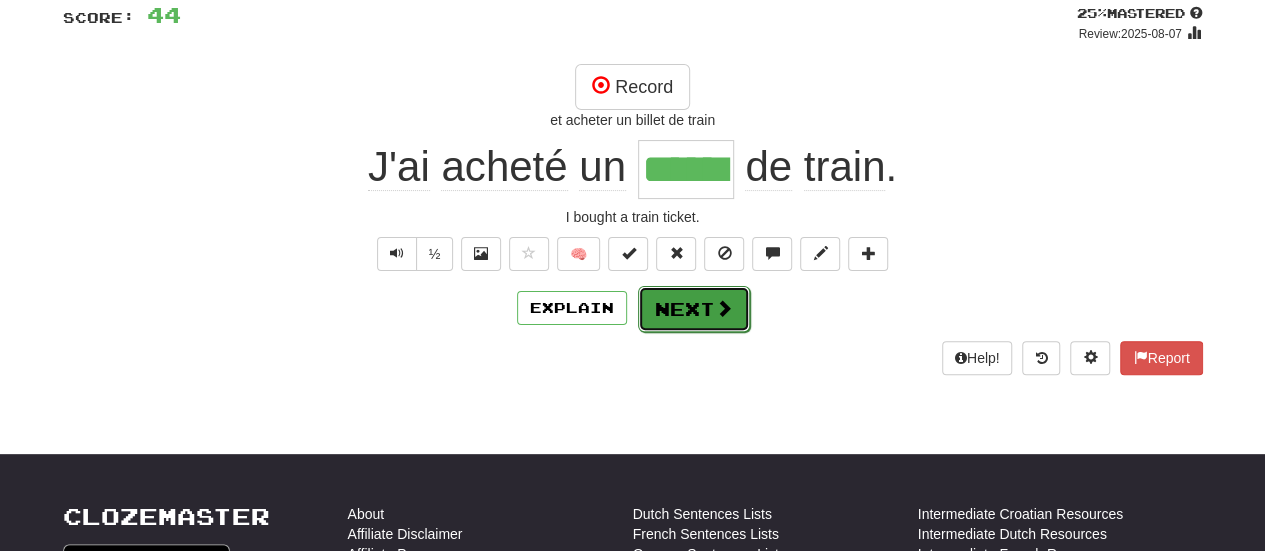 click on "Next" at bounding box center (694, 309) 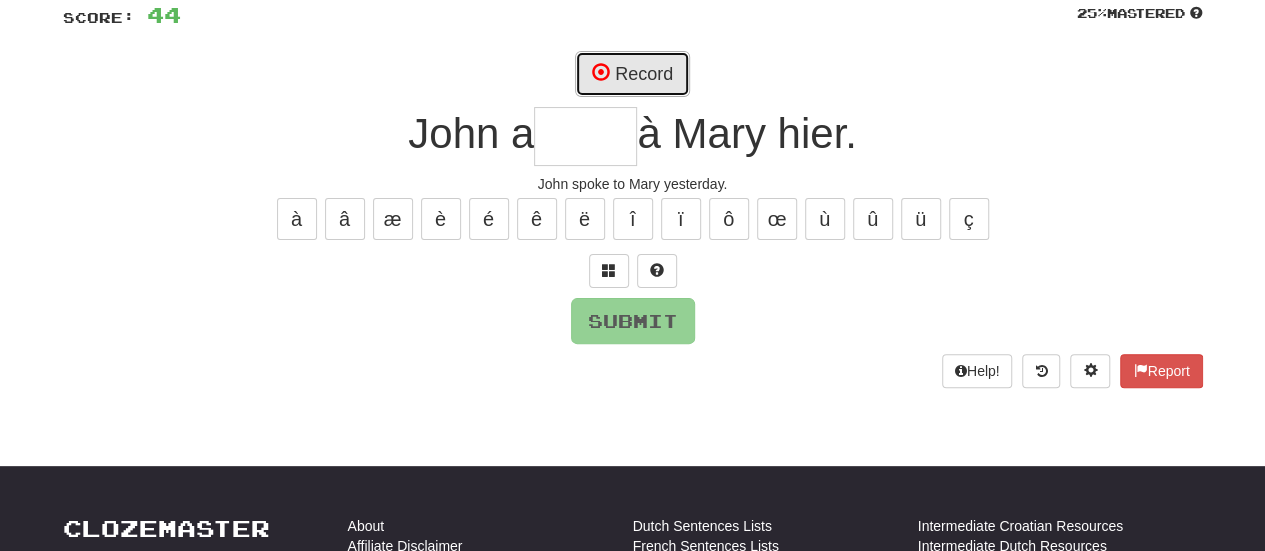 click on "Record" at bounding box center (632, 74) 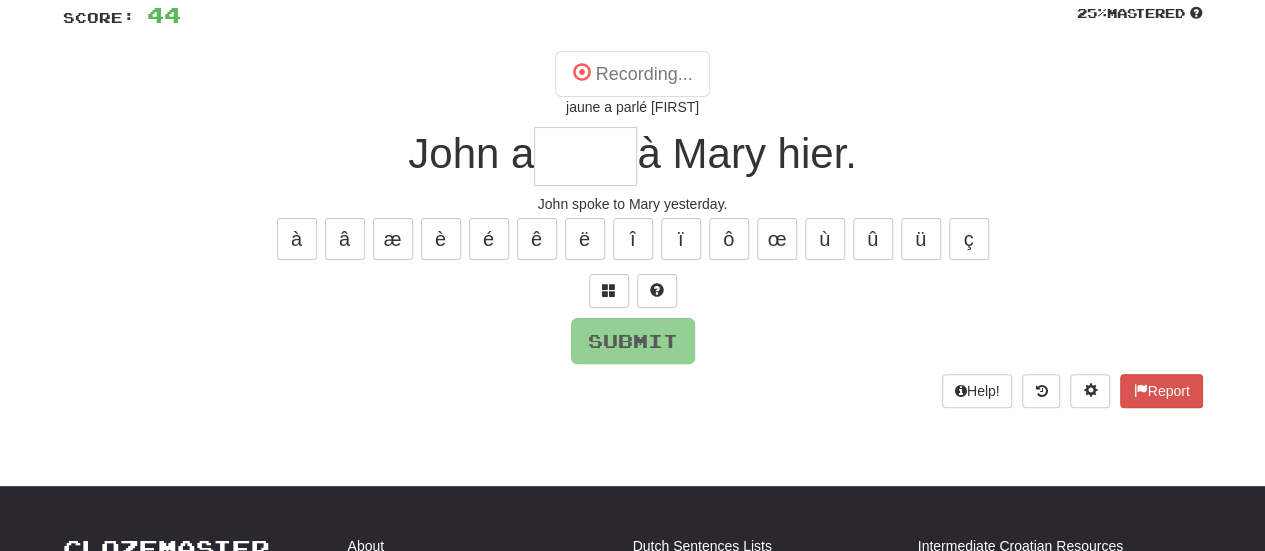 type on "*****" 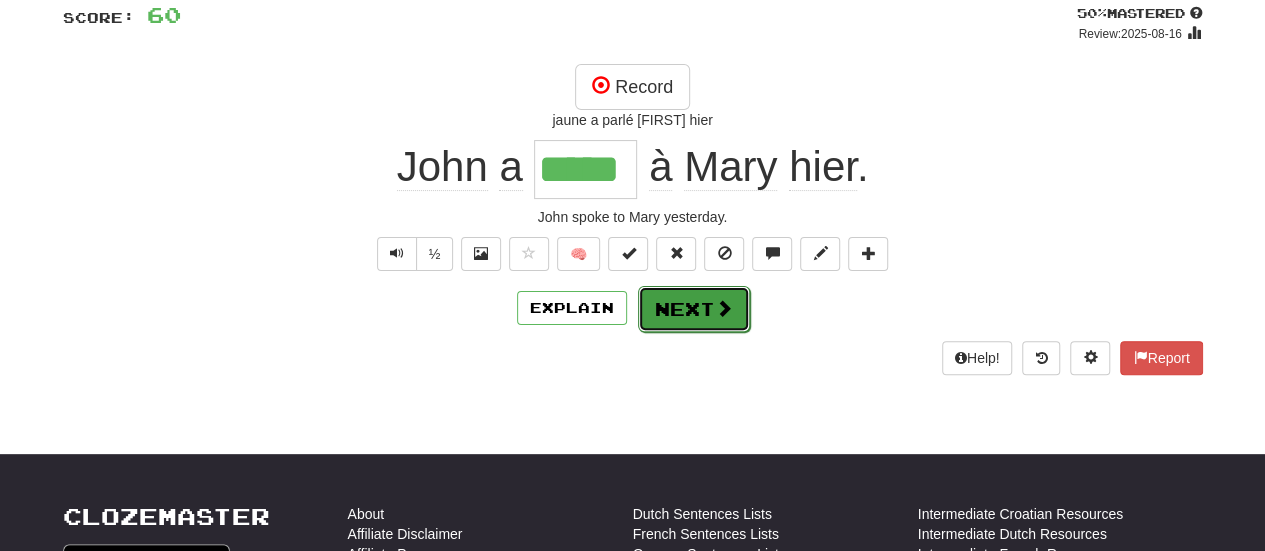 click on "Next" at bounding box center [694, 309] 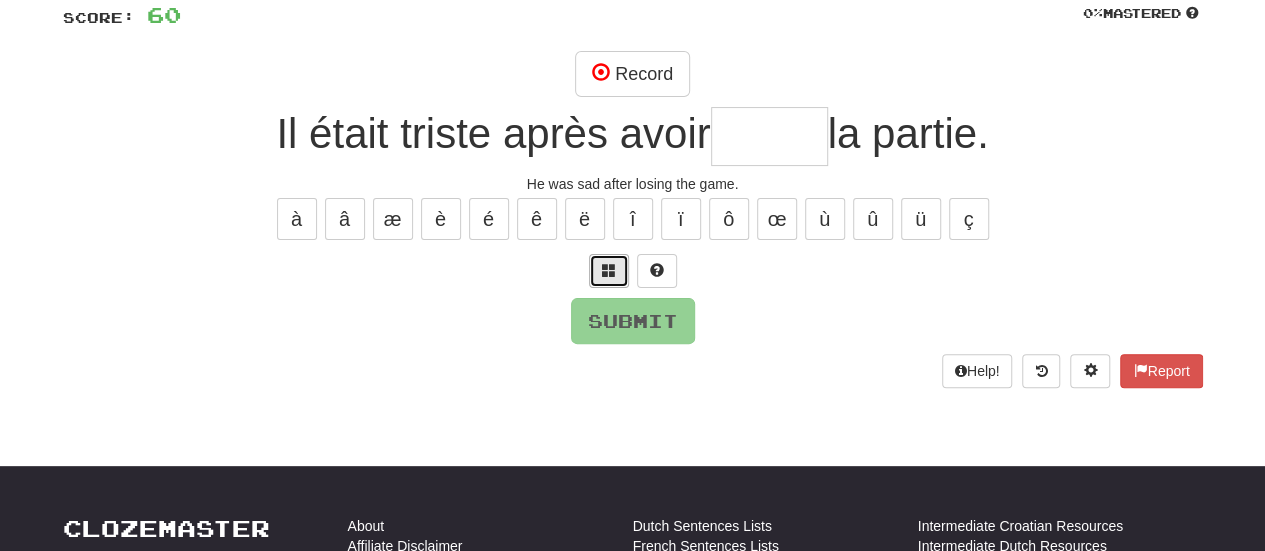 click at bounding box center (609, 270) 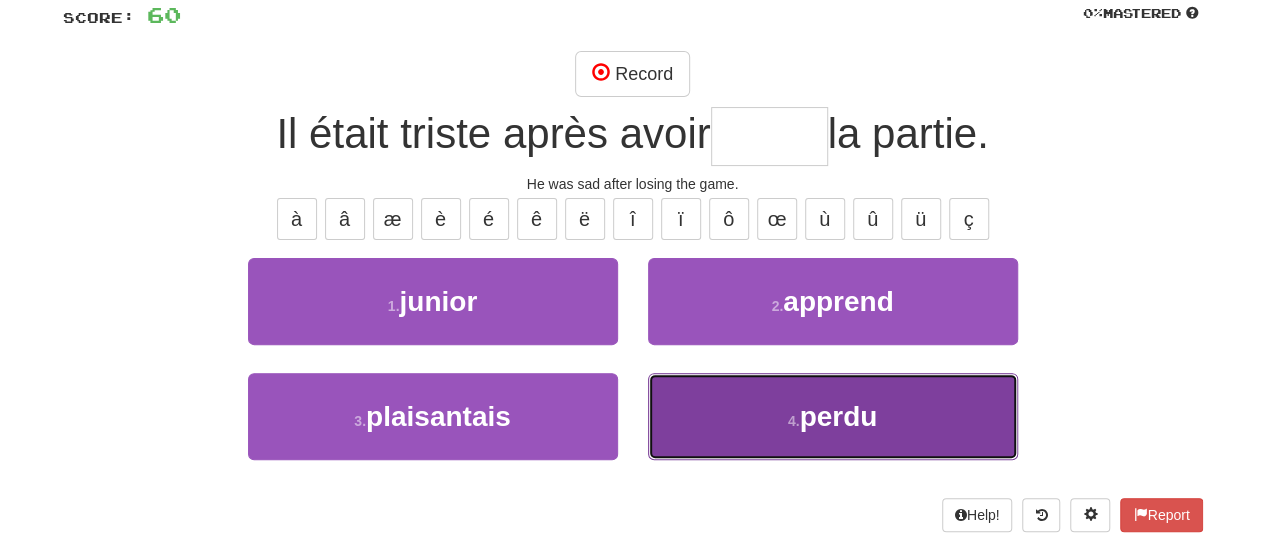 click on "4 .  perdu" at bounding box center (833, 416) 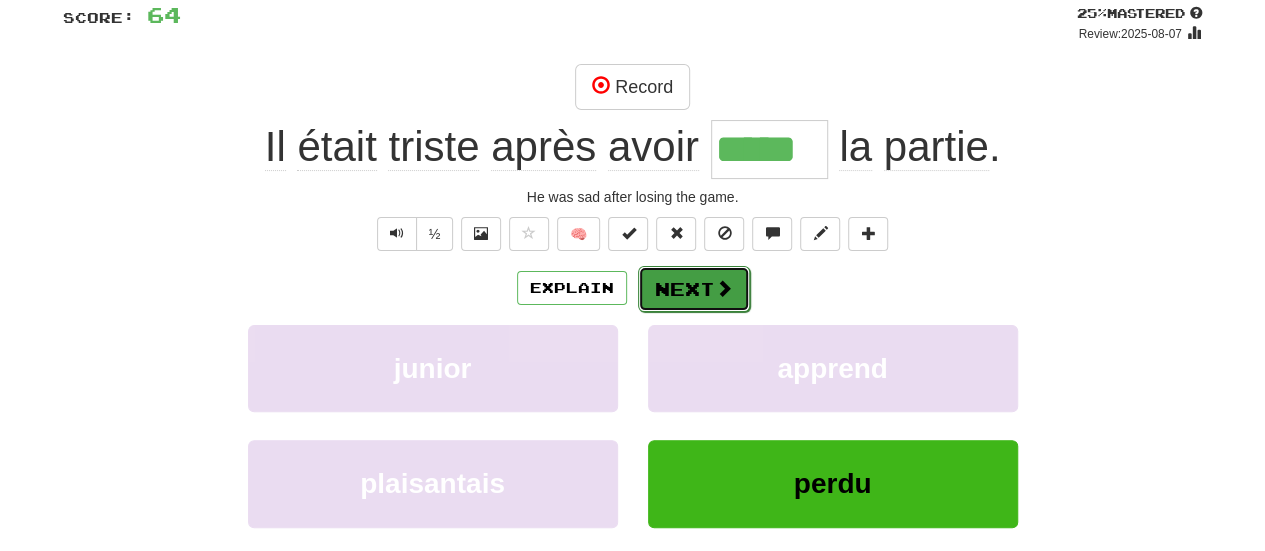 click on "Next" at bounding box center [694, 289] 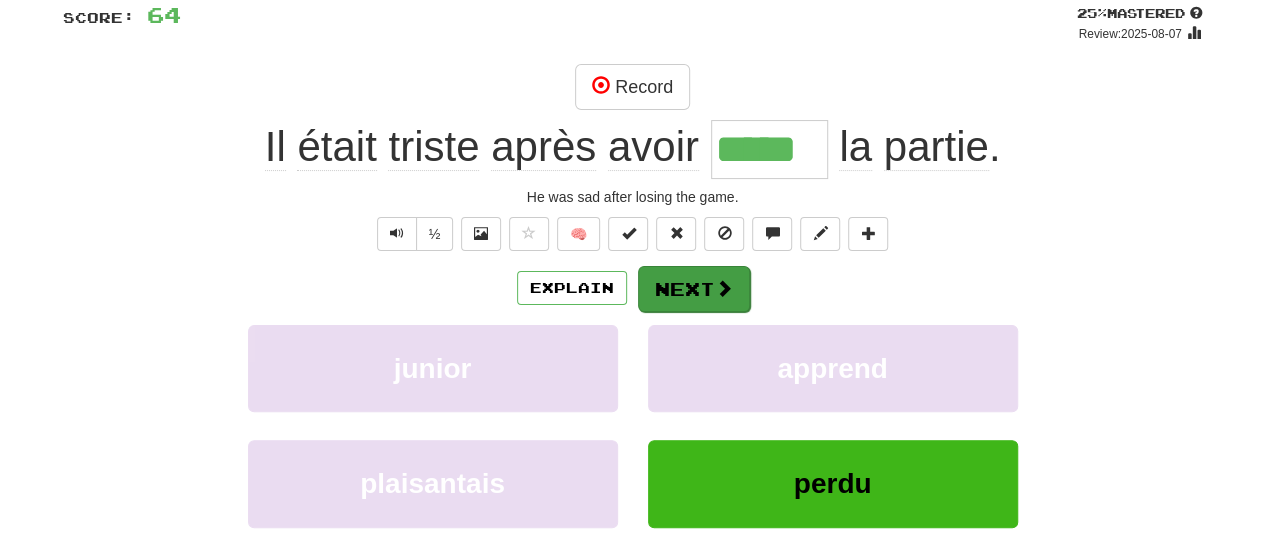 type 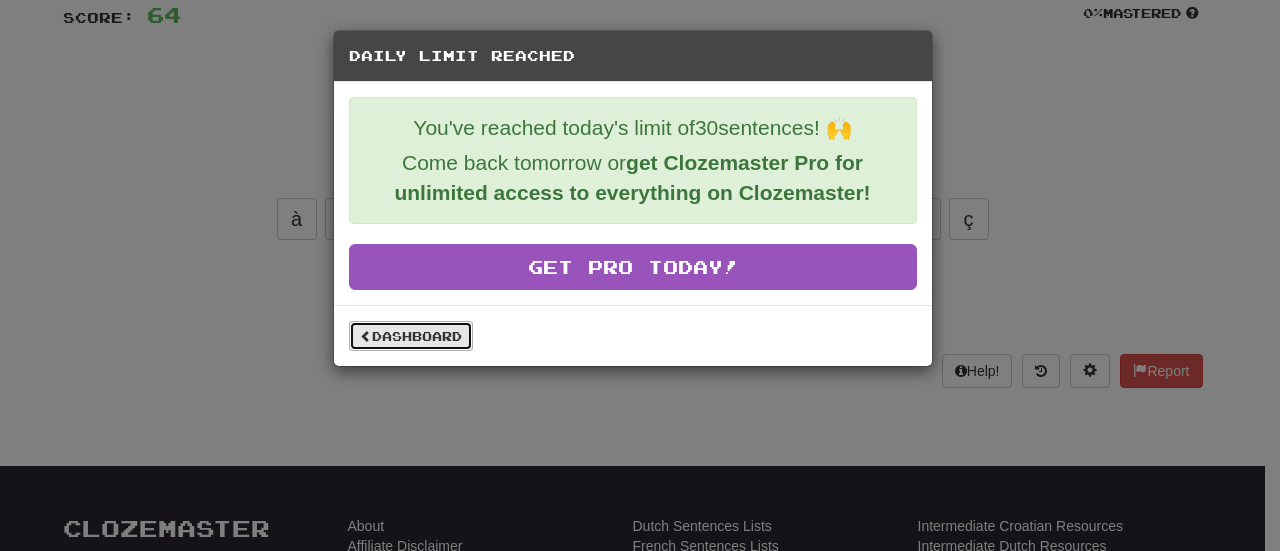 click on "Dashboard" at bounding box center (411, 336) 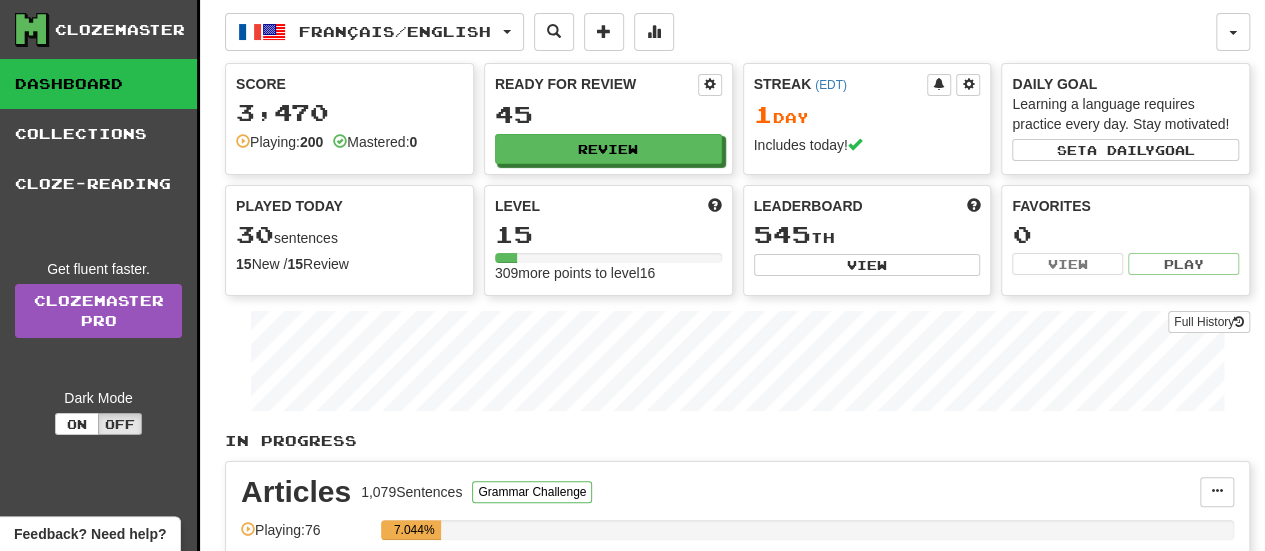 scroll, scrollTop: 0, scrollLeft: 0, axis: both 